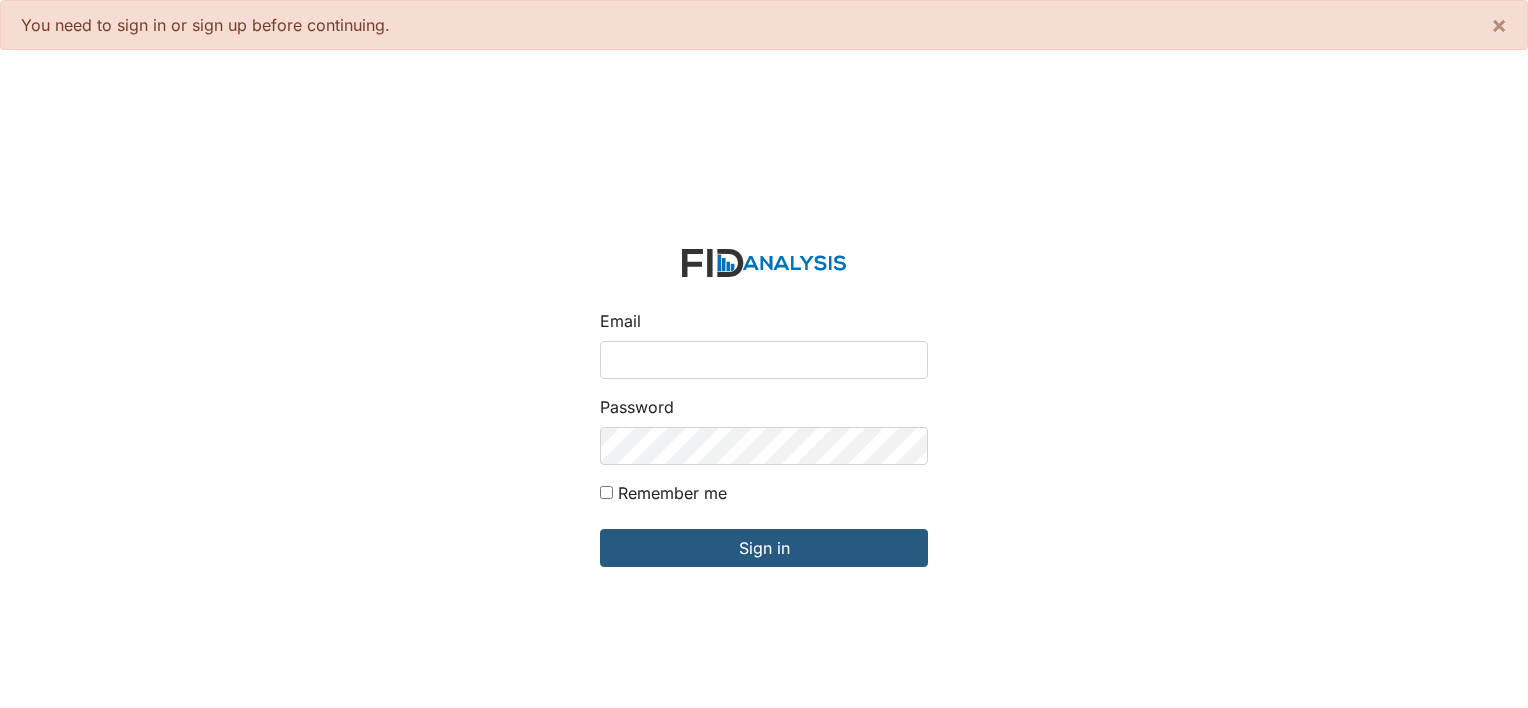 scroll, scrollTop: 0, scrollLeft: 0, axis: both 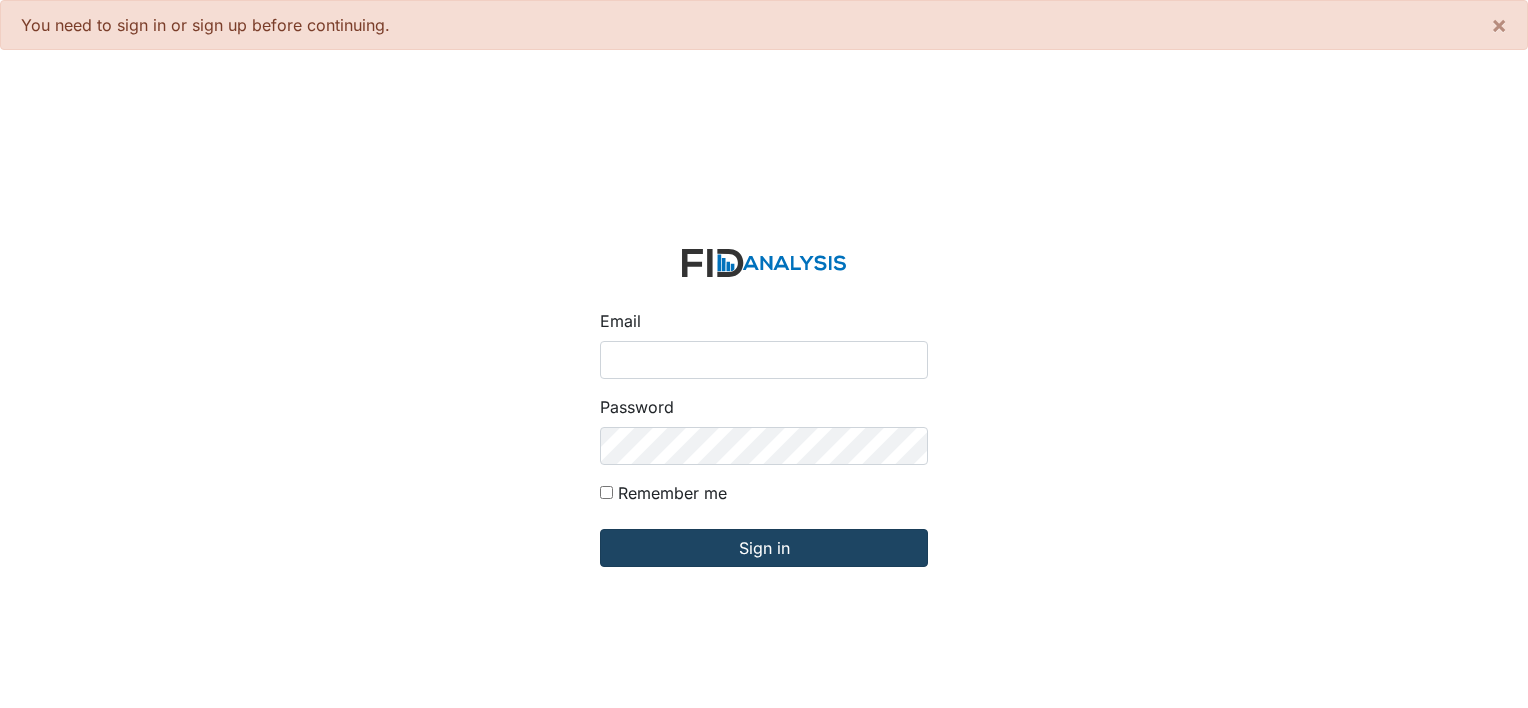 type on "[PERSON_NAME][EMAIL_ADDRESS][DOMAIN_NAME]" 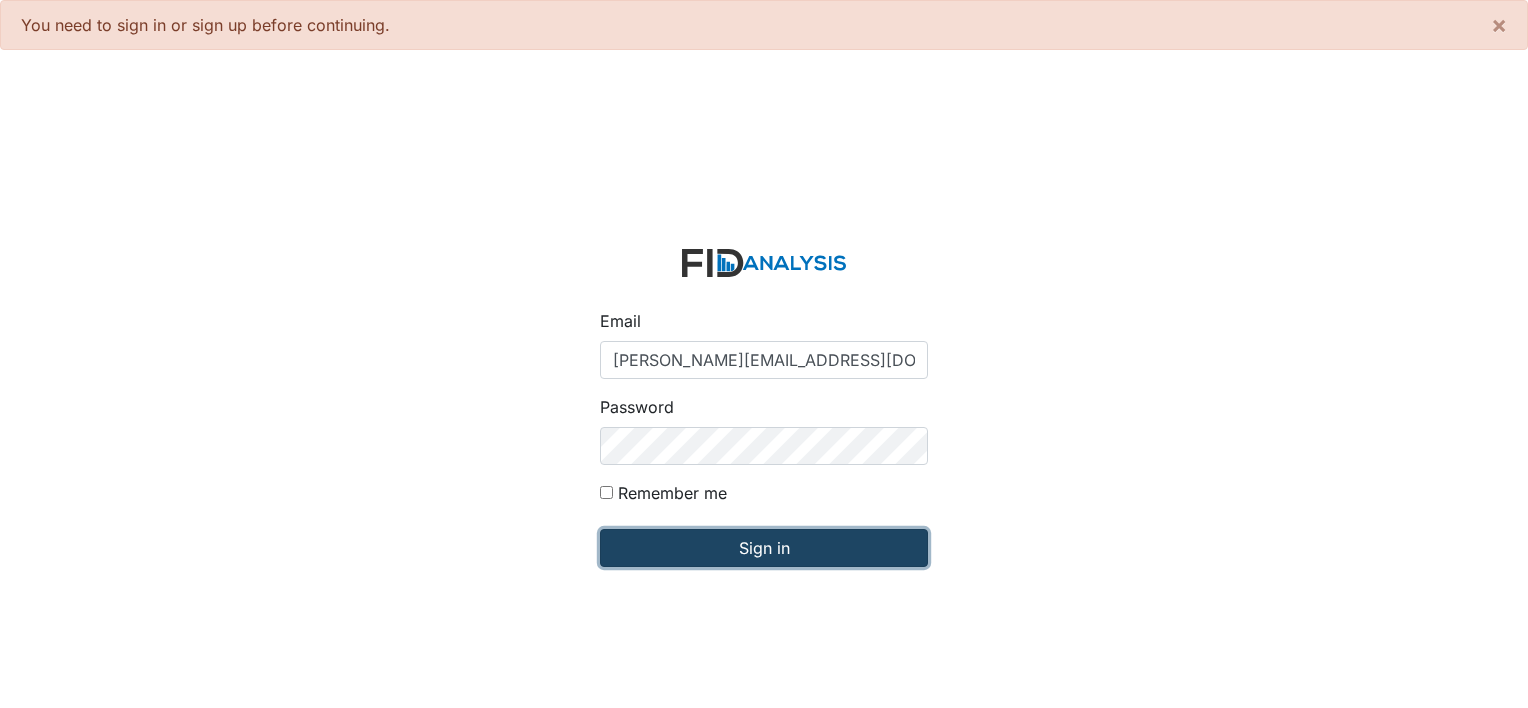 click on "Sign in" at bounding box center (764, 548) 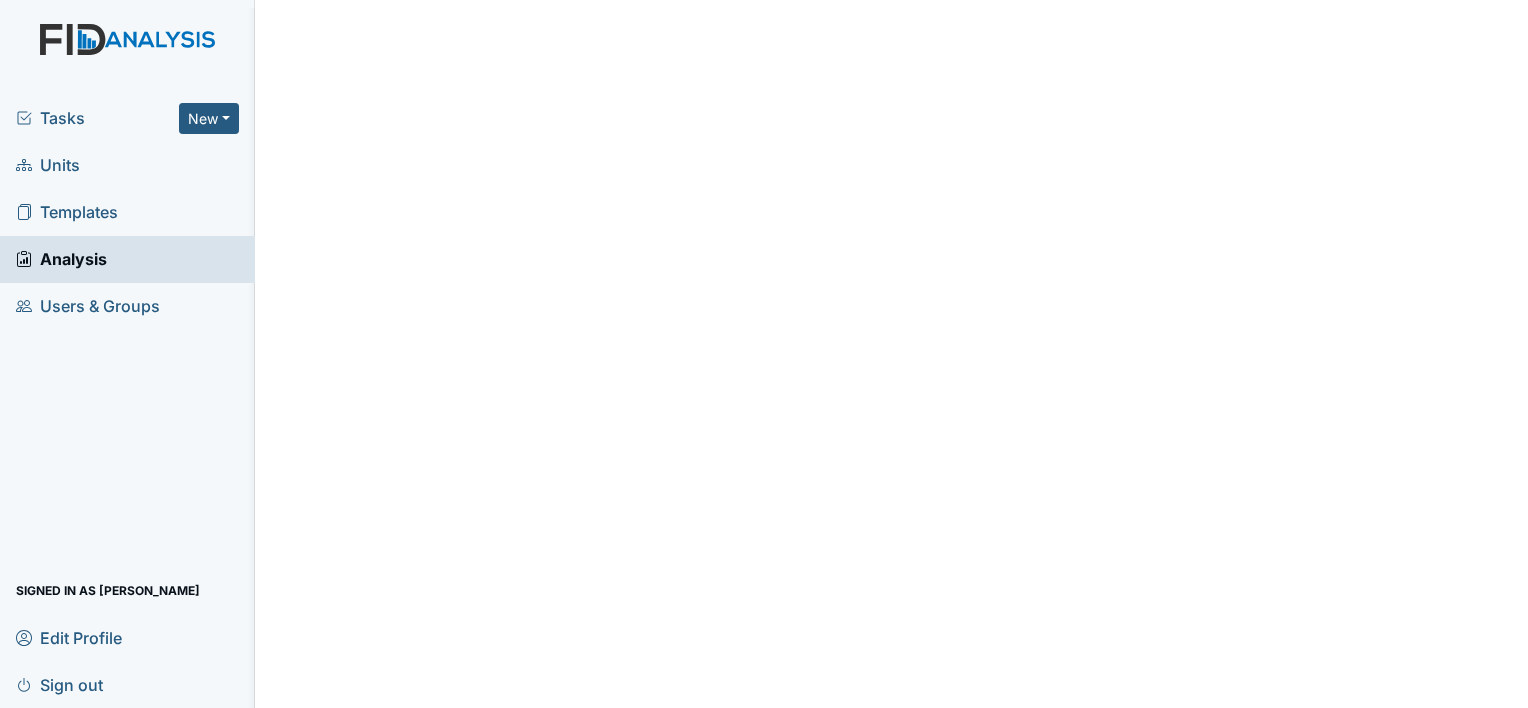 scroll, scrollTop: 0, scrollLeft: 0, axis: both 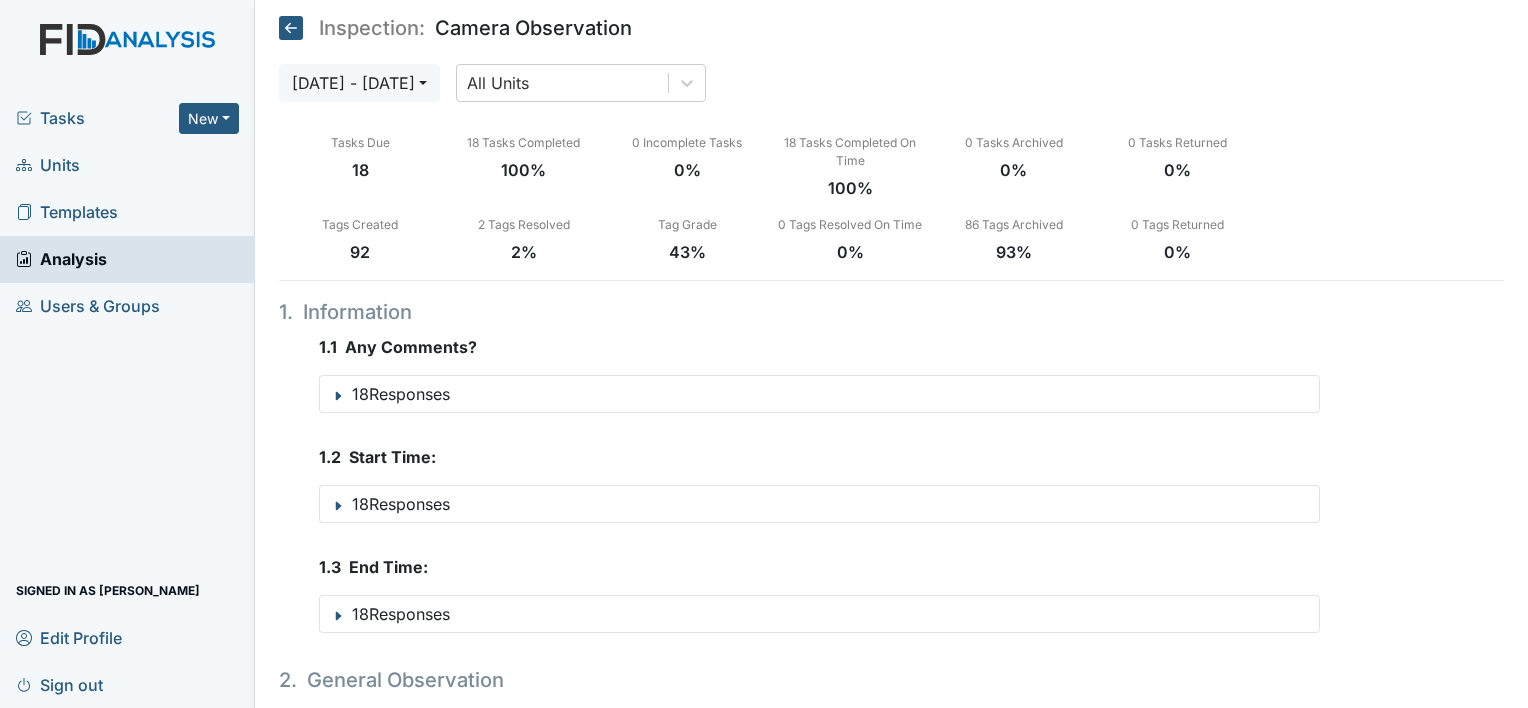 click on "Units" at bounding box center [48, 165] 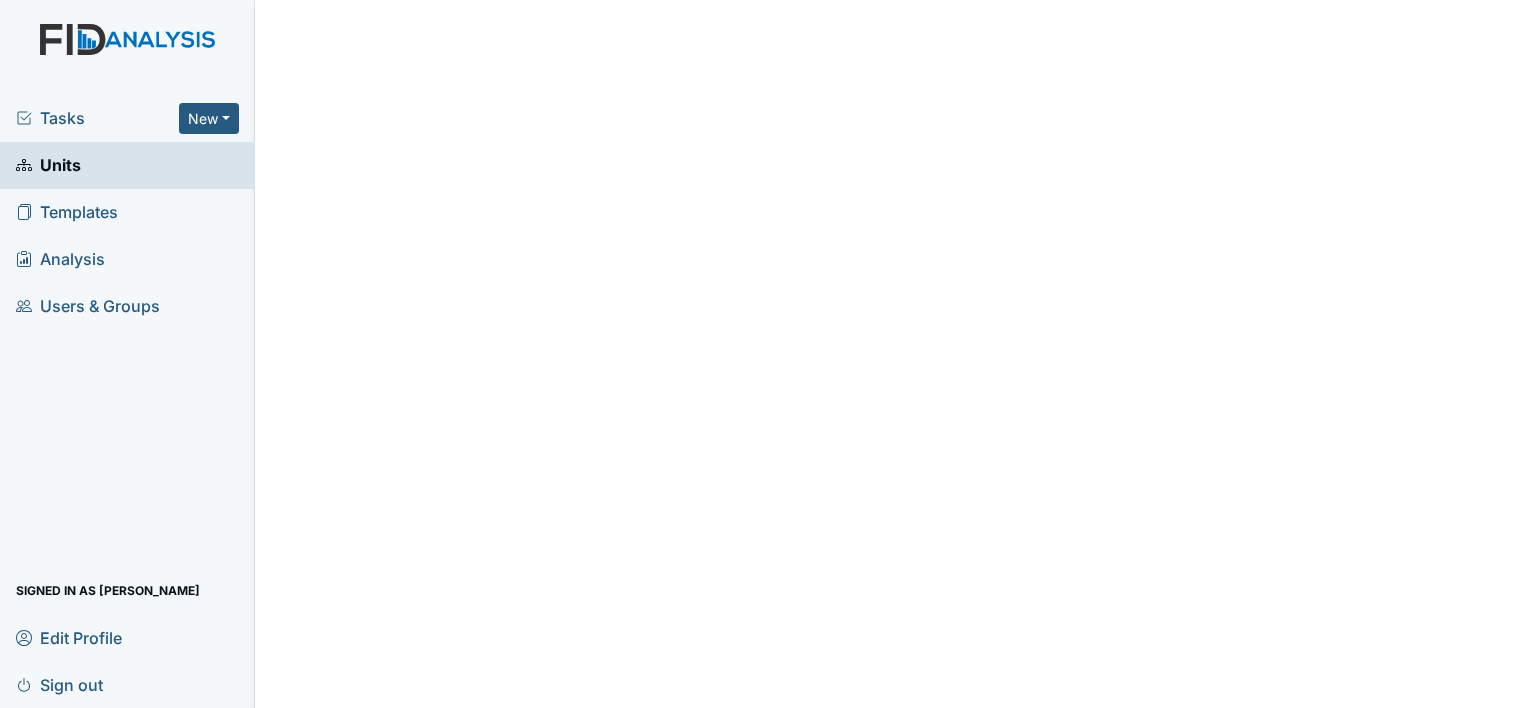 scroll, scrollTop: 0, scrollLeft: 0, axis: both 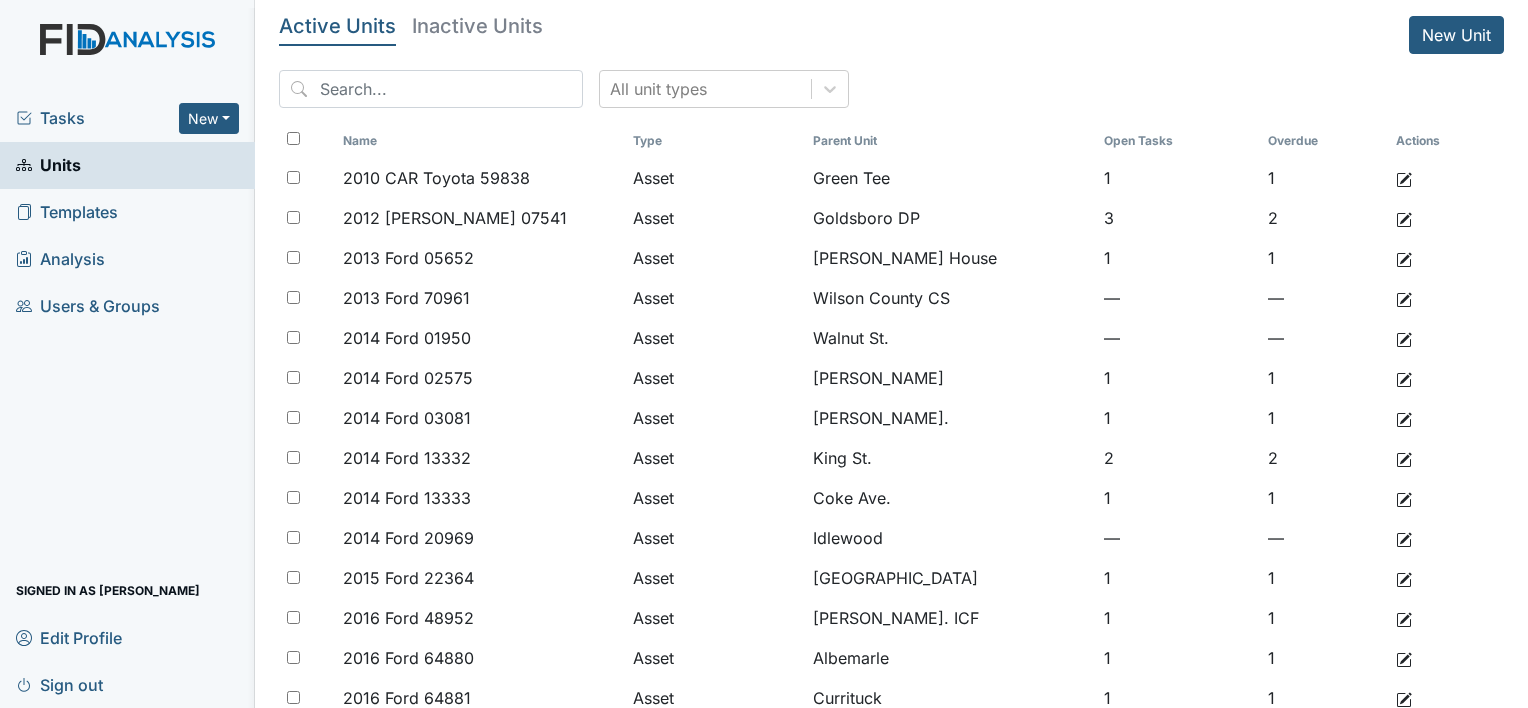 click on "Tasks" at bounding box center (97, 118) 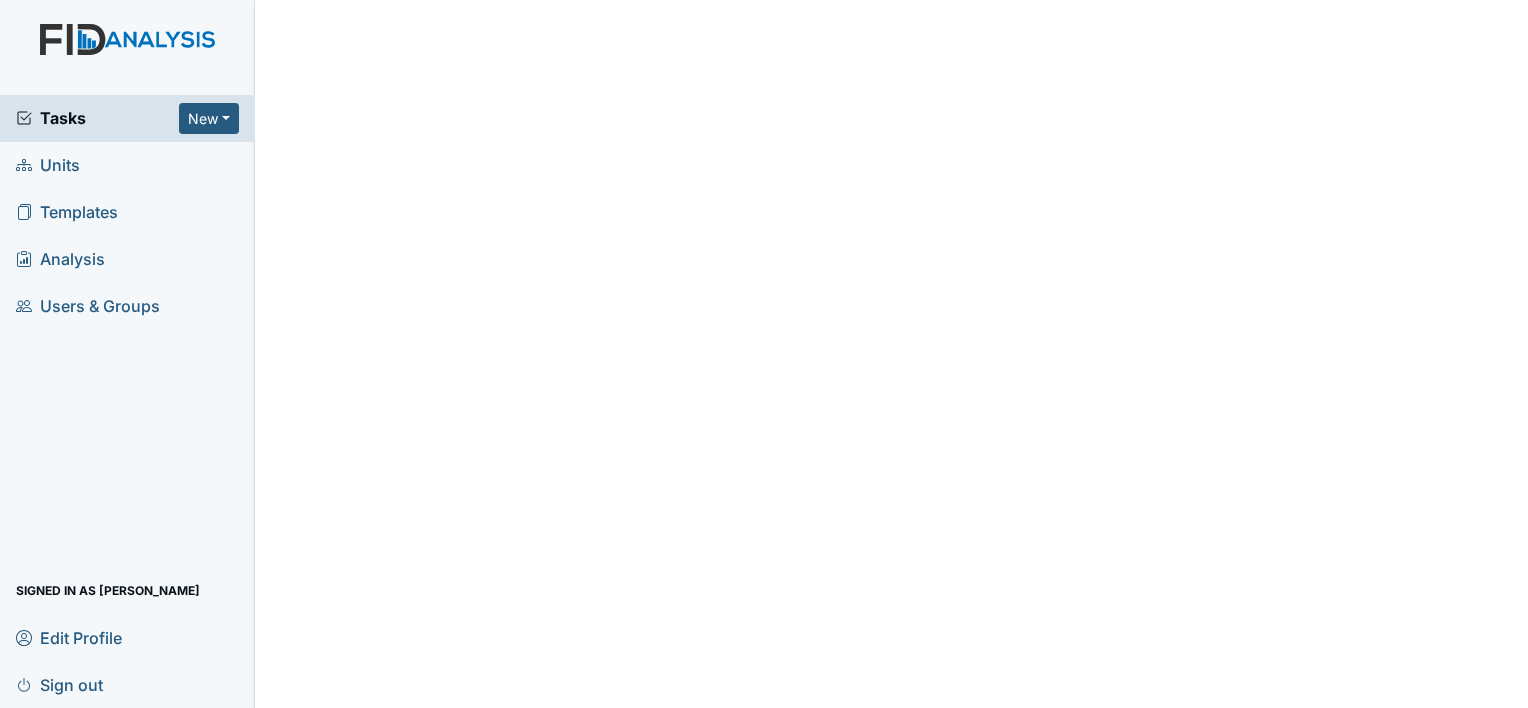 scroll, scrollTop: 0, scrollLeft: 0, axis: both 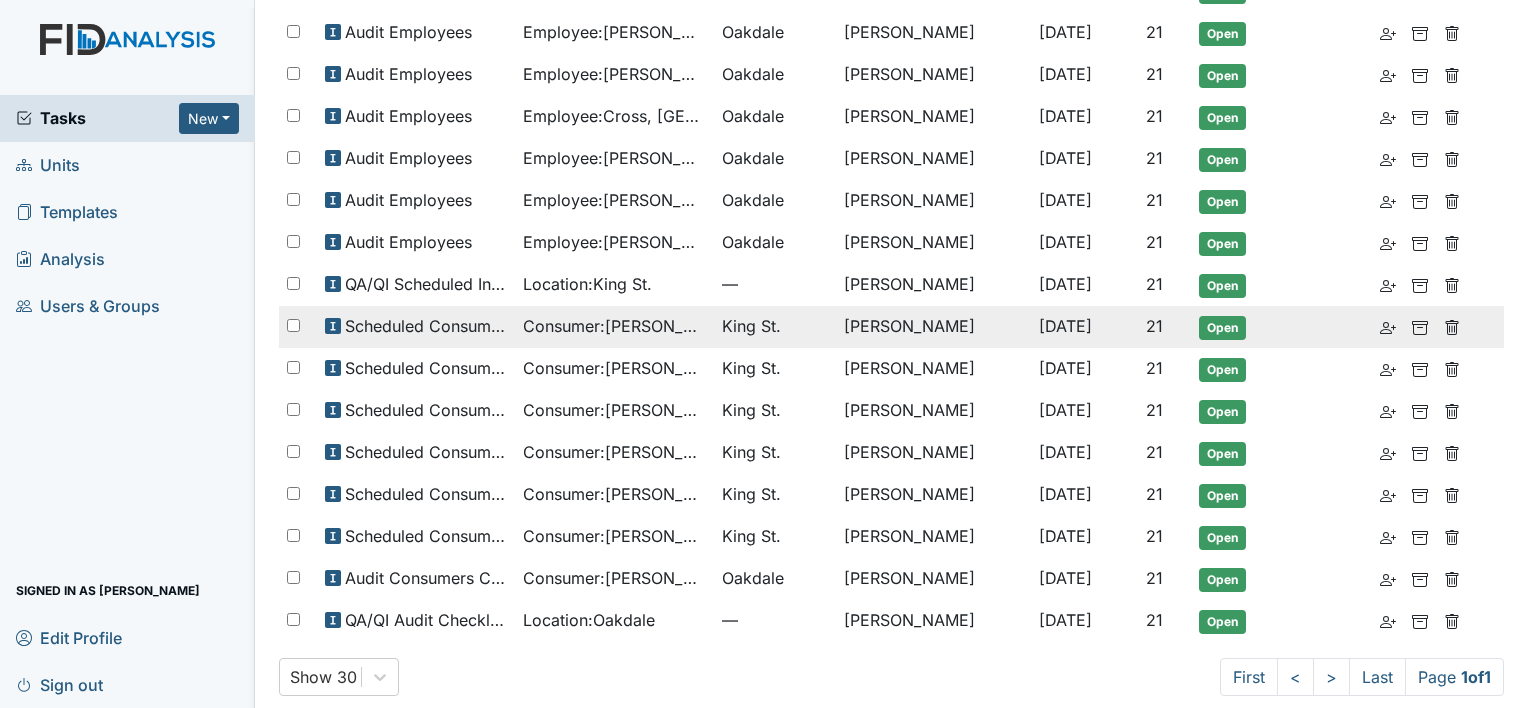 click on "Consumer :  Bowens, Sheletta" at bounding box center (614, 326) 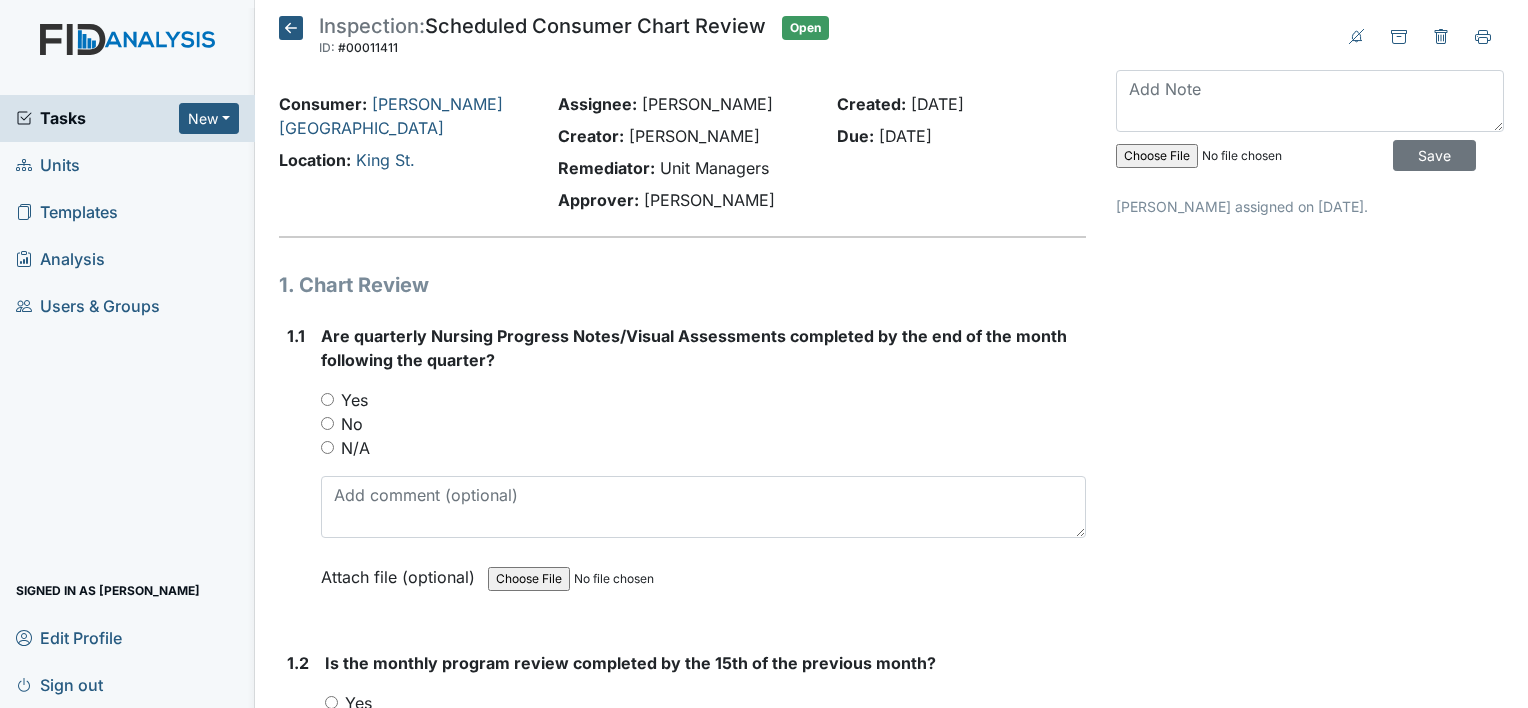 scroll, scrollTop: 0, scrollLeft: 0, axis: both 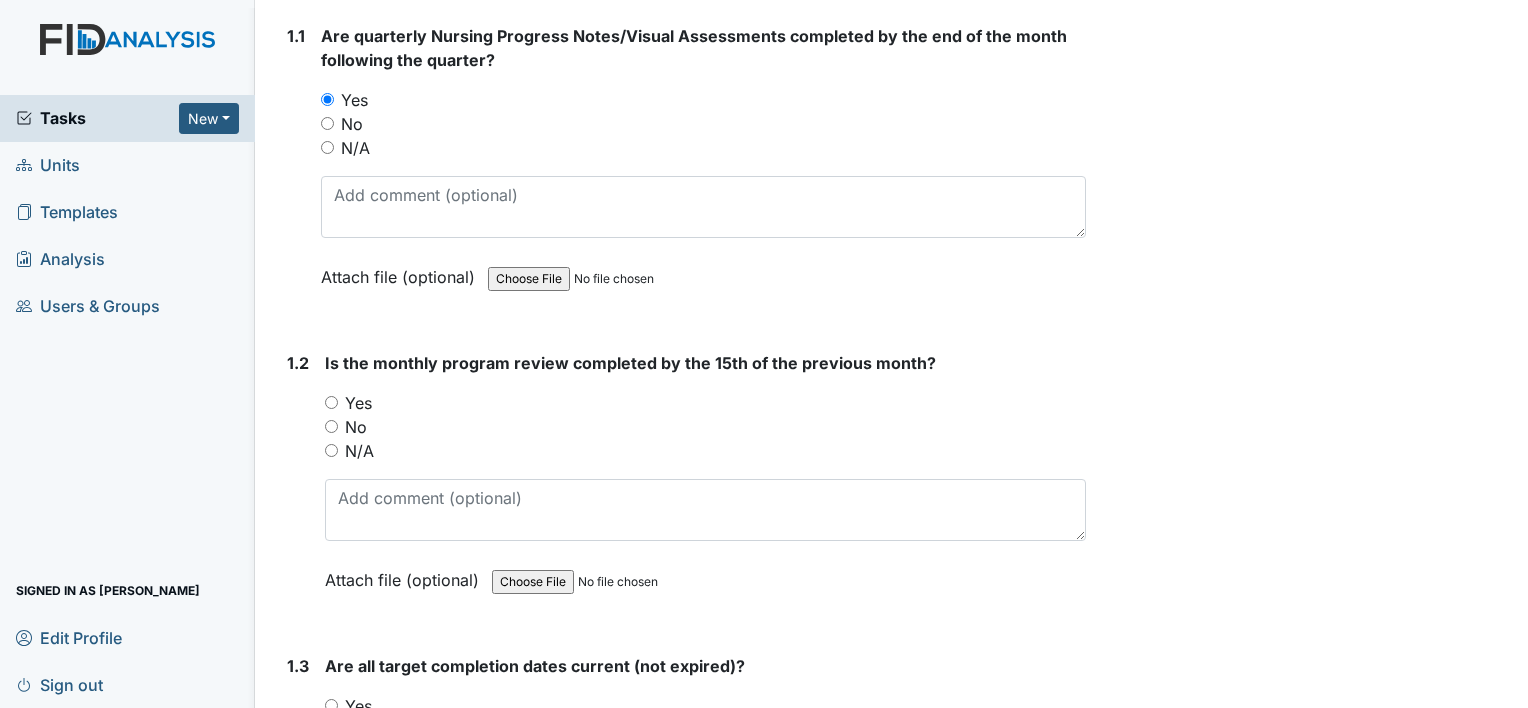 click on "Yes" at bounding box center [358, 403] 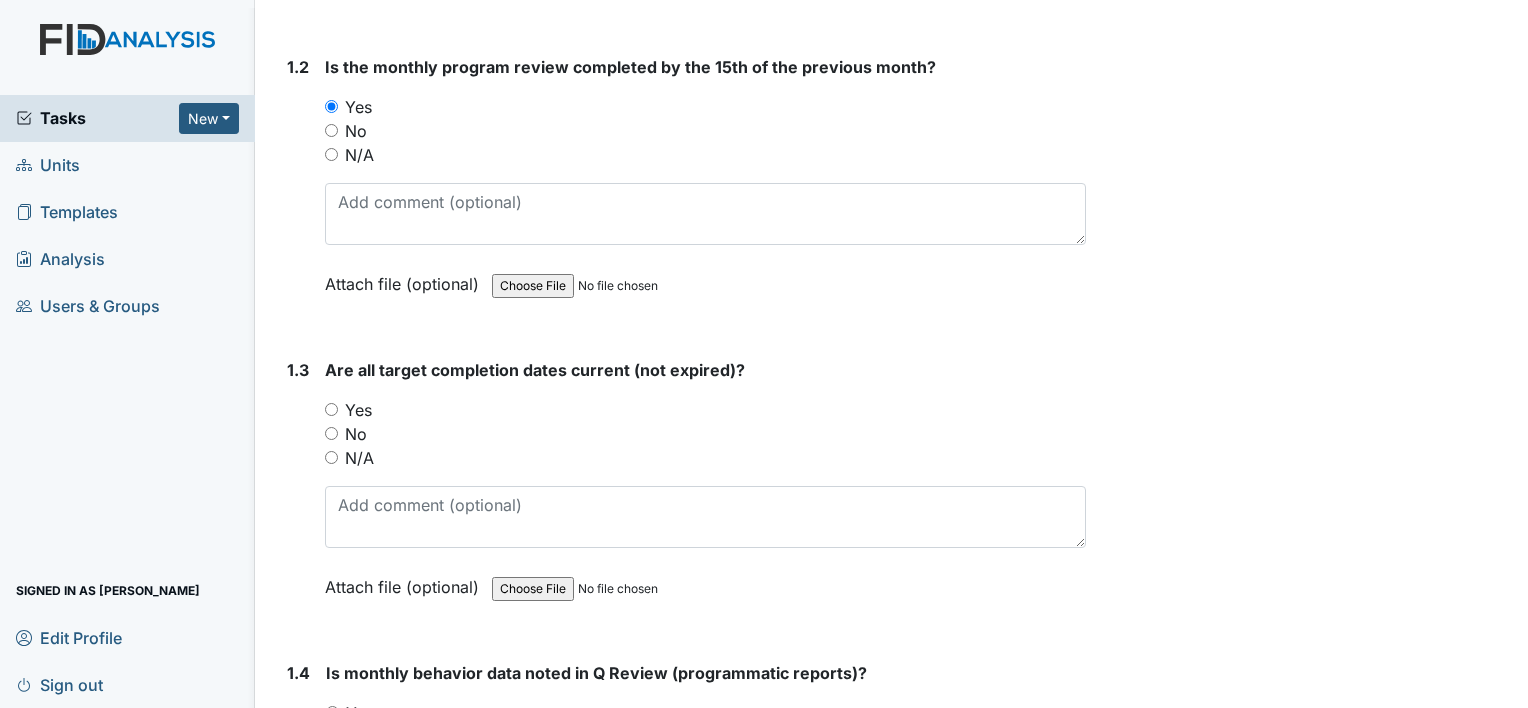 scroll, scrollTop: 600, scrollLeft: 0, axis: vertical 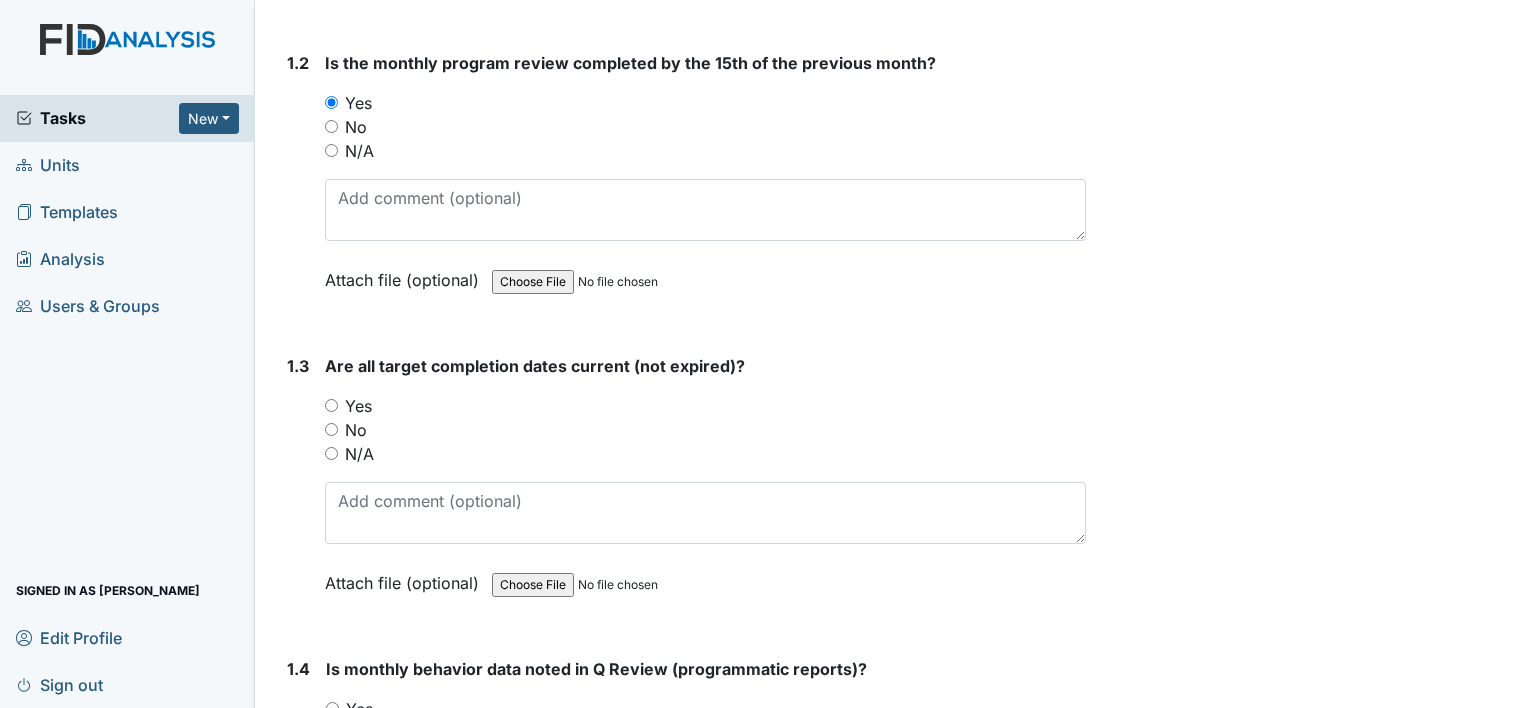 click on "Yes" at bounding box center (358, 406) 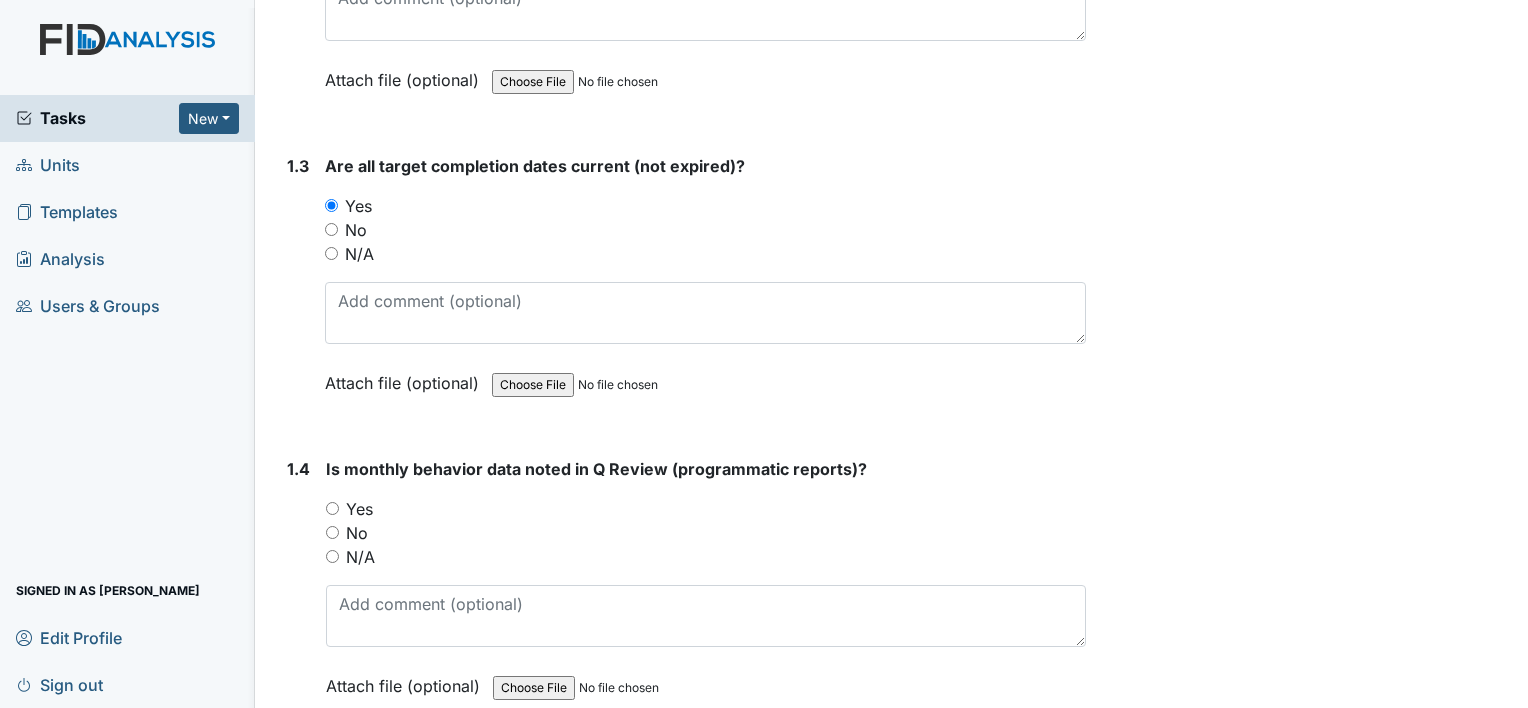 click on "Yes" at bounding box center [359, 509] 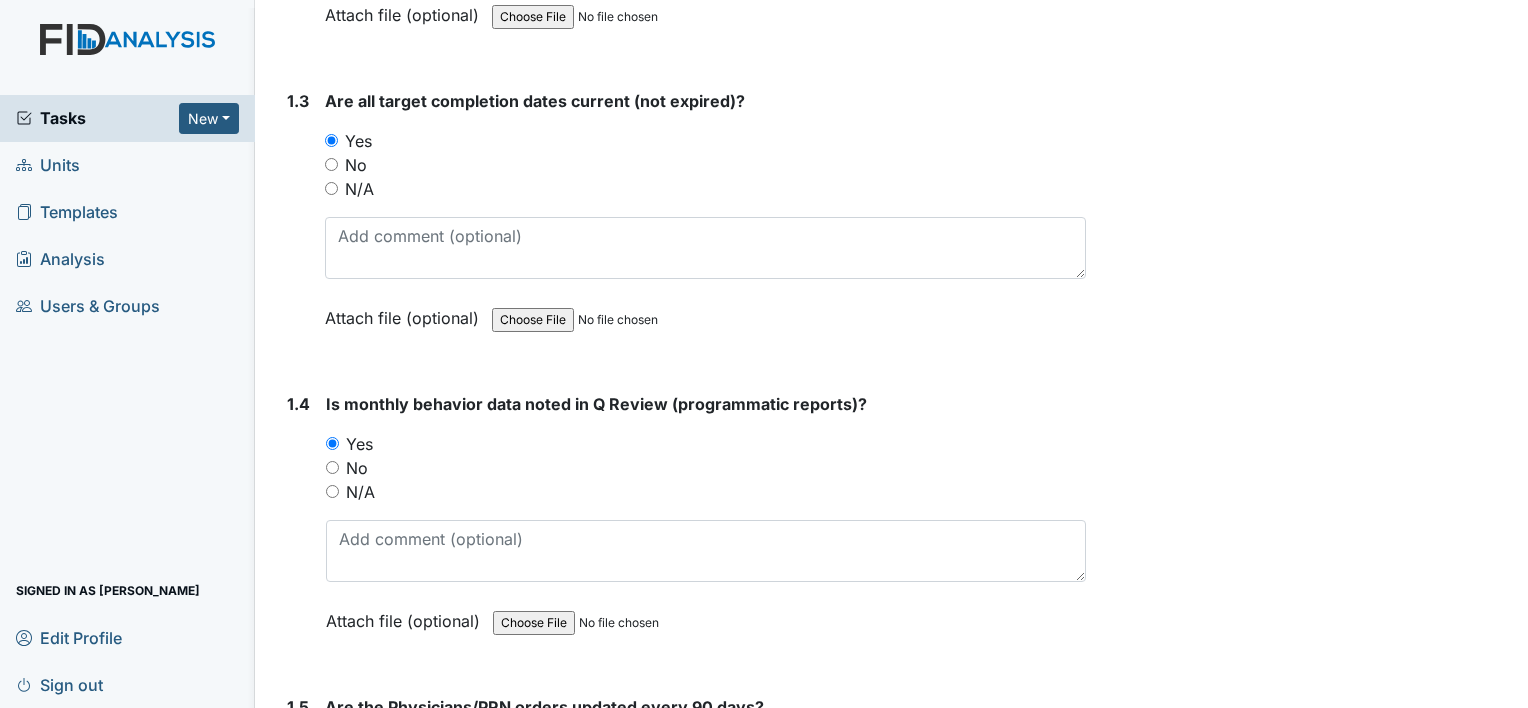 scroll, scrollTop: 1100, scrollLeft: 0, axis: vertical 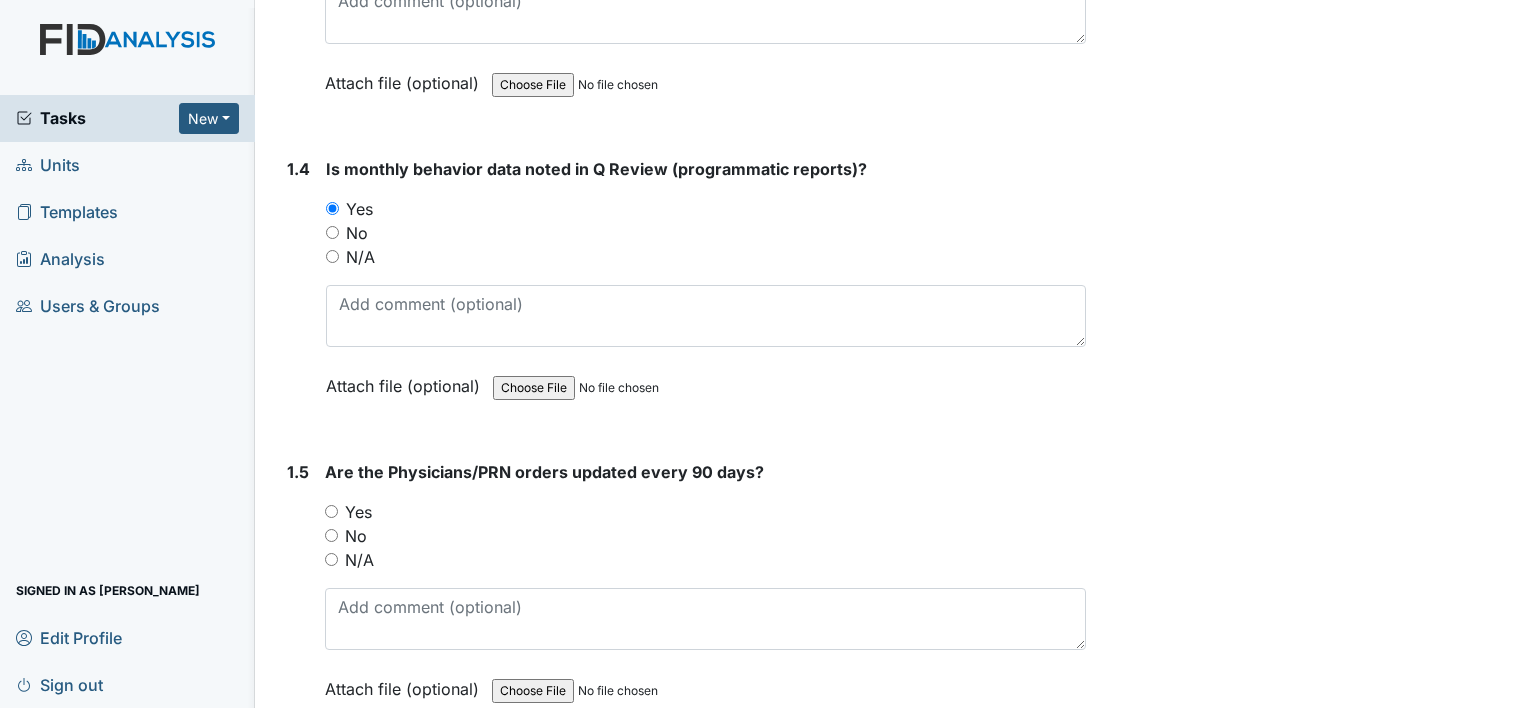 click on "Yes" at bounding box center [358, 512] 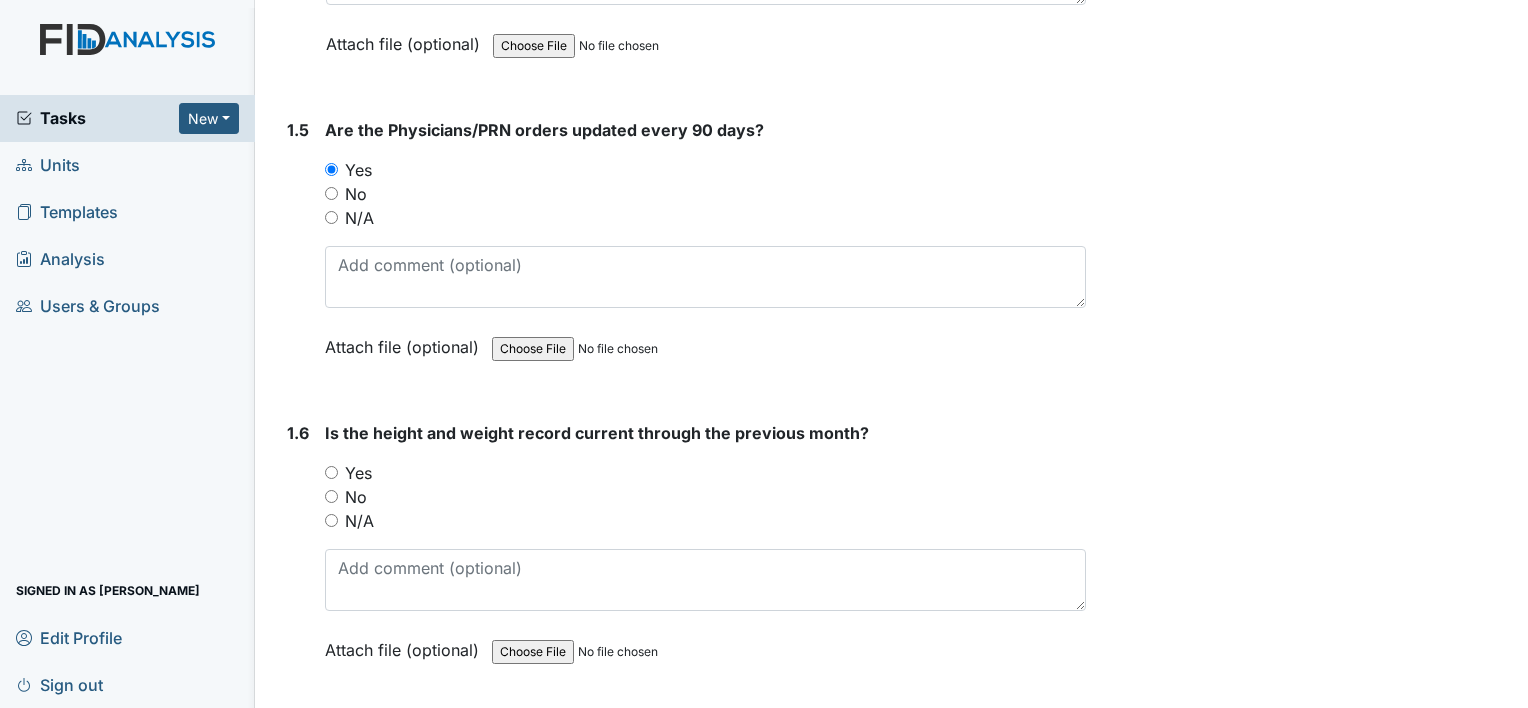 scroll, scrollTop: 1500, scrollLeft: 0, axis: vertical 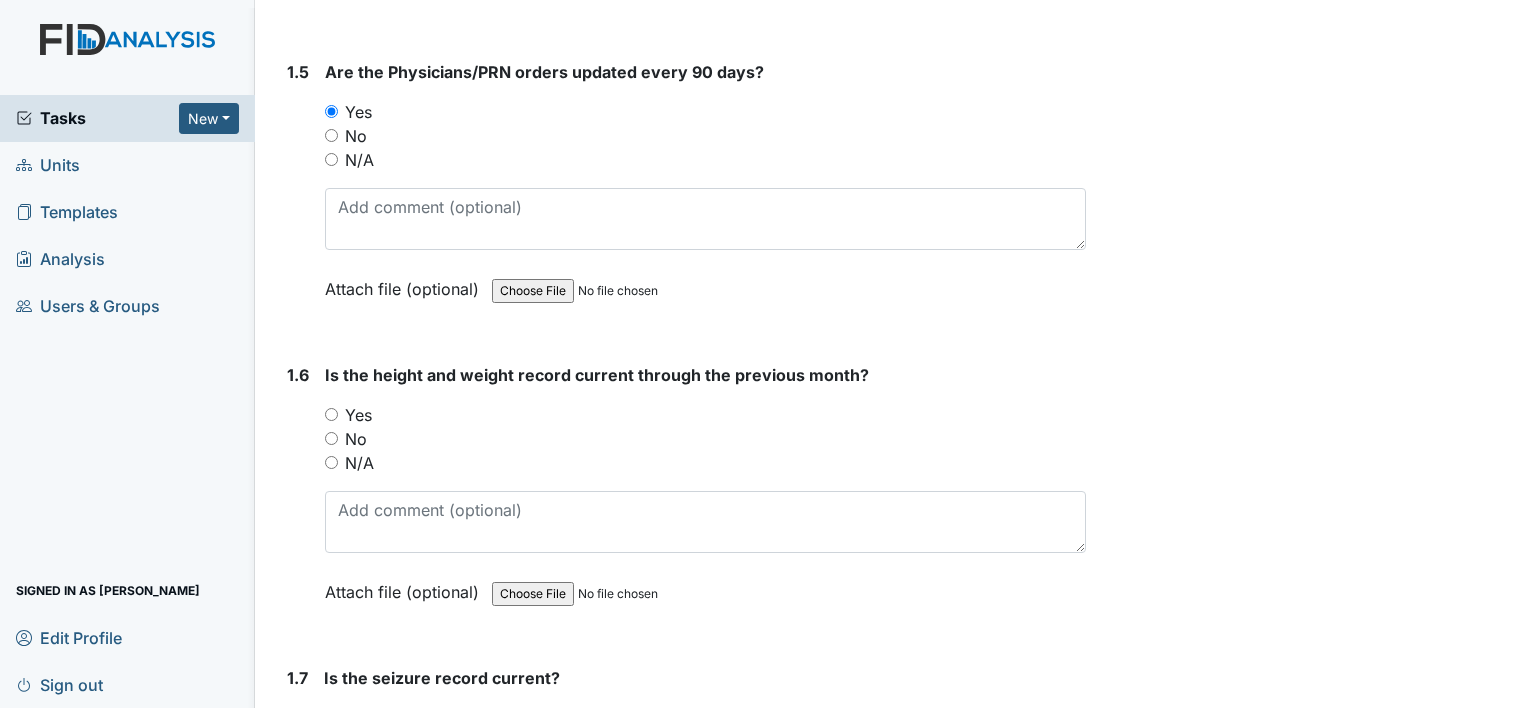 click on "No" at bounding box center (356, 439) 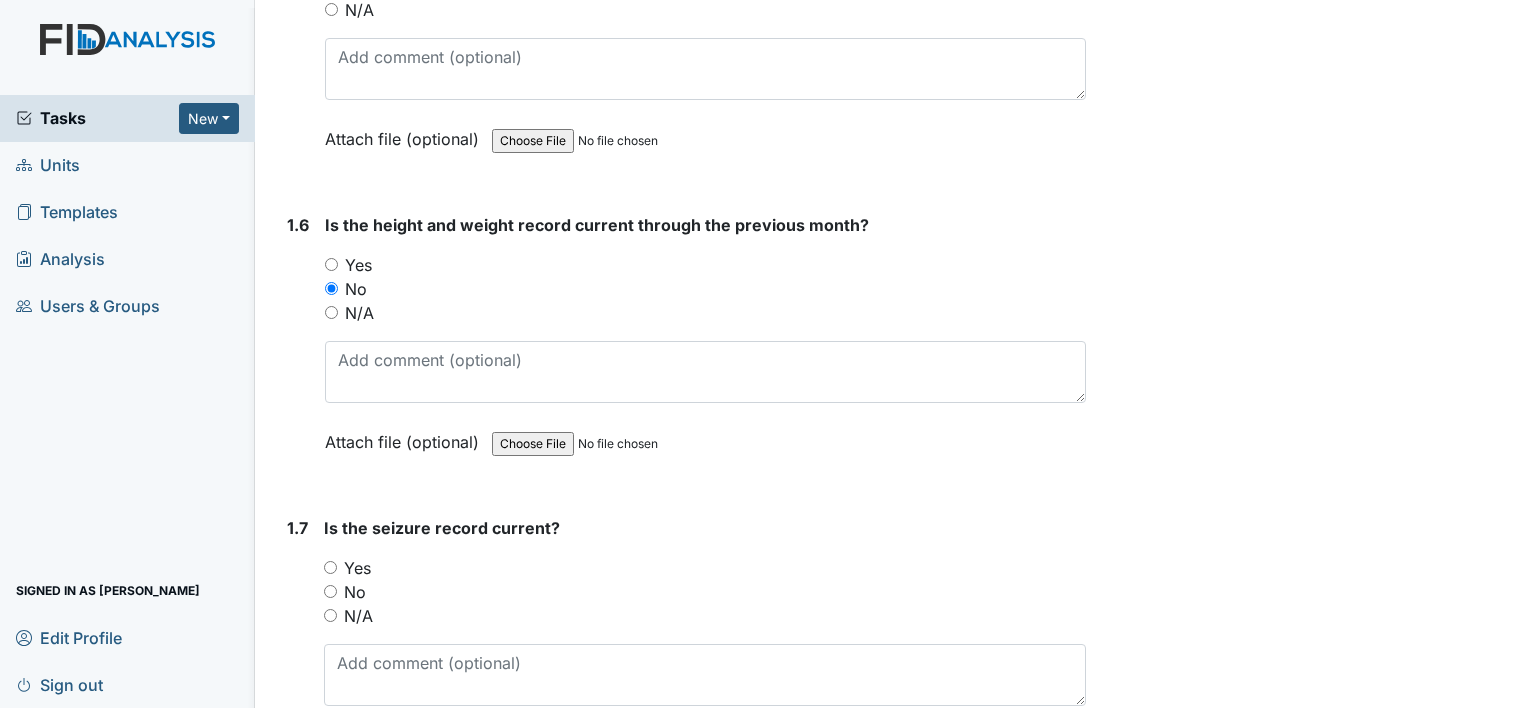 scroll, scrollTop: 2000, scrollLeft: 0, axis: vertical 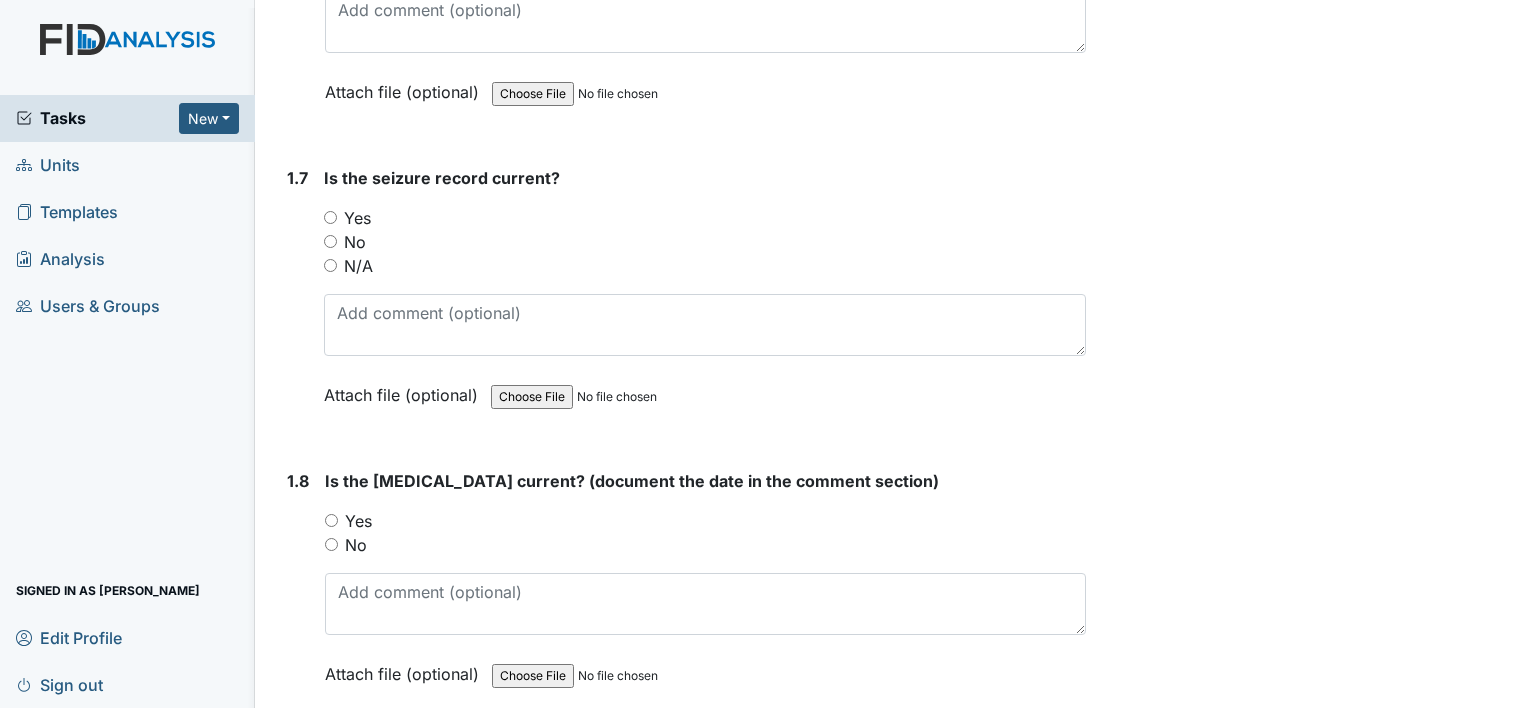 click on "Yes" at bounding box center (357, 218) 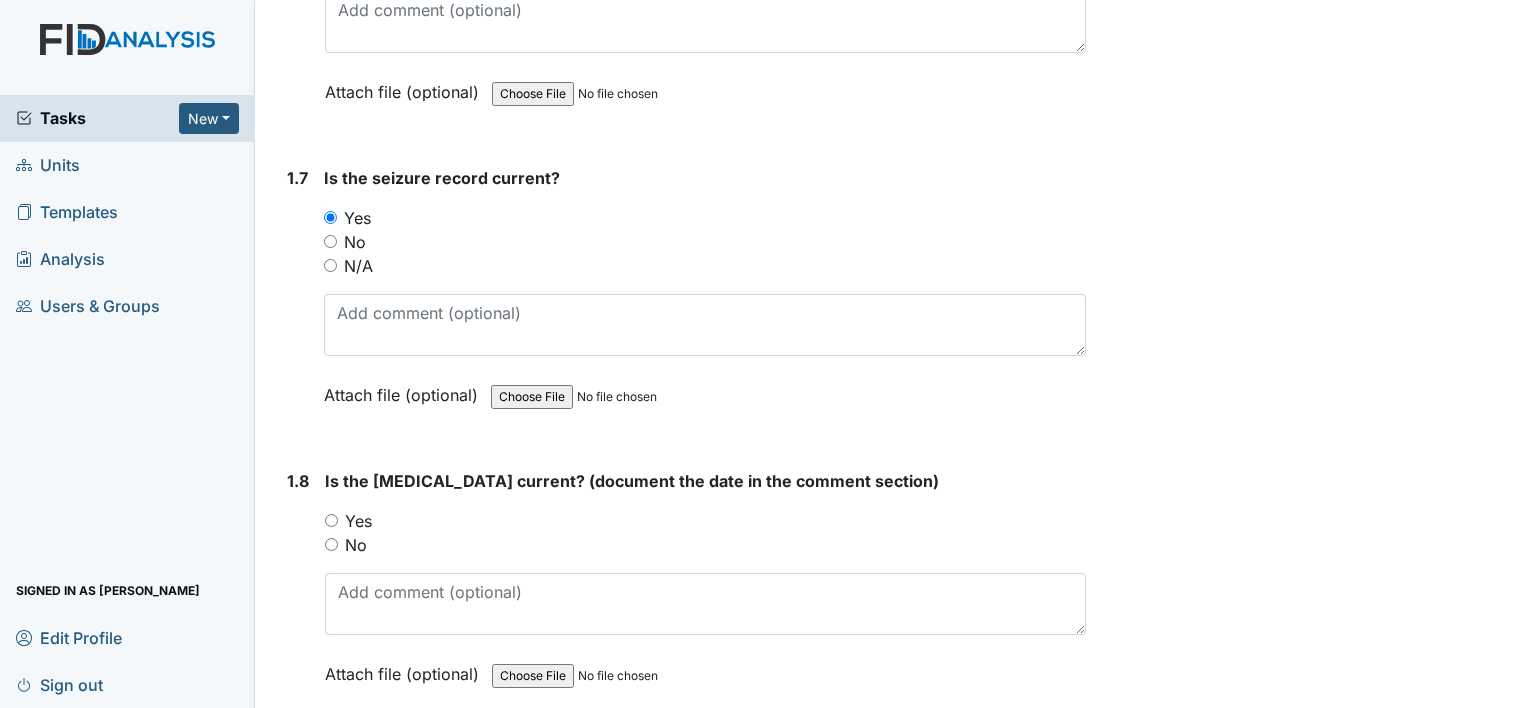 click on "Yes" at bounding box center [358, 521] 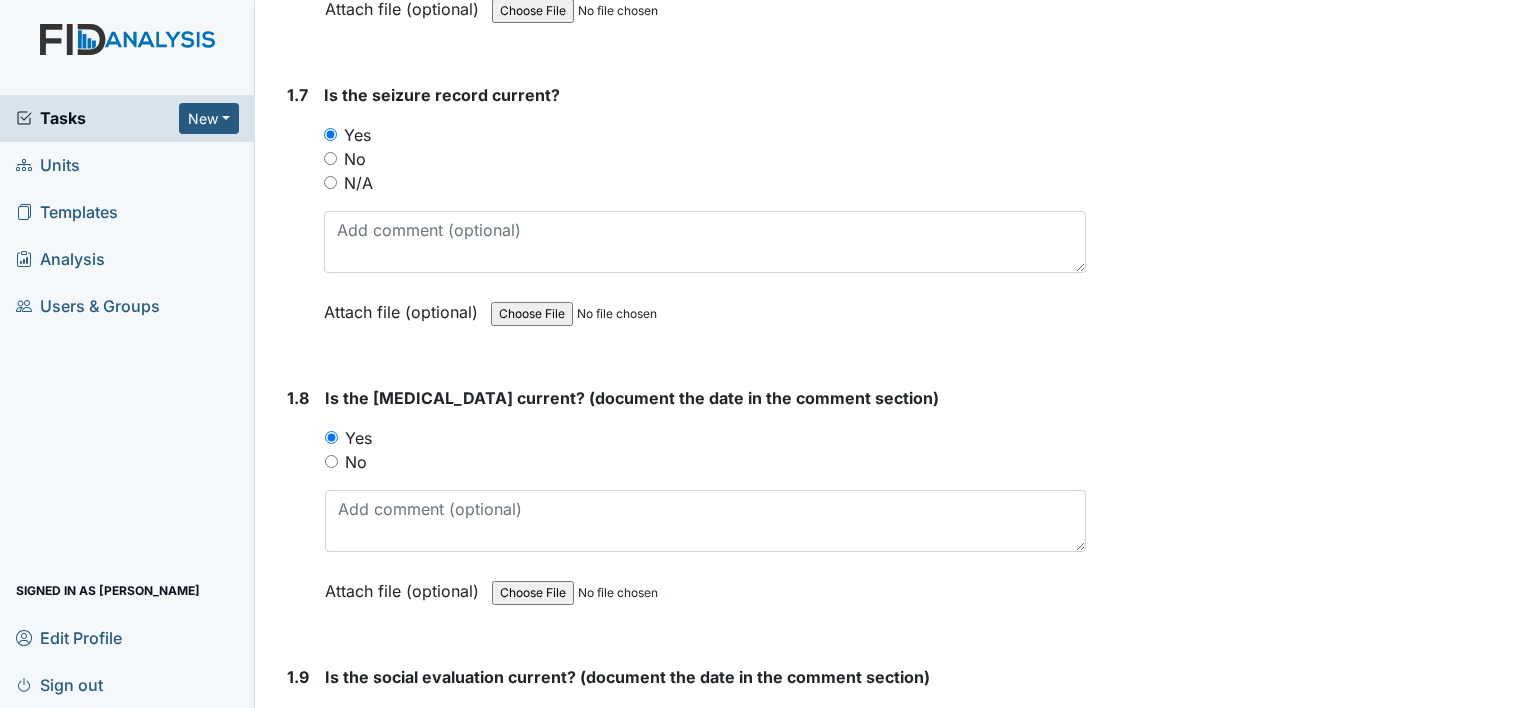 scroll, scrollTop: 2300, scrollLeft: 0, axis: vertical 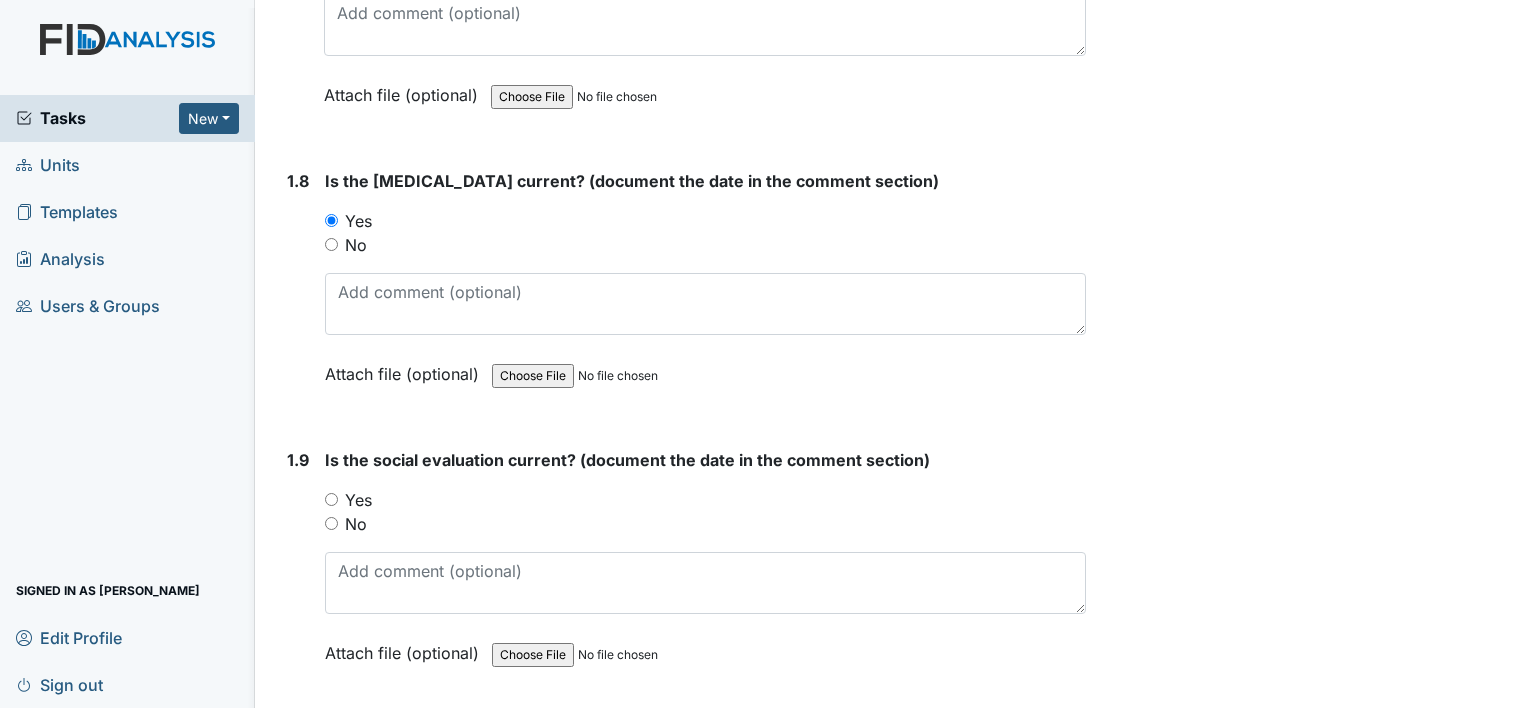 click on "Yes" at bounding box center [358, 500] 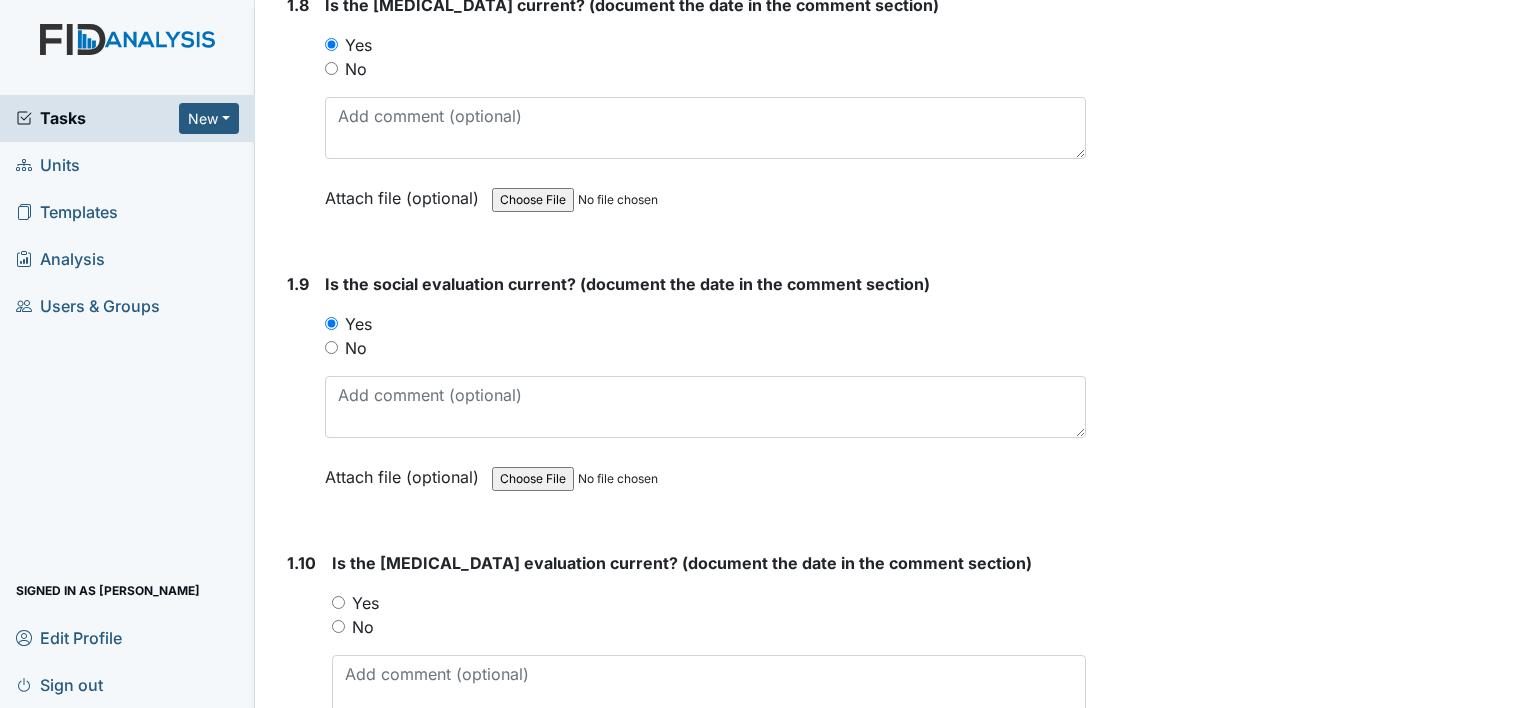 scroll, scrollTop: 2600, scrollLeft: 0, axis: vertical 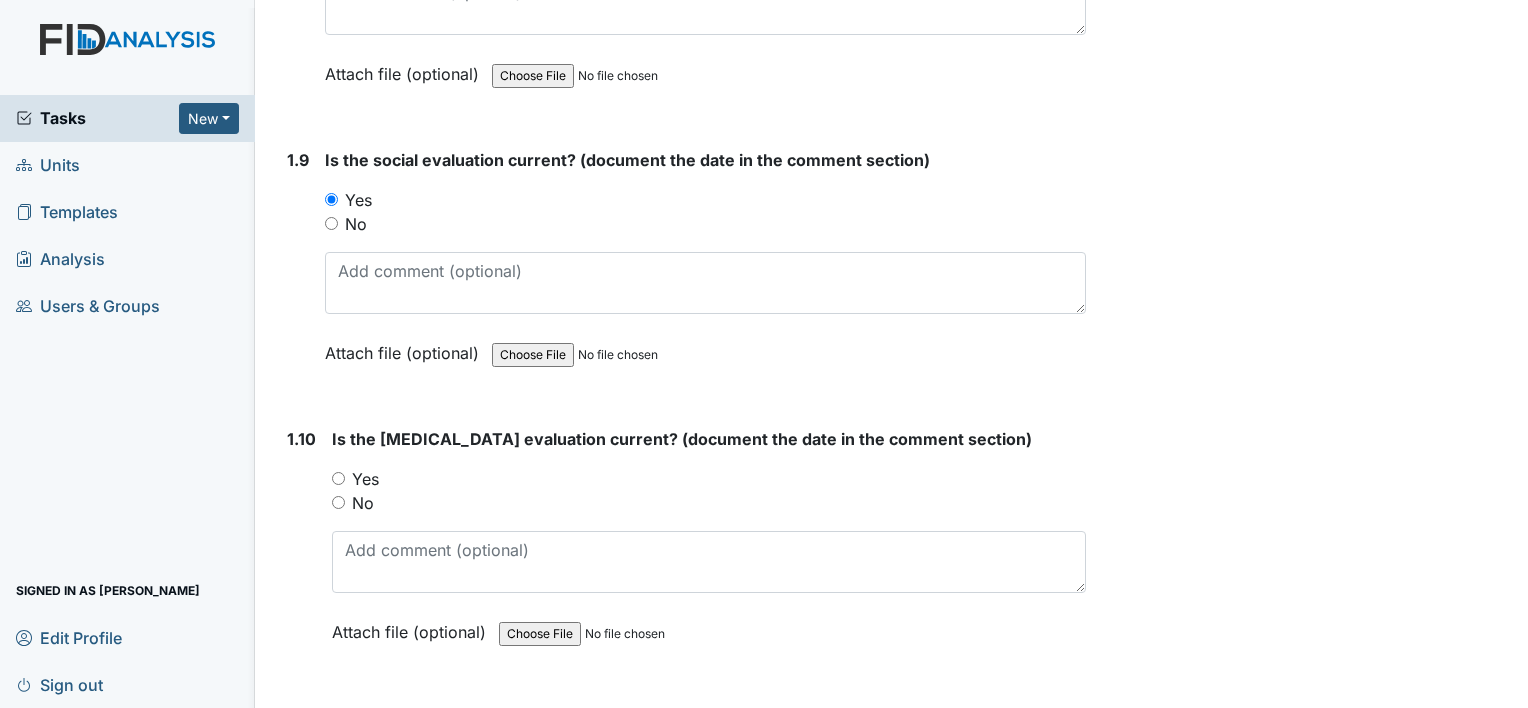 click on "Yes" at bounding box center (365, 479) 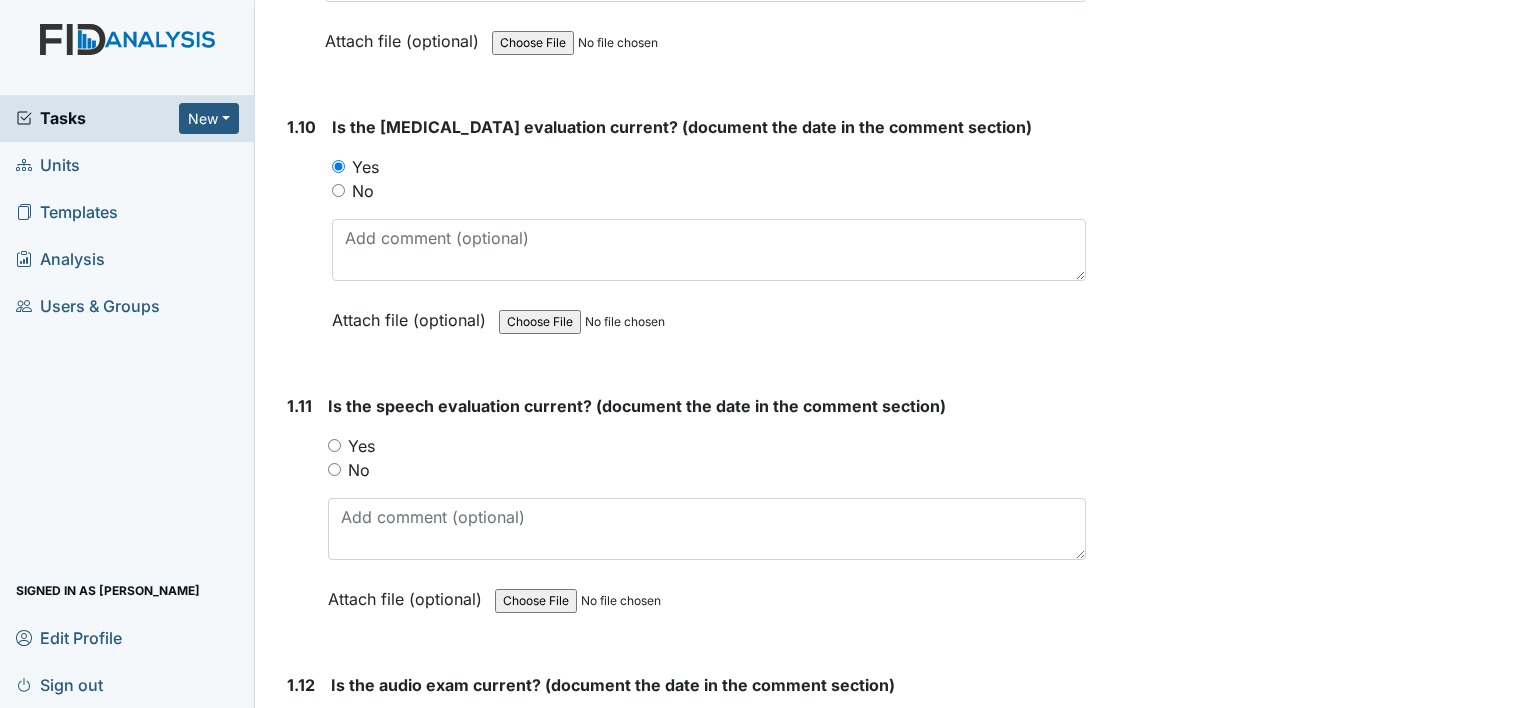 scroll, scrollTop: 3000, scrollLeft: 0, axis: vertical 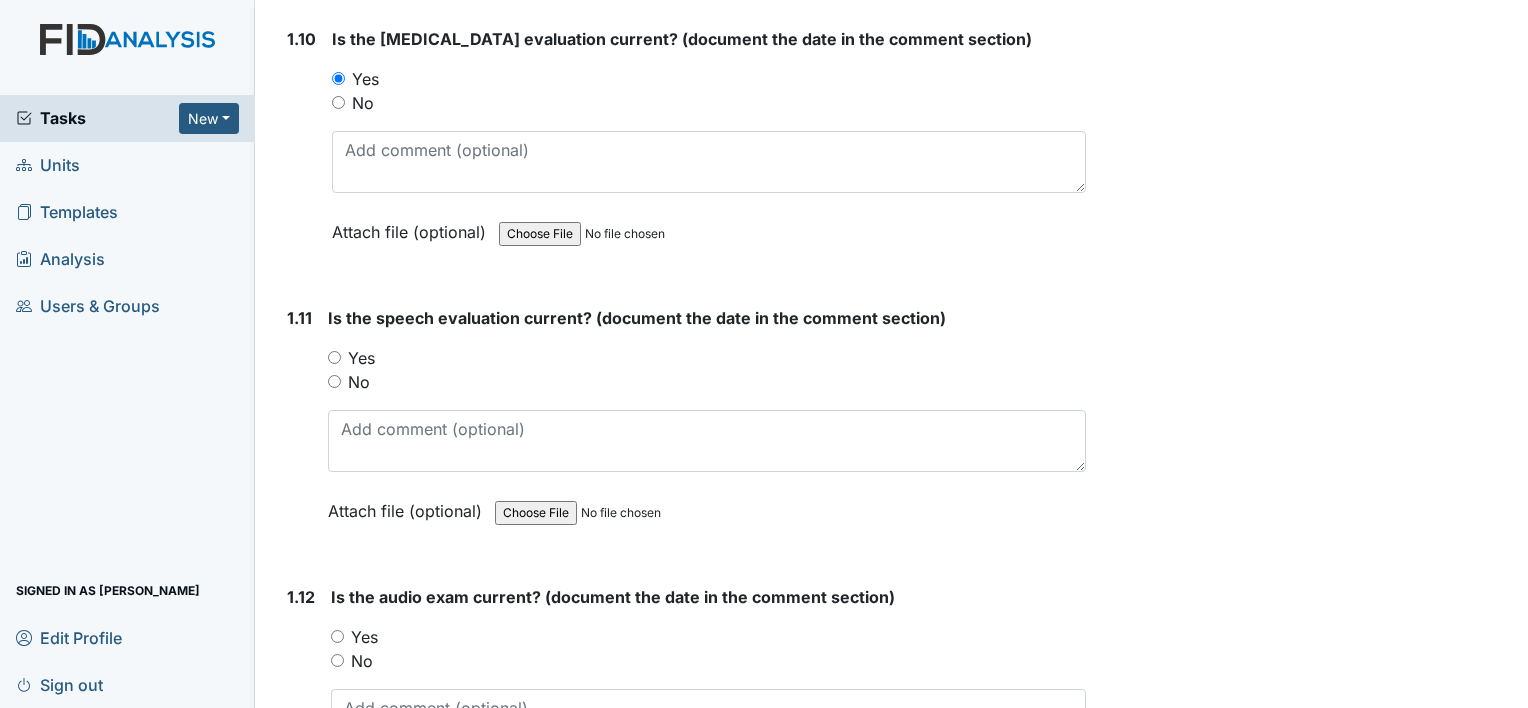 click on "Yes" at bounding box center (361, 358) 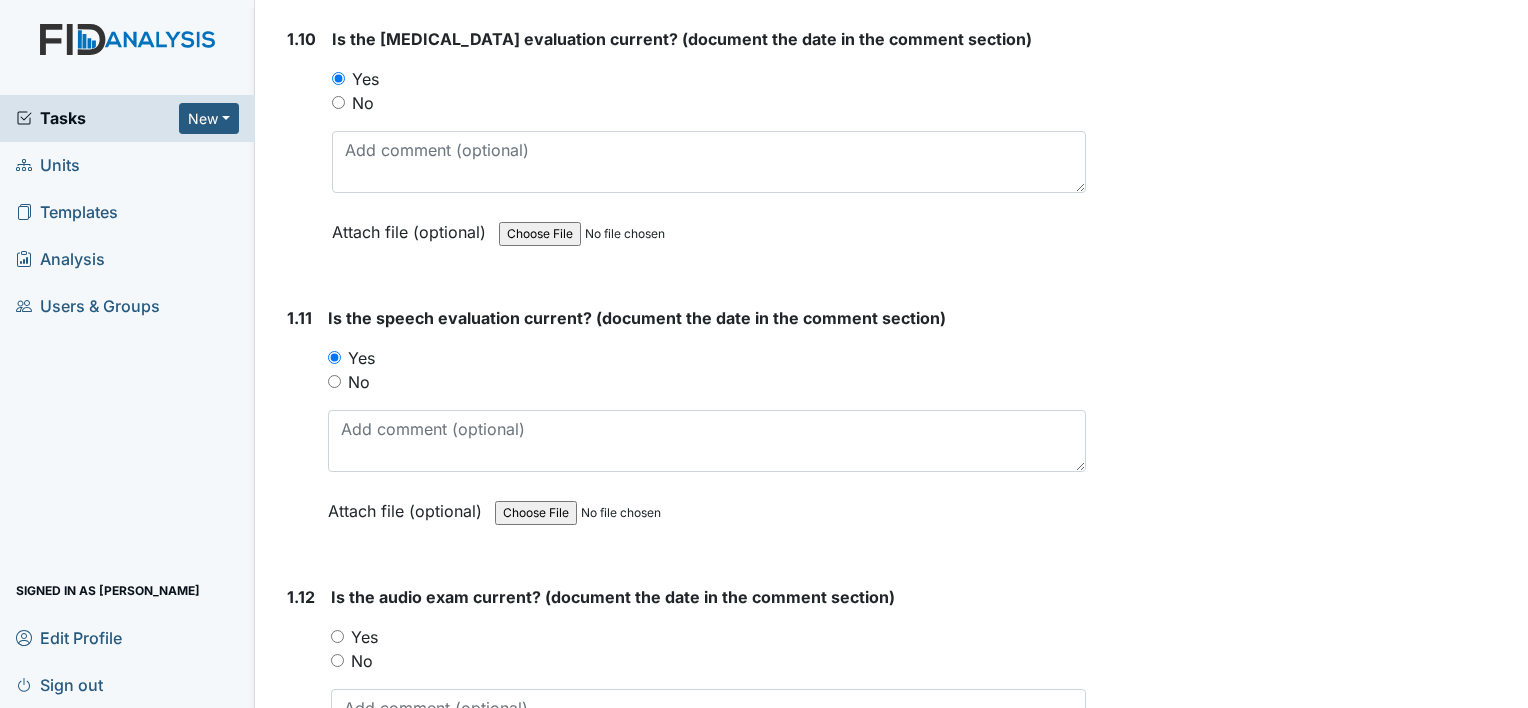 click on "Yes" at bounding box center [364, 637] 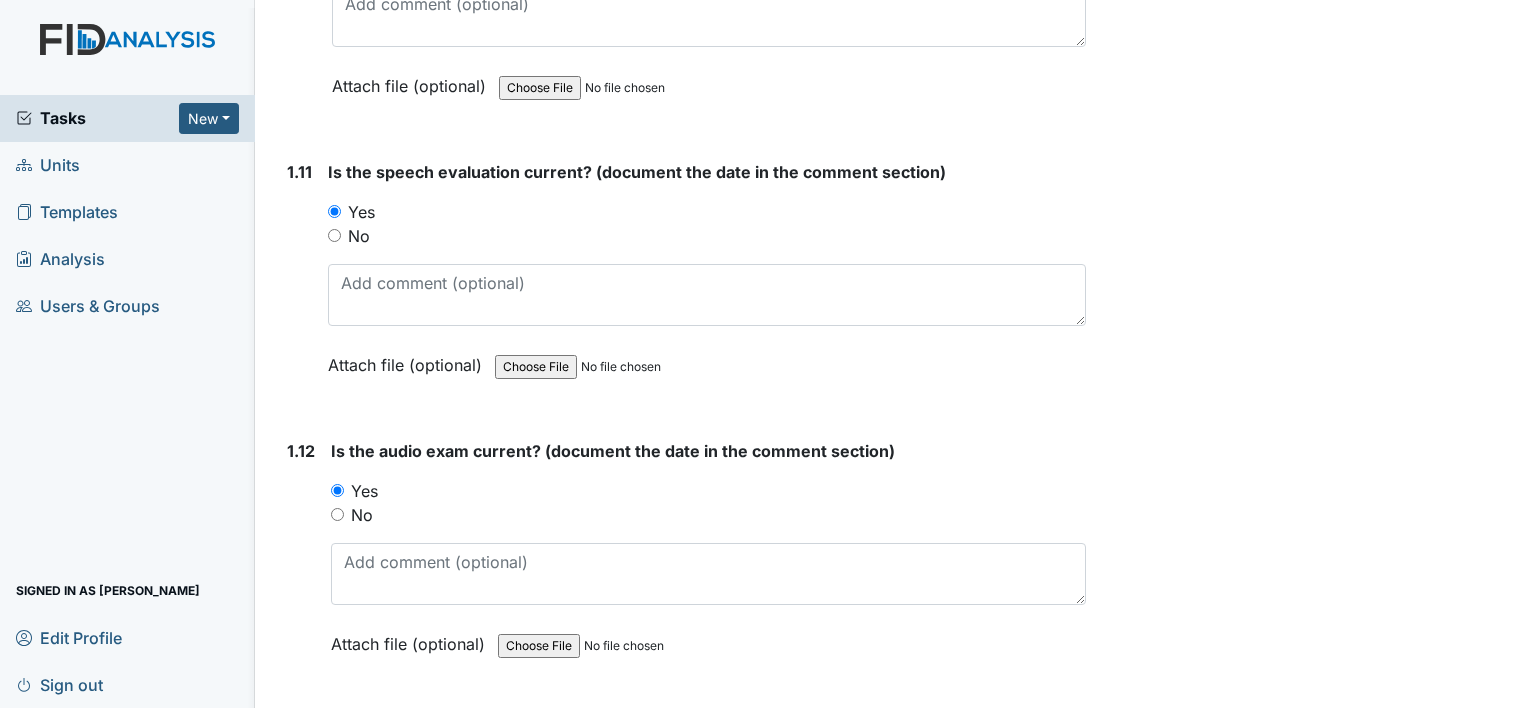 scroll, scrollTop: 3400, scrollLeft: 0, axis: vertical 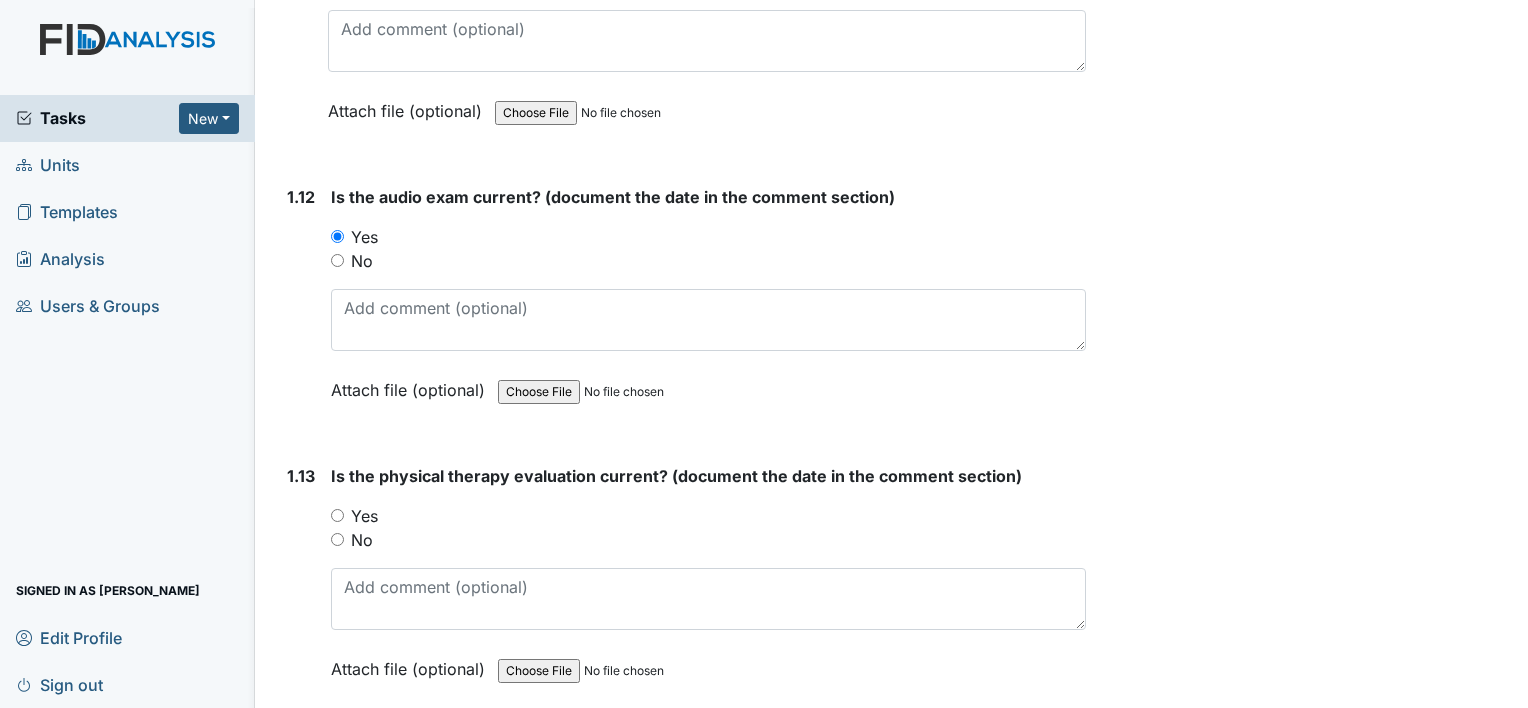 click on "Yes" at bounding box center [364, 516] 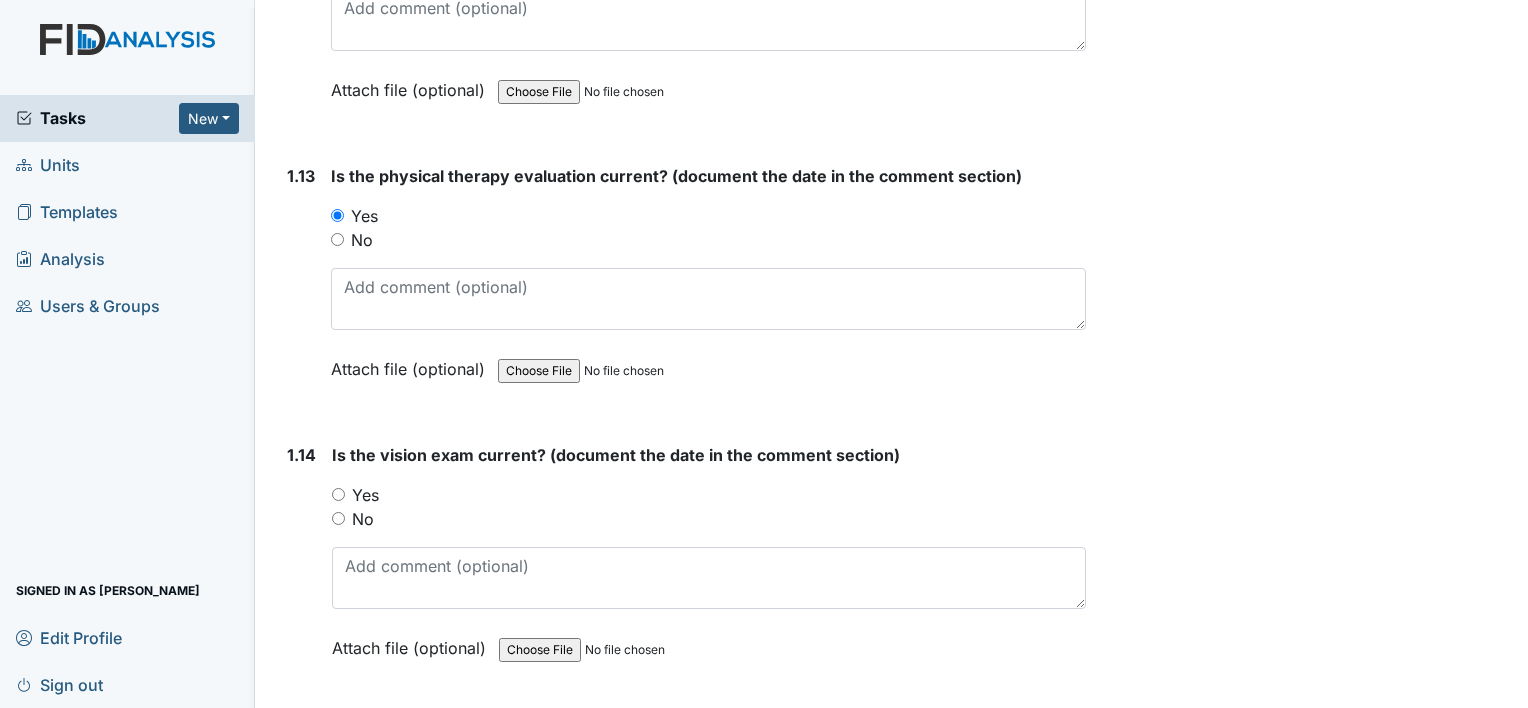 click on "Yes" at bounding box center [365, 495] 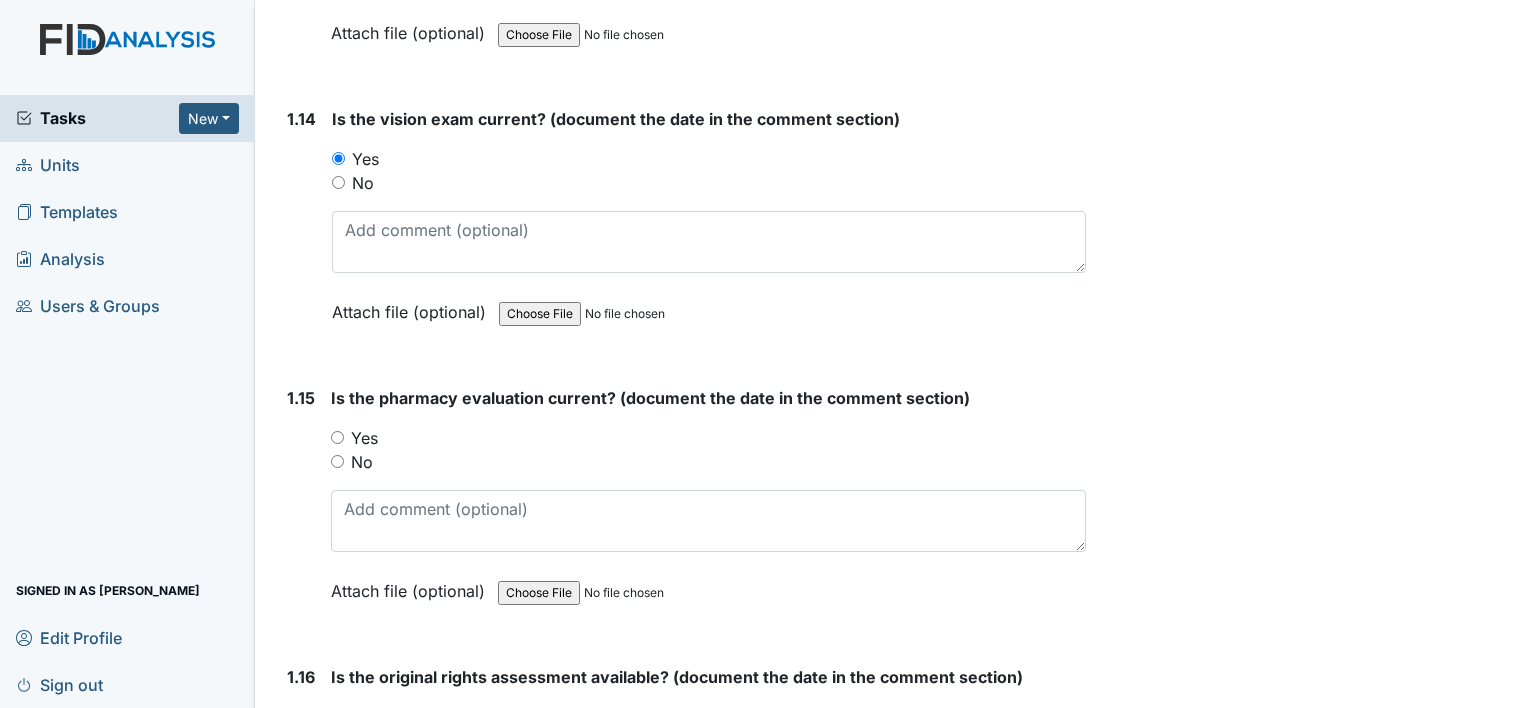 scroll, scrollTop: 4100, scrollLeft: 0, axis: vertical 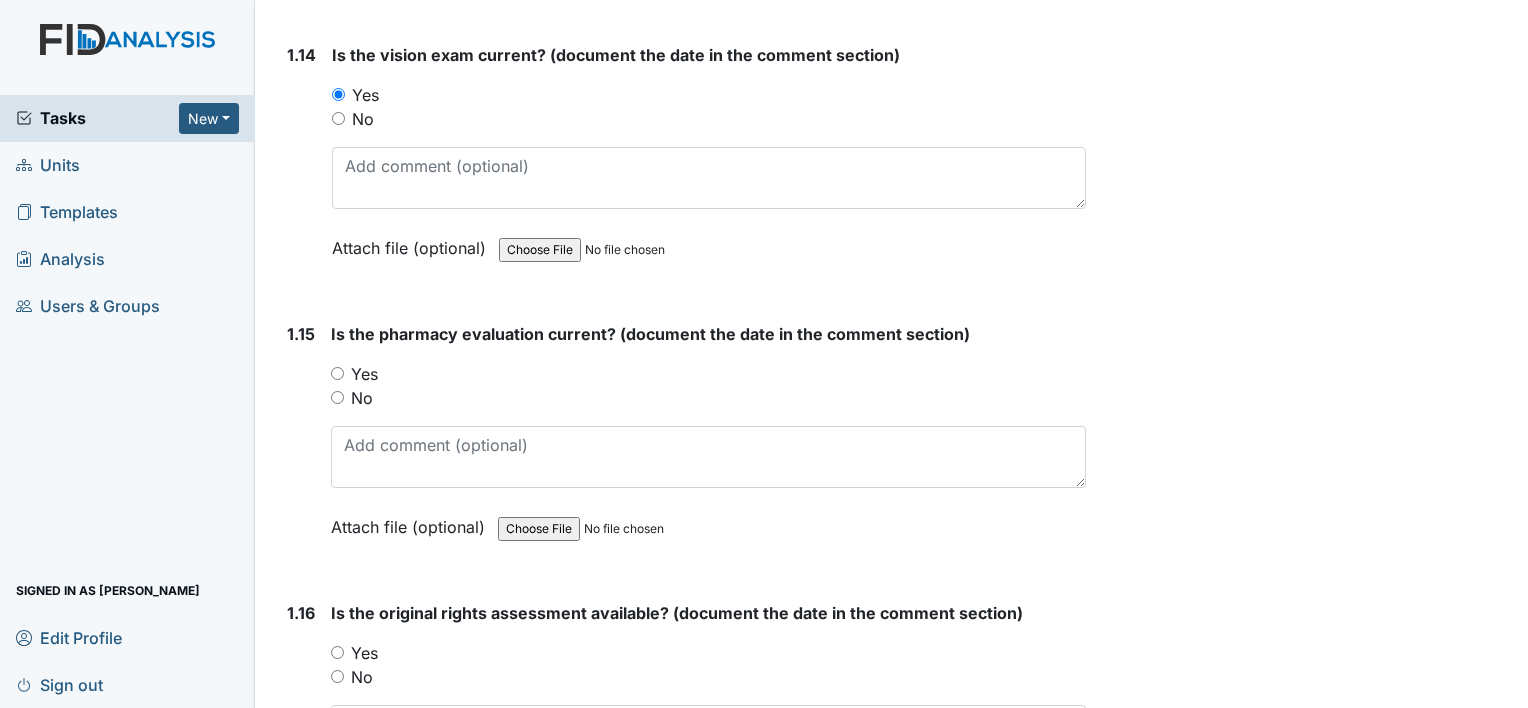 click on "Yes" at bounding box center (364, 374) 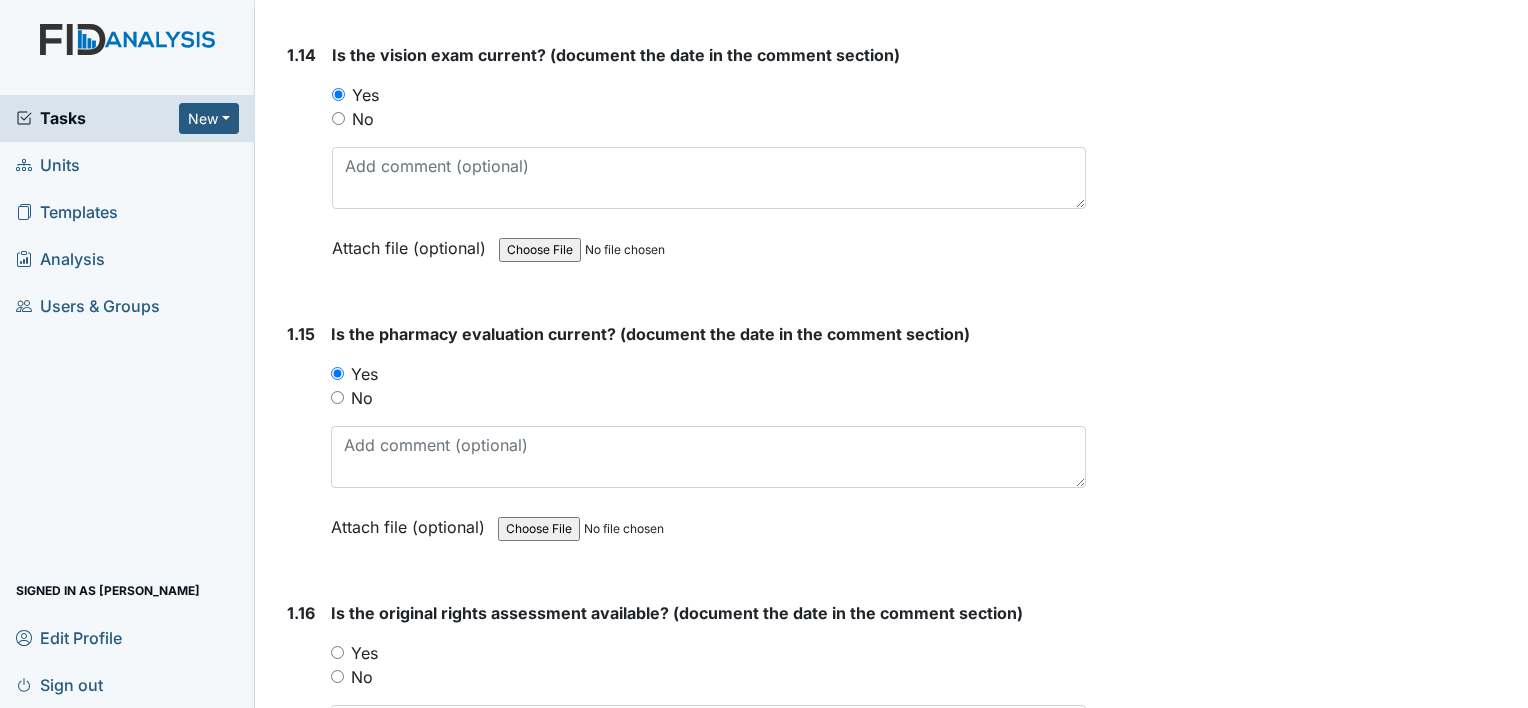 click on "No" at bounding box center (362, 677) 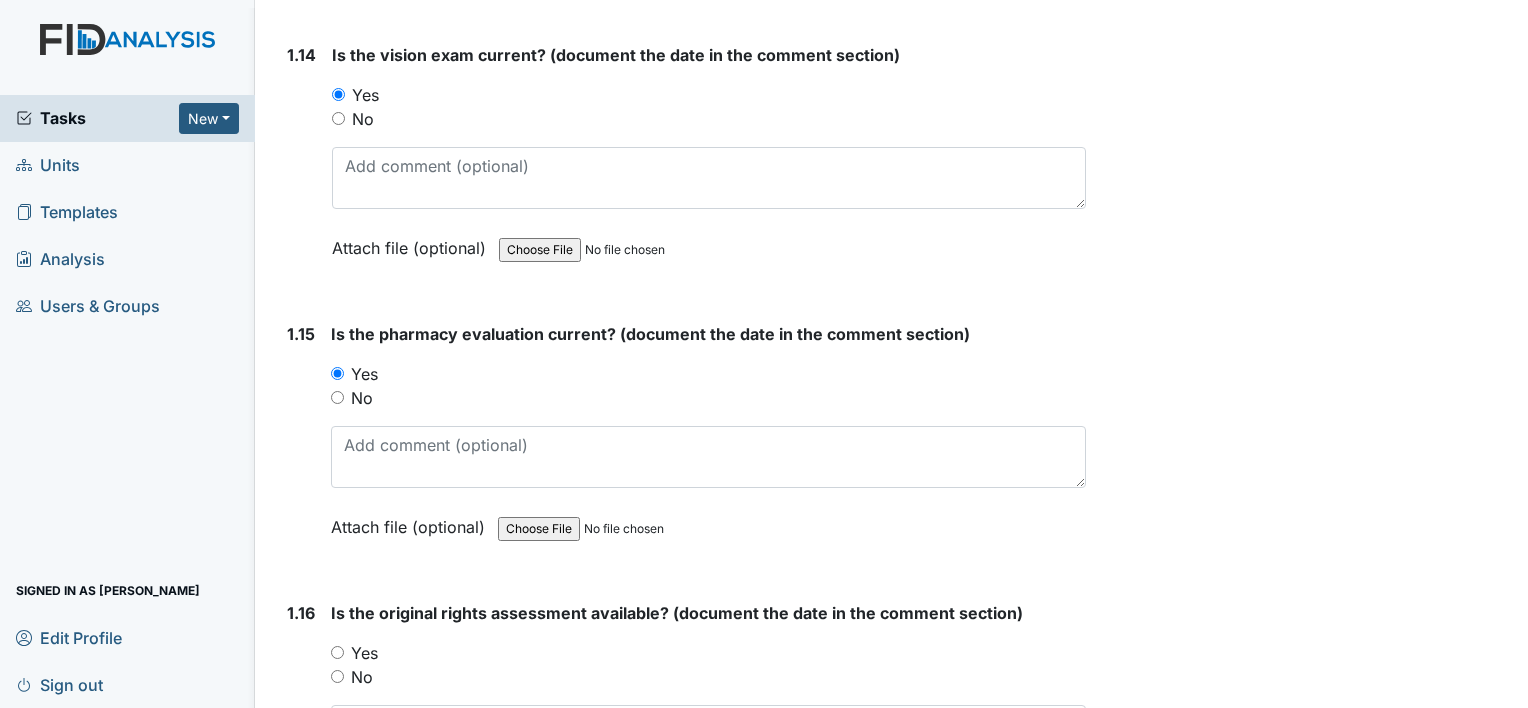 click on "No" at bounding box center [337, 676] 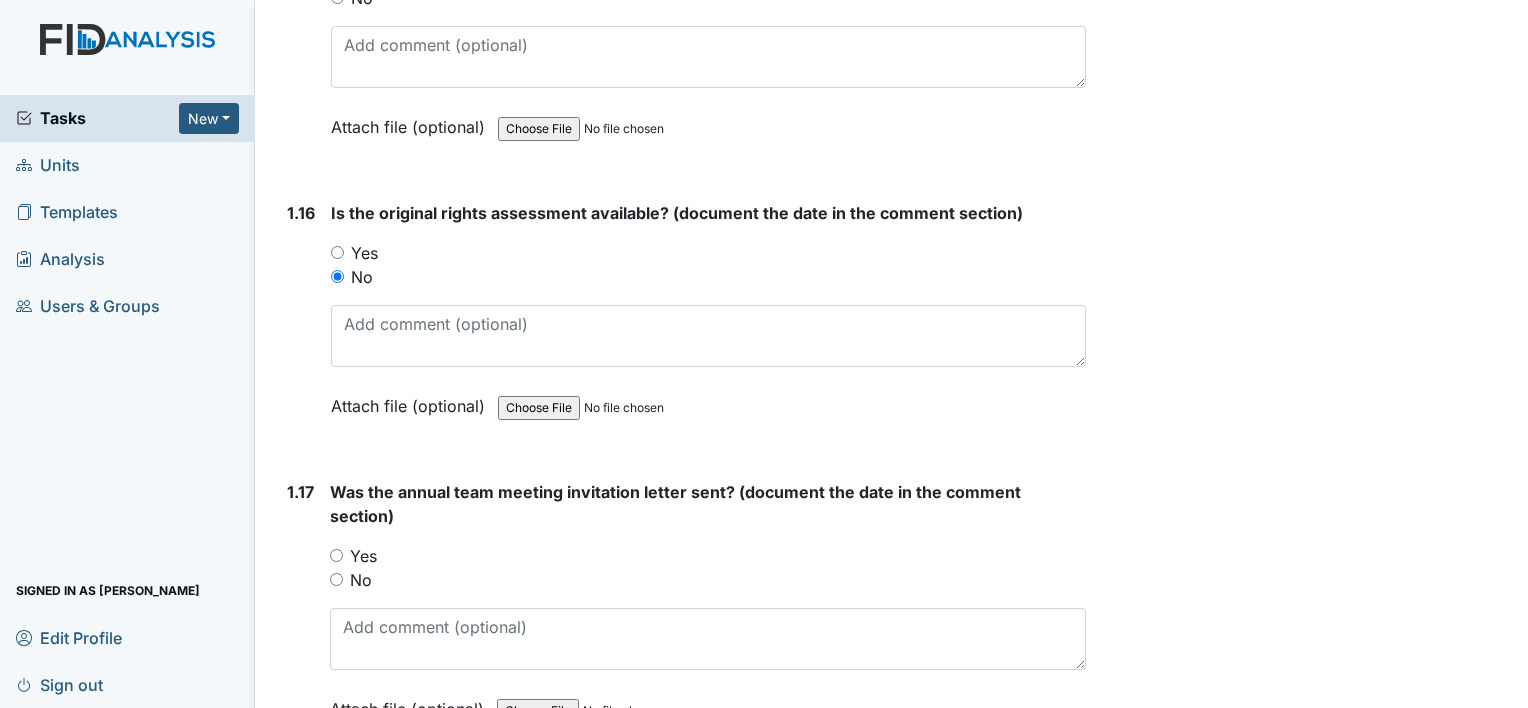 click on "No" at bounding box center (361, 580) 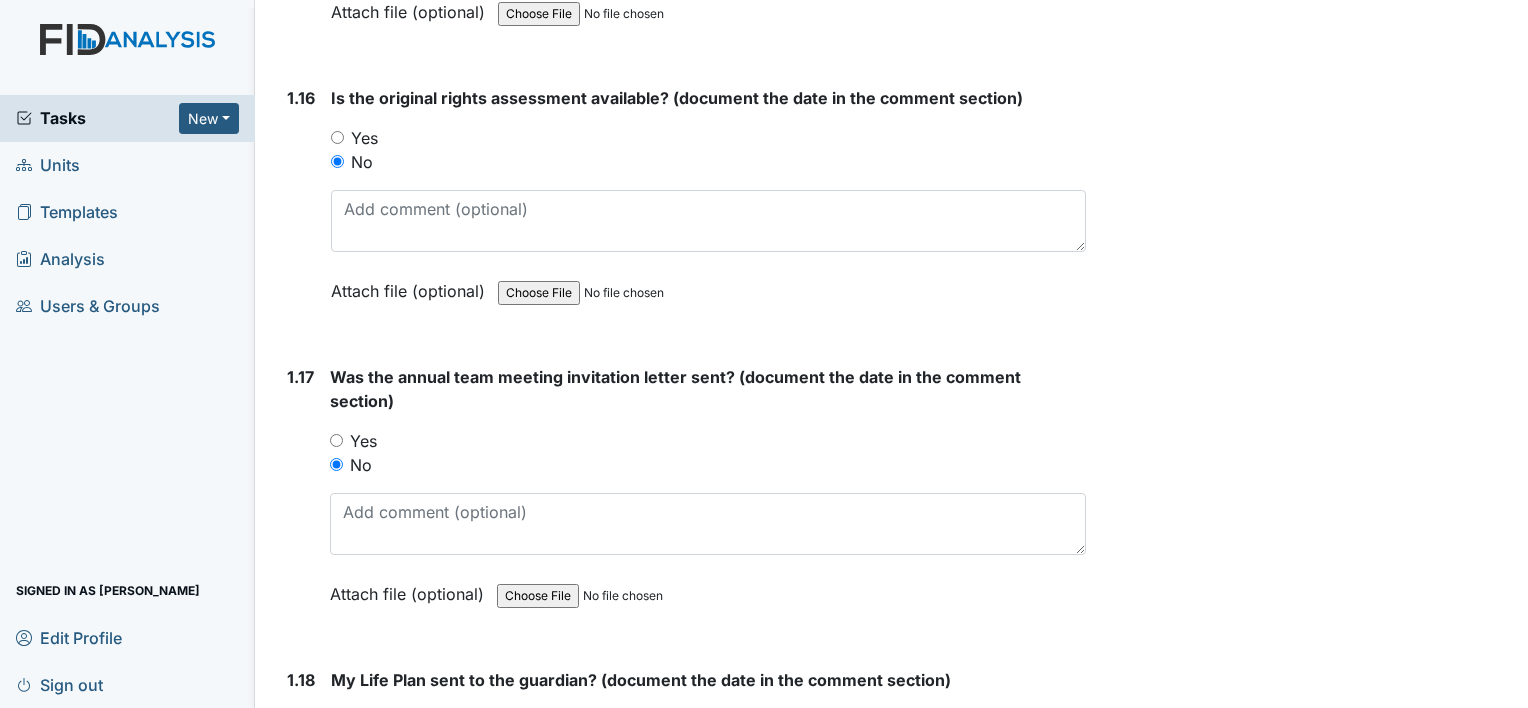 scroll, scrollTop: 4700, scrollLeft: 0, axis: vertical 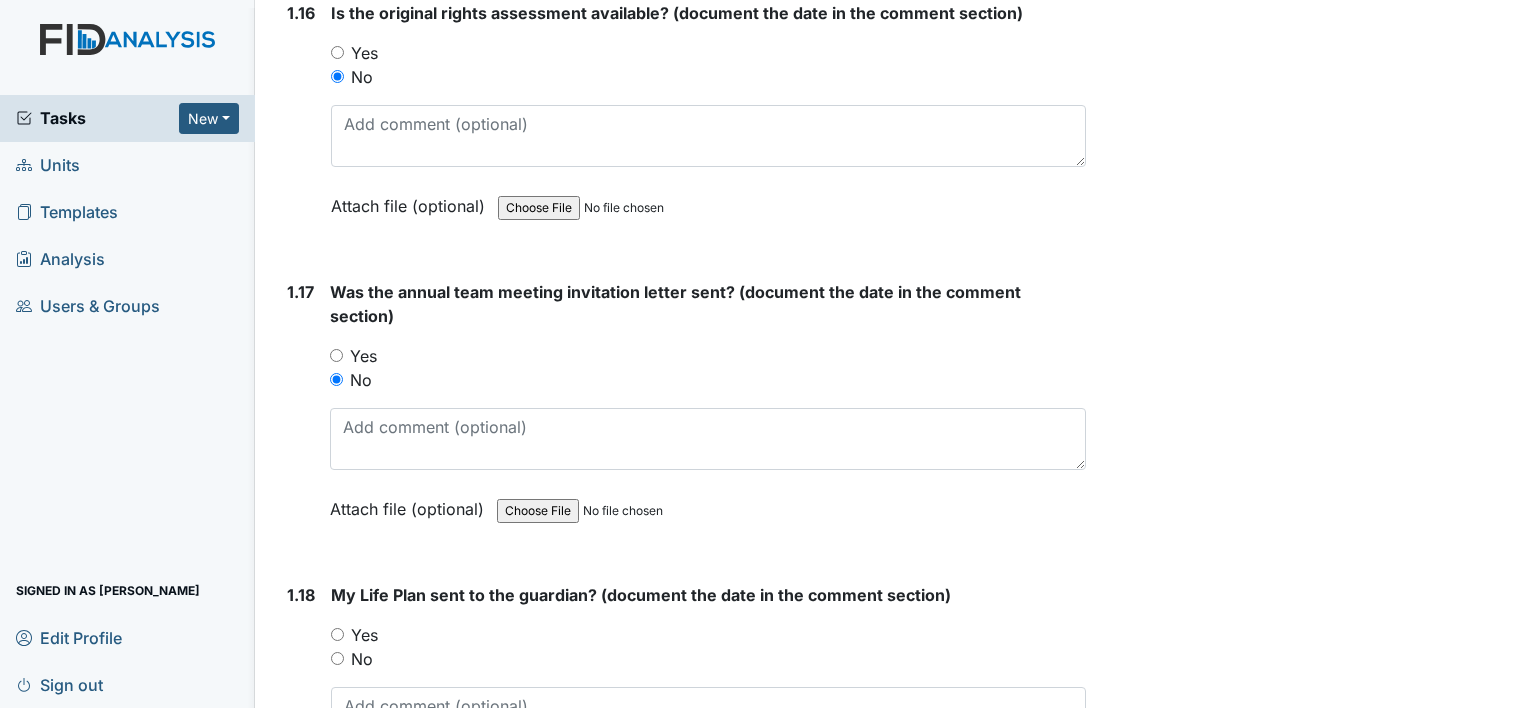 click on "No" at bounding box center [362, 659] 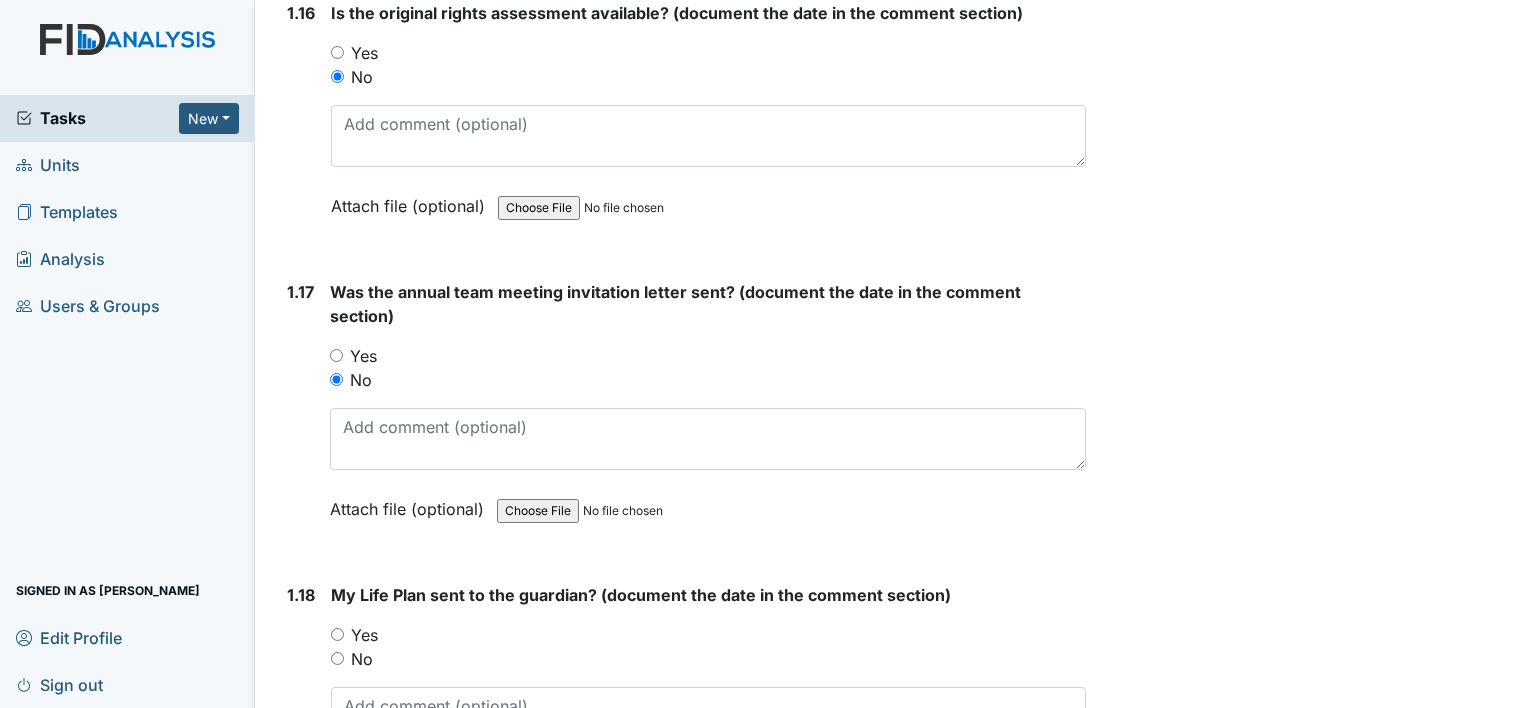 click on "No" at bounding box center [337, 658] 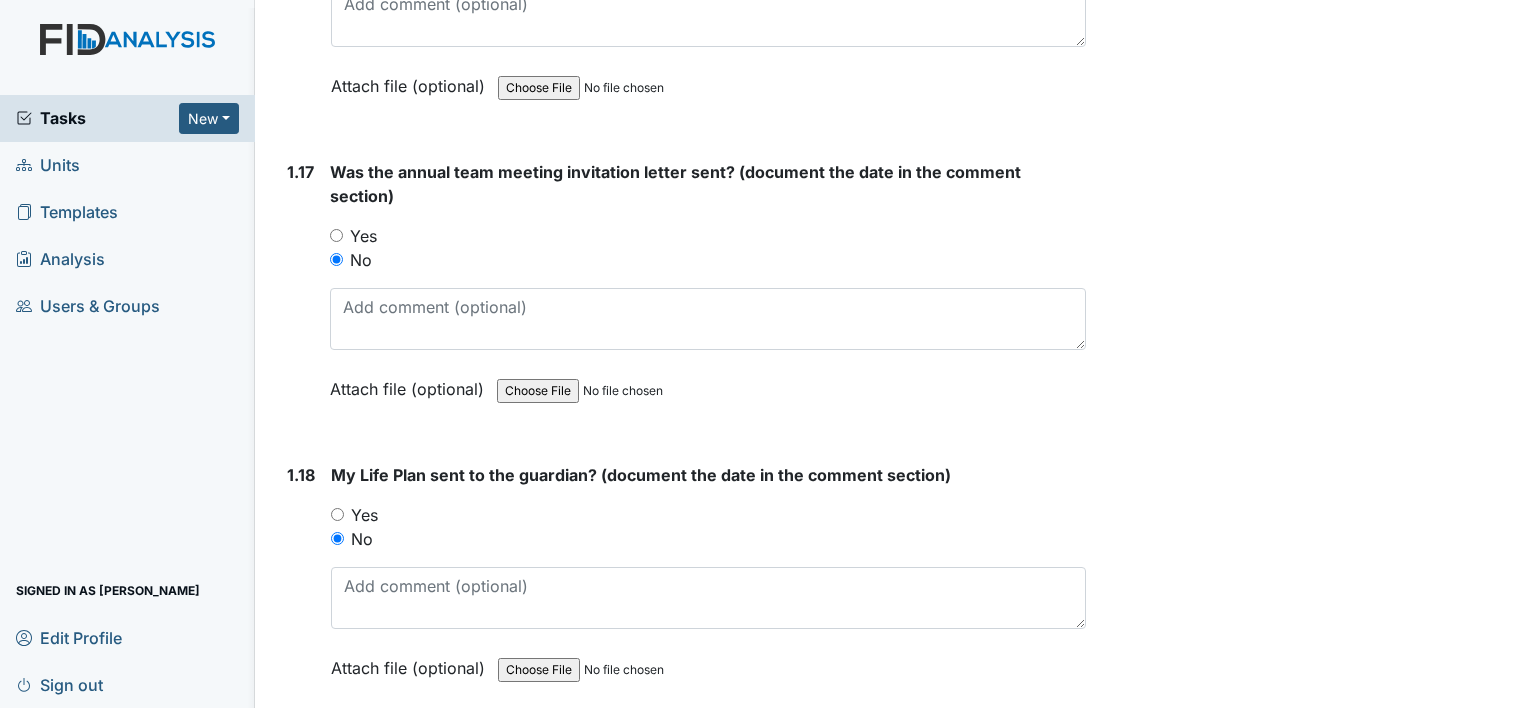 scroll, scrollTop: 4951, scrollLeft: 0, axis: vertical 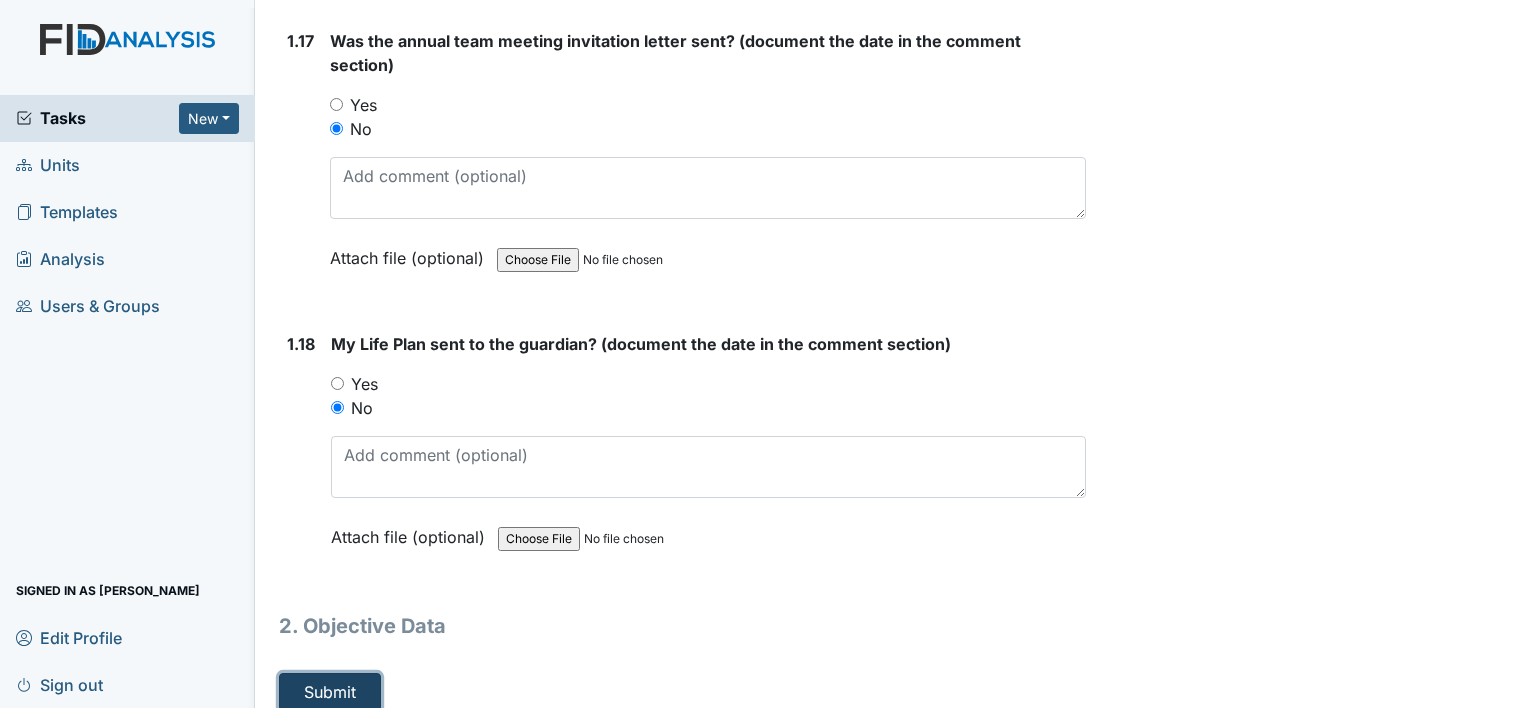 click on "Submit" at bounding box center (330, 692) 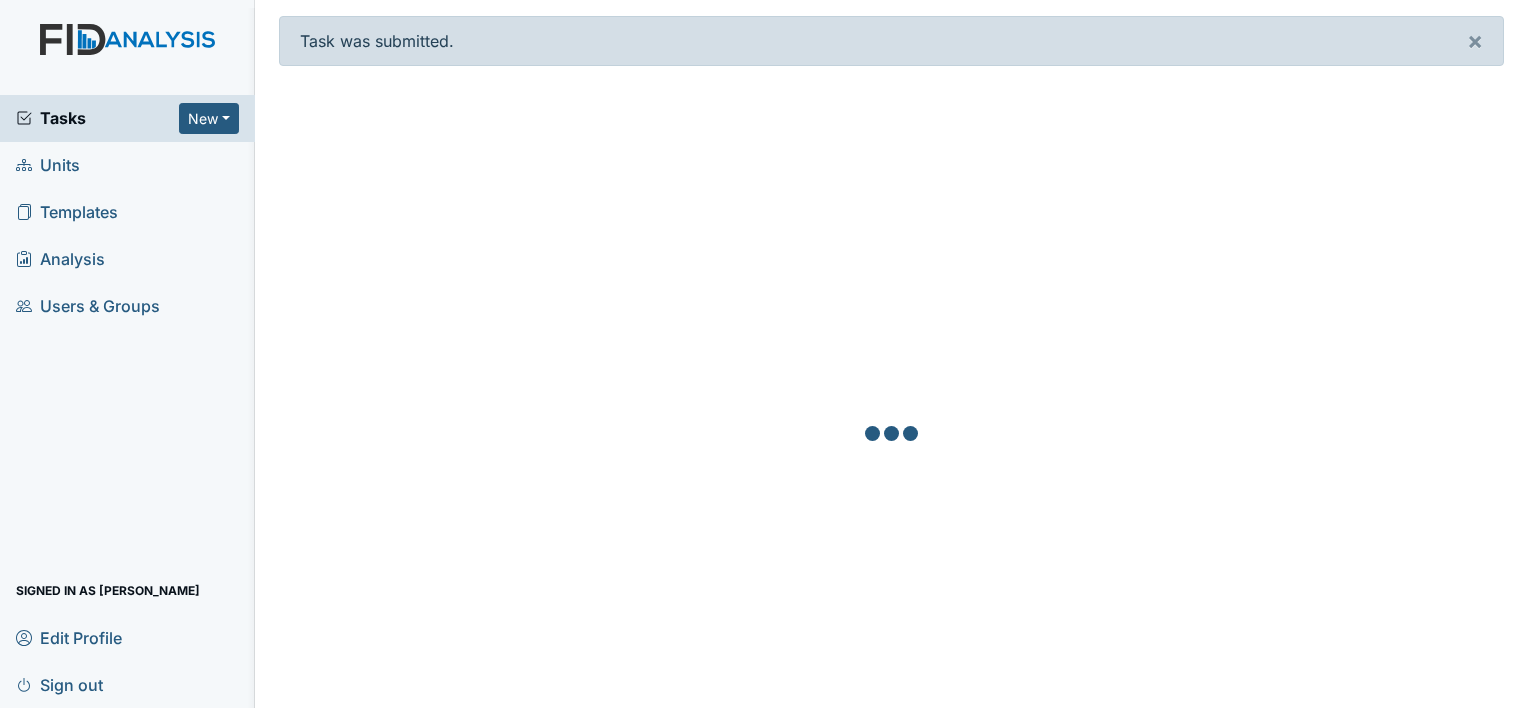 scroll, scrollTop: 0, scrollLeft: 0, axis: both 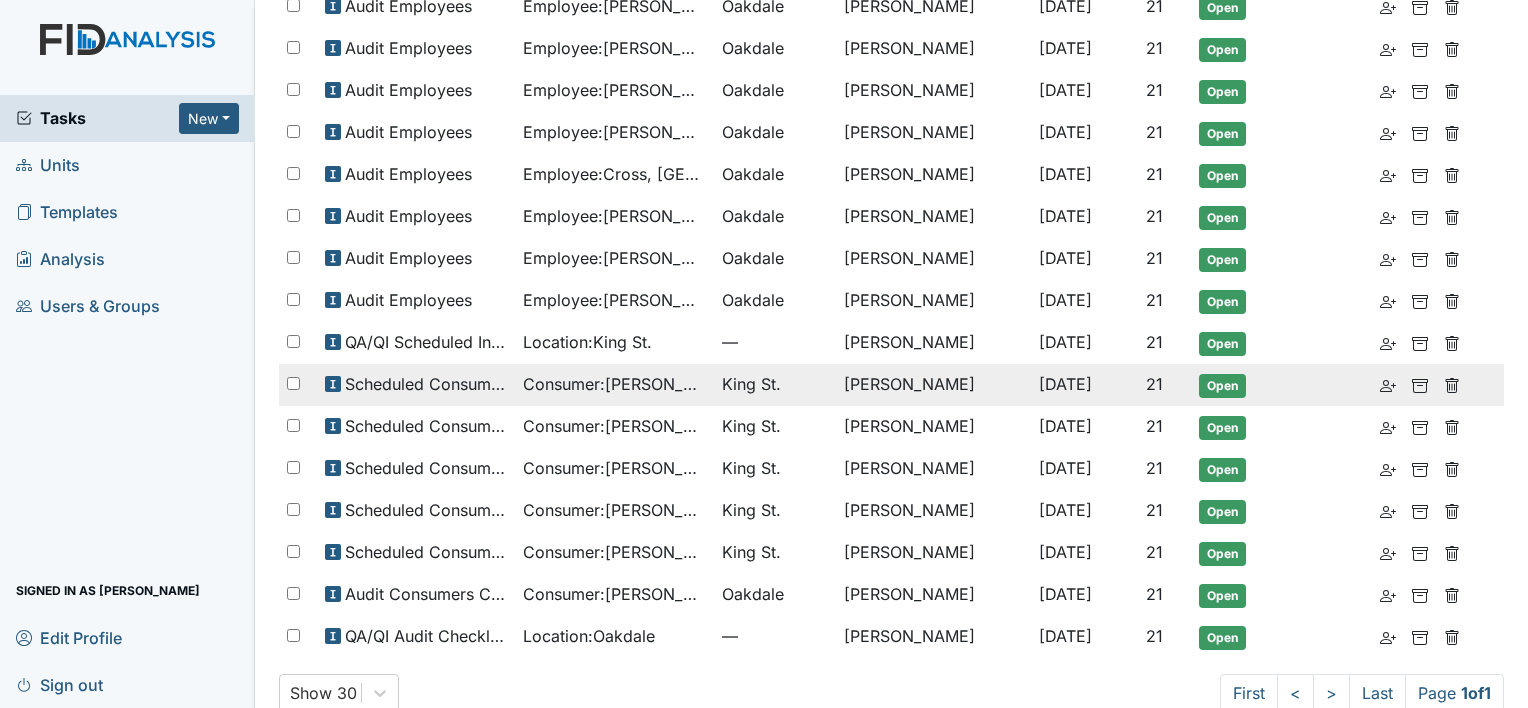click on "Consumer :  Clark, Nina" at bounding box center (614, 384) 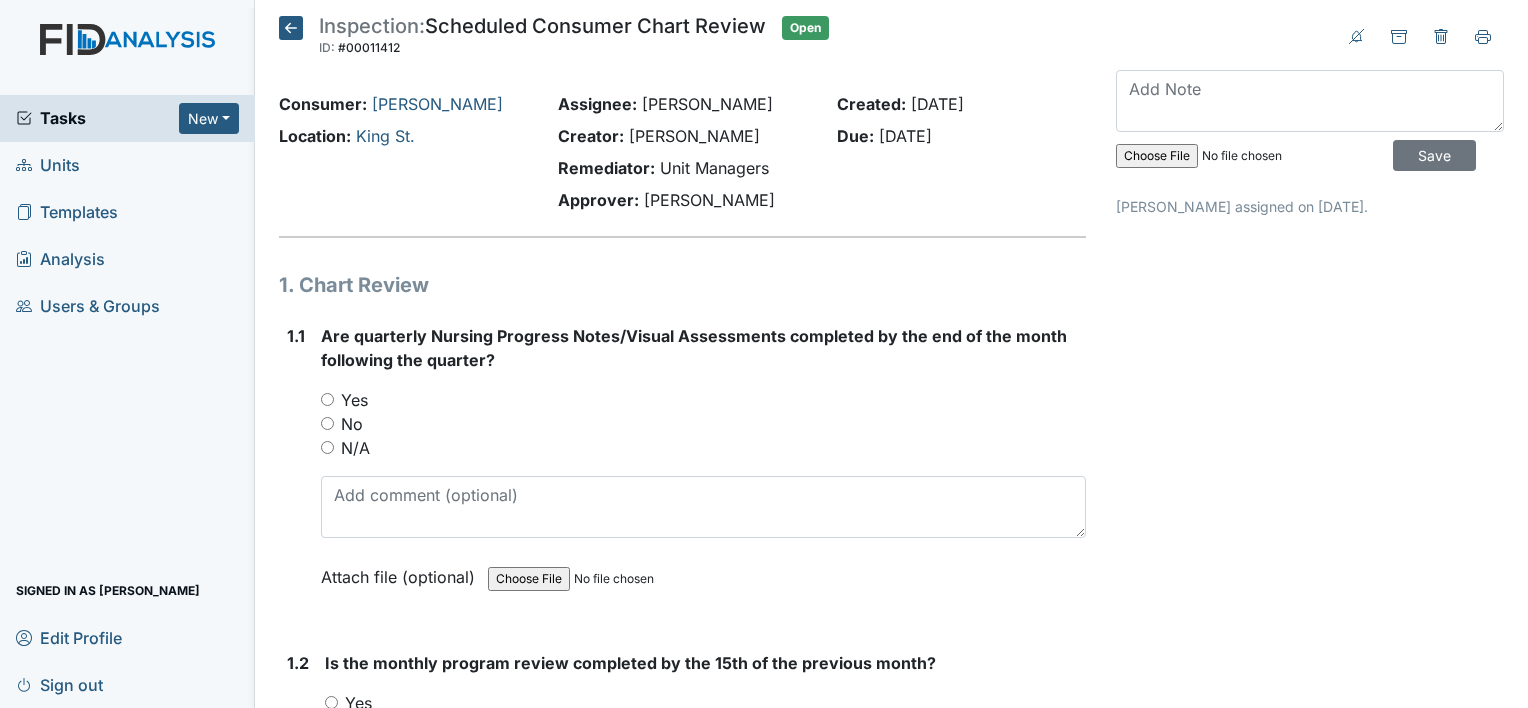 scroll, scrollTop: 0, scrollLeft: 0, axis: both 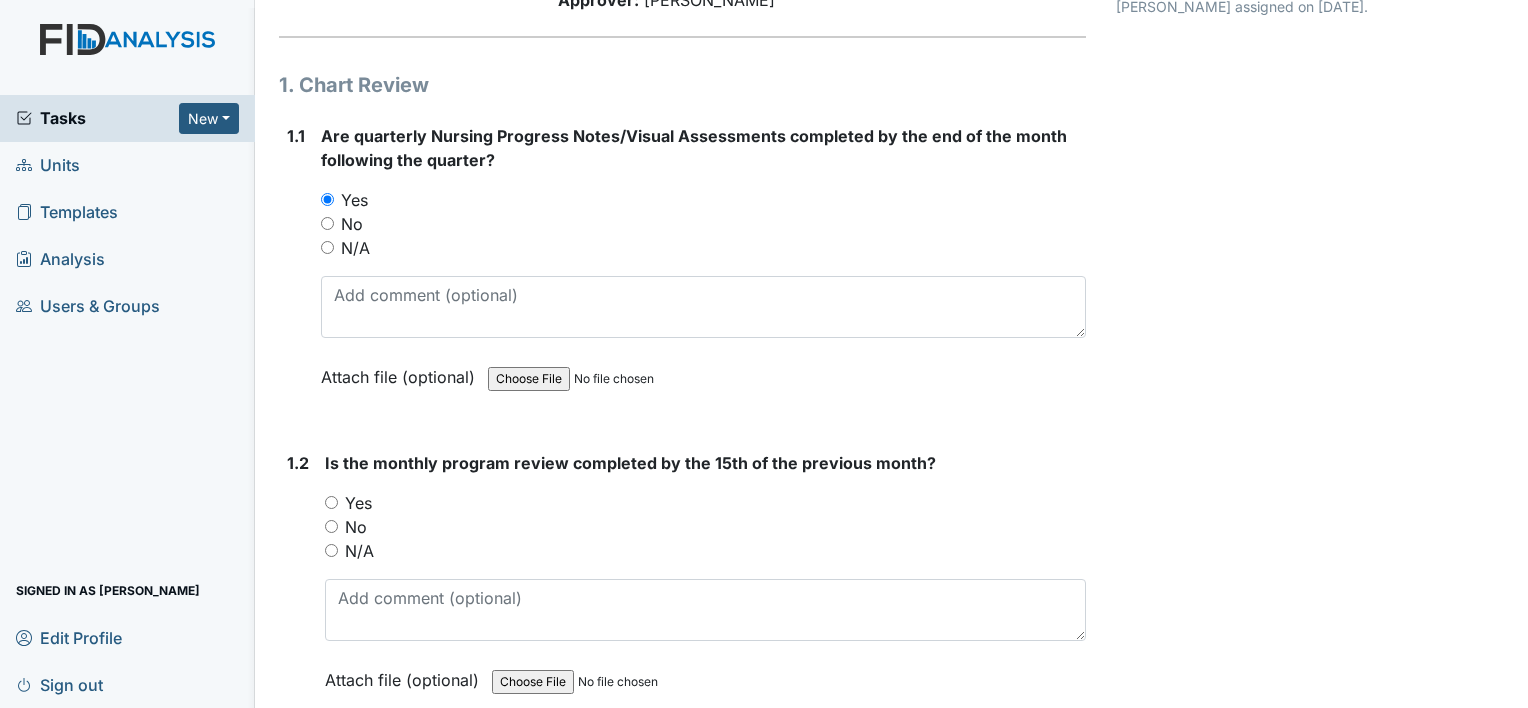 click on "Yes" at bounding box center [358, 503] 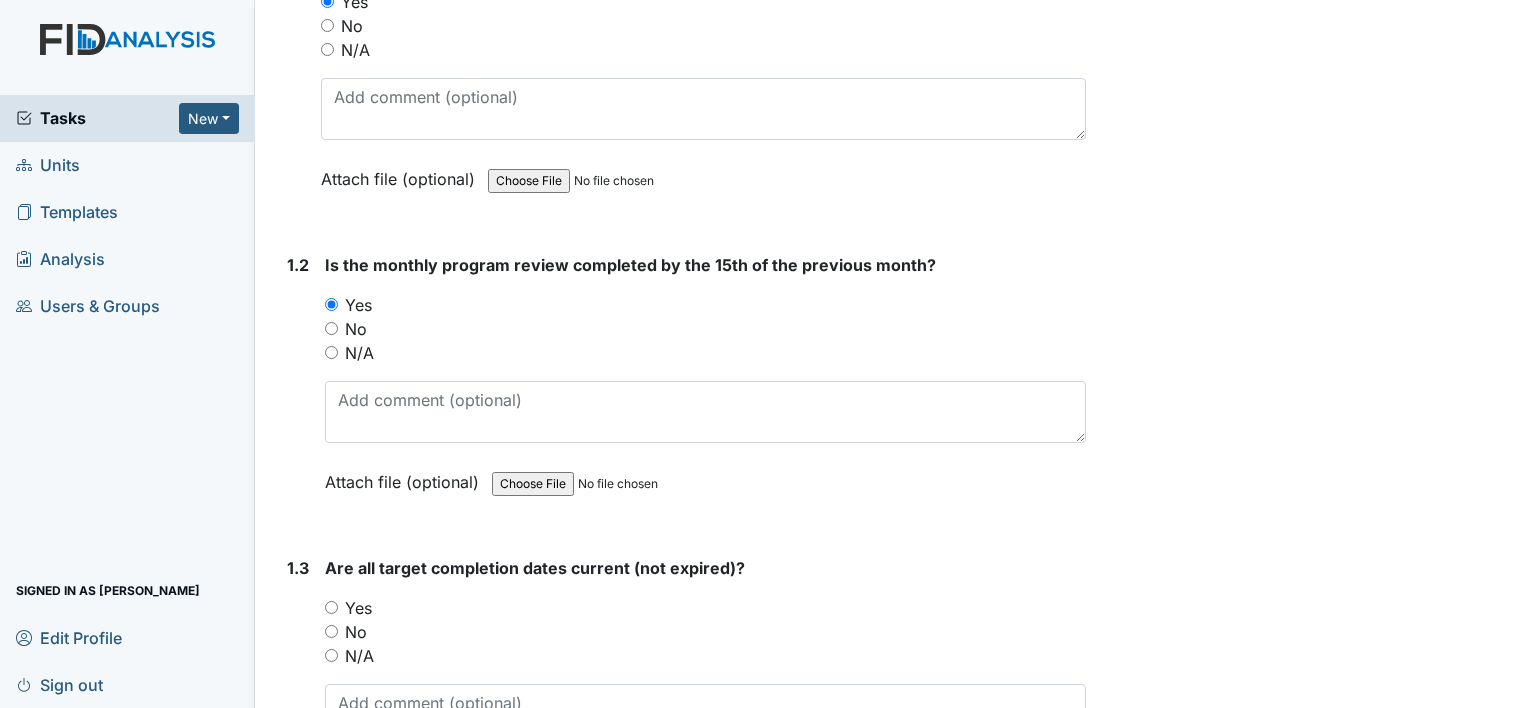 scroll, scrollTop: 400, scrollLeft: 0, axis: vertical 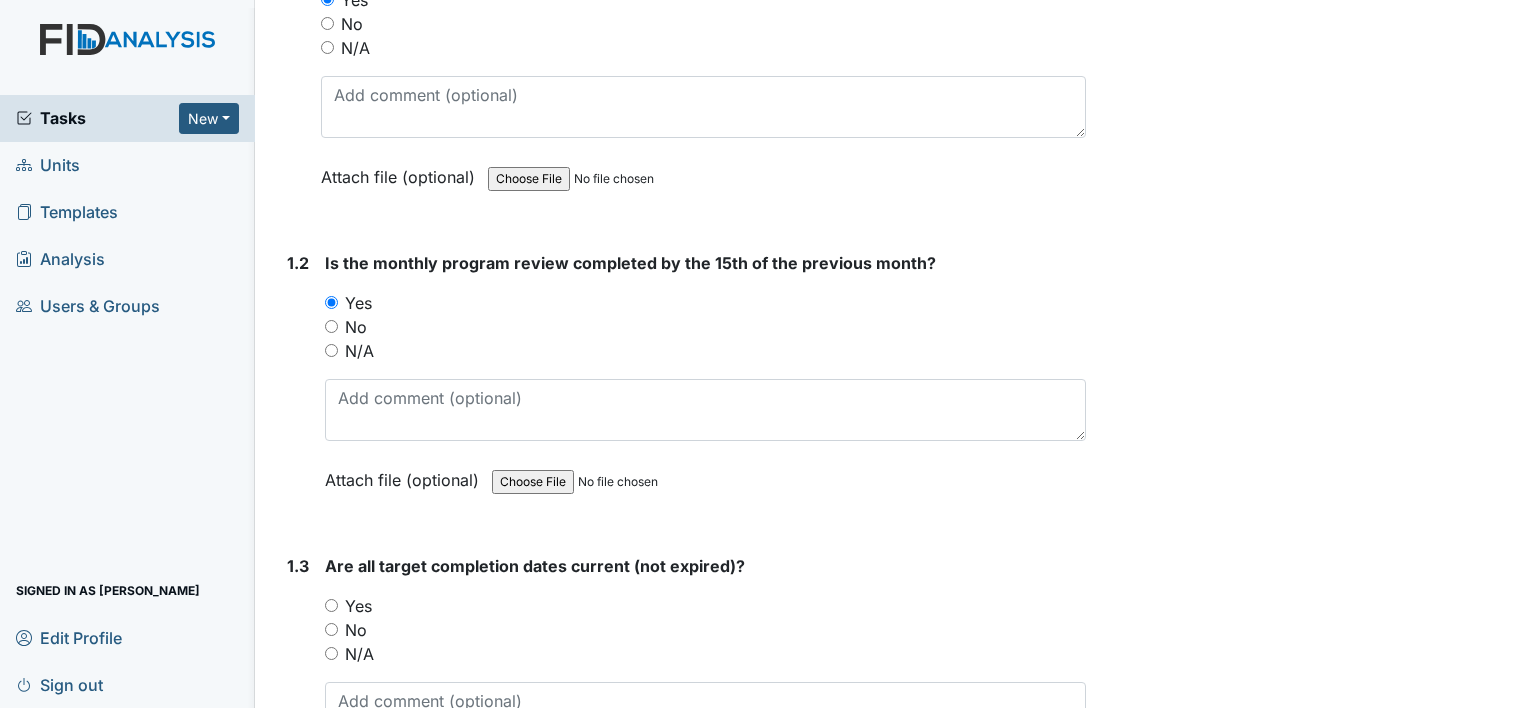 click on "Yes" at bounding box center (358, 606) 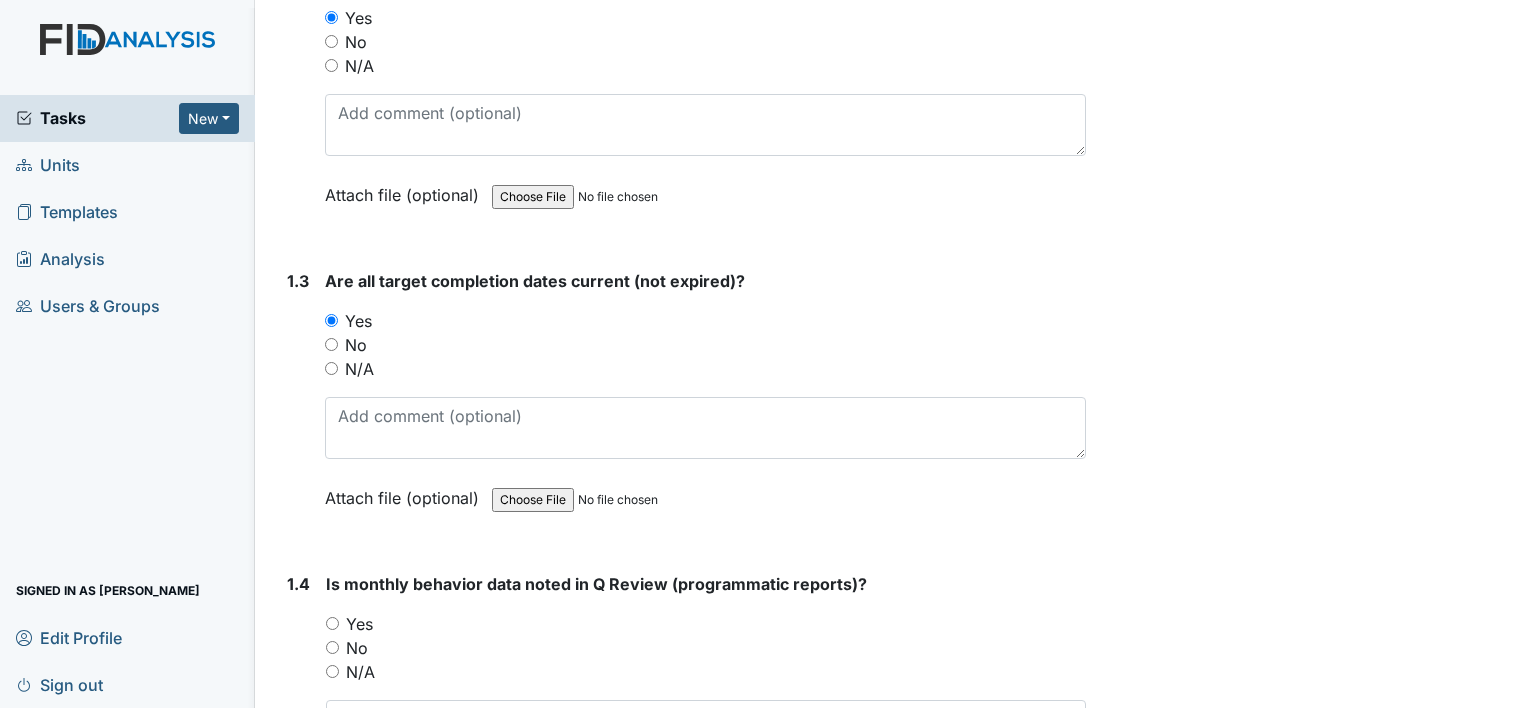 scroll, scrollTop: 700, scrollLeft: 0, axis: vertical 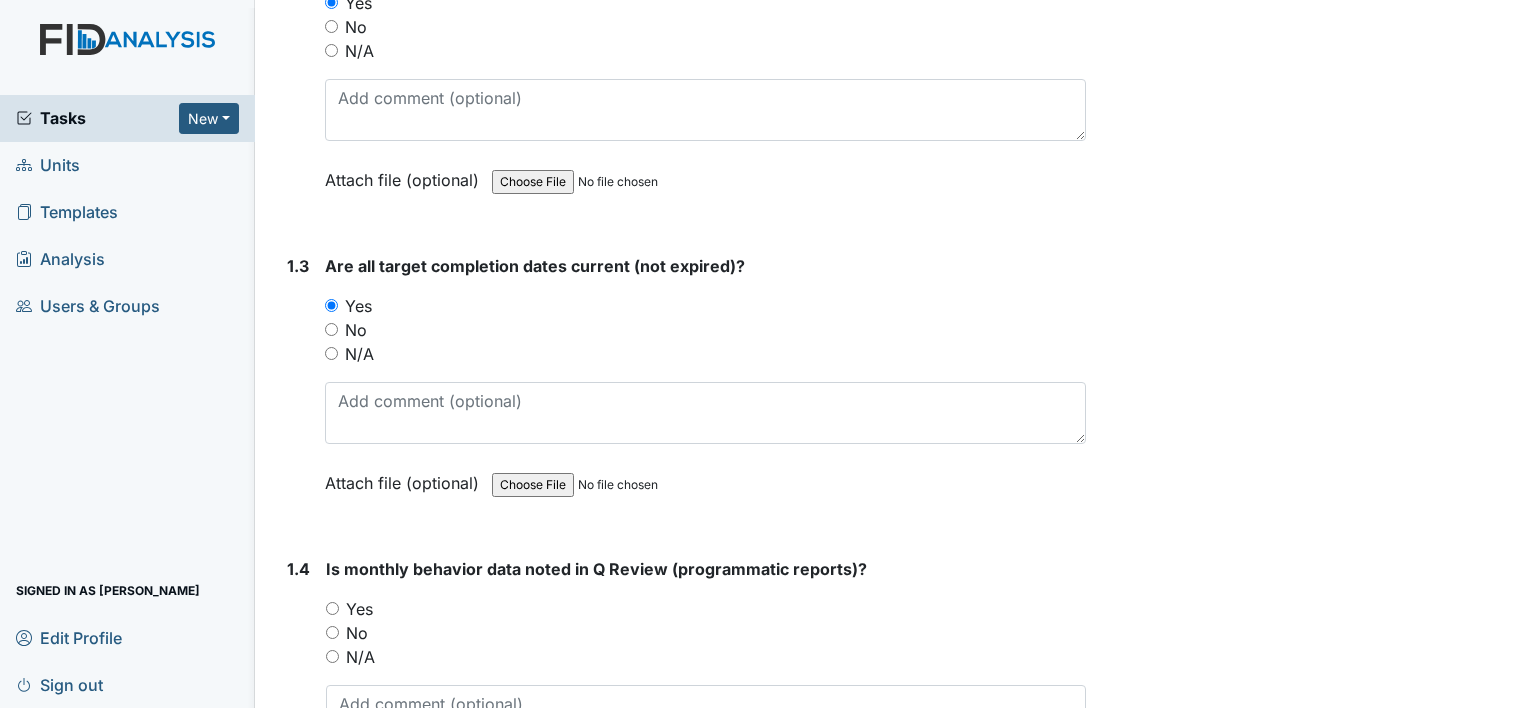 click on "Yes" at bounding box center [359, 609] 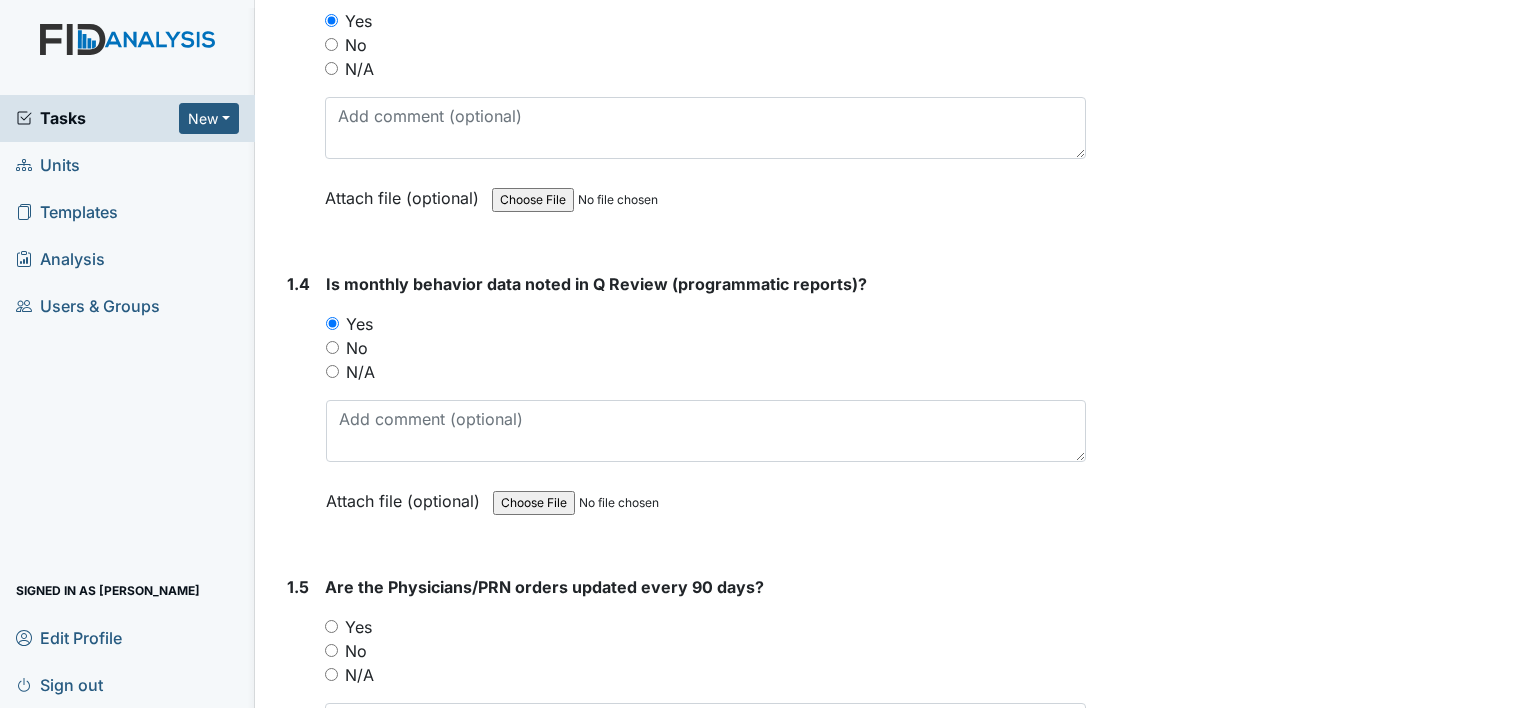 scroll, scrollTop: 1000, scrollLeft: 0, axis: vertical 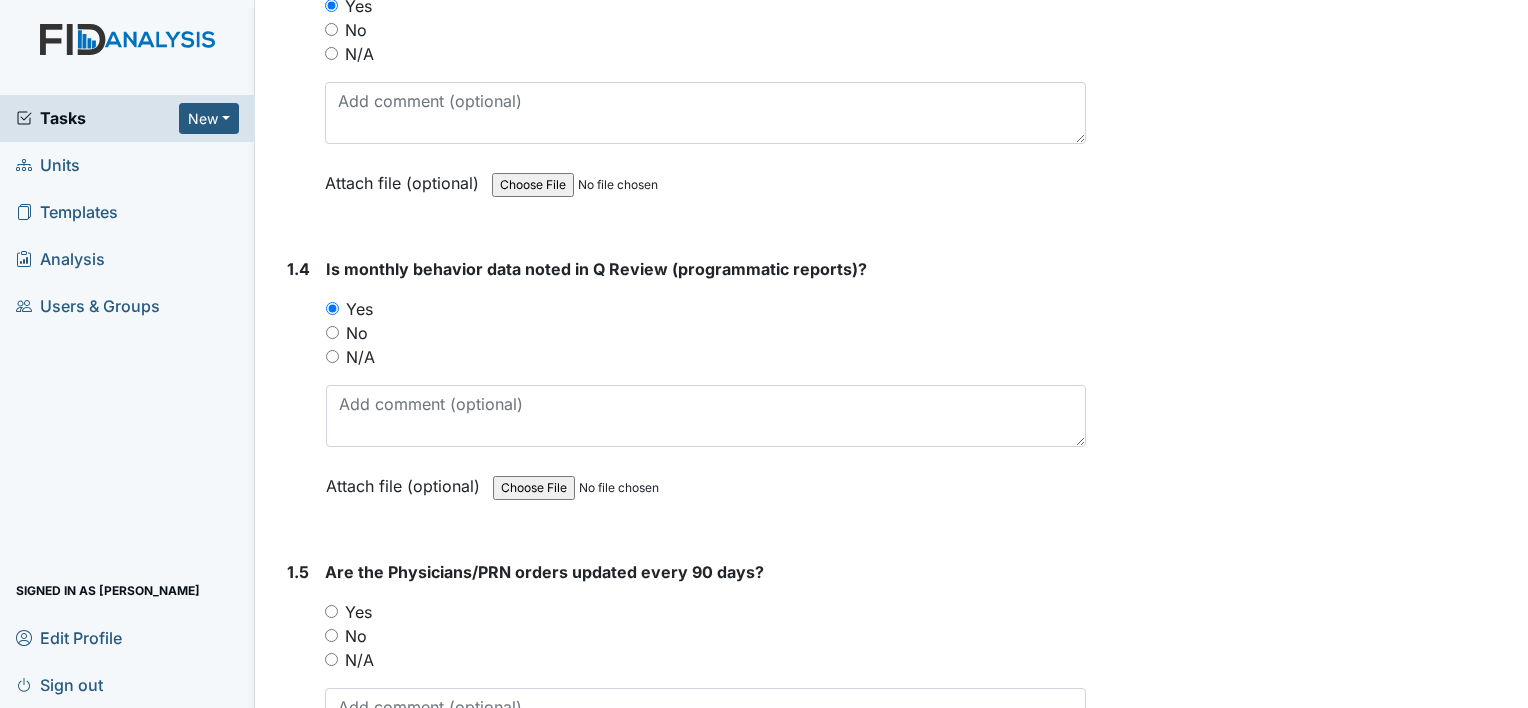 click on "Yes" at bounding box center (358, 612) 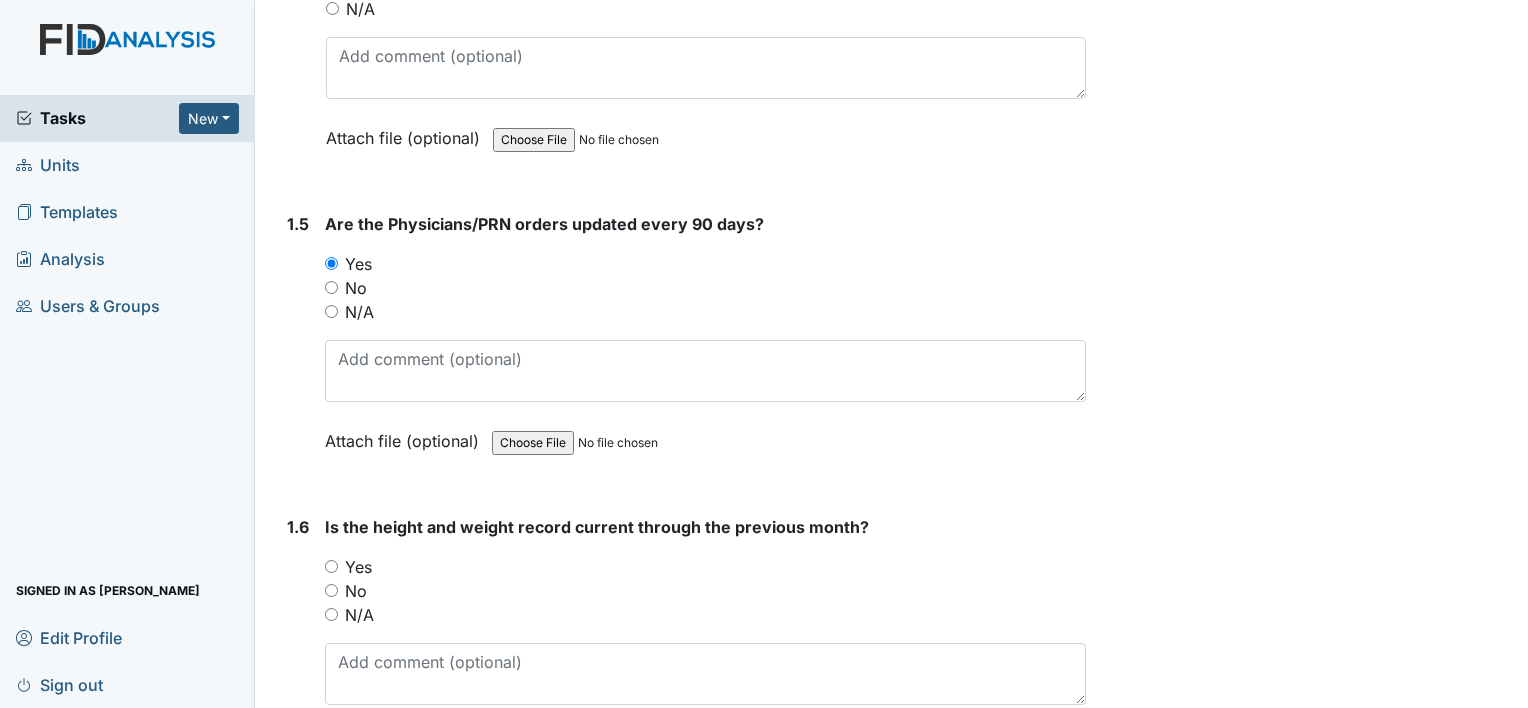 scroll, scrollTop: 1400, scrollLeft: 0, axis: vertical 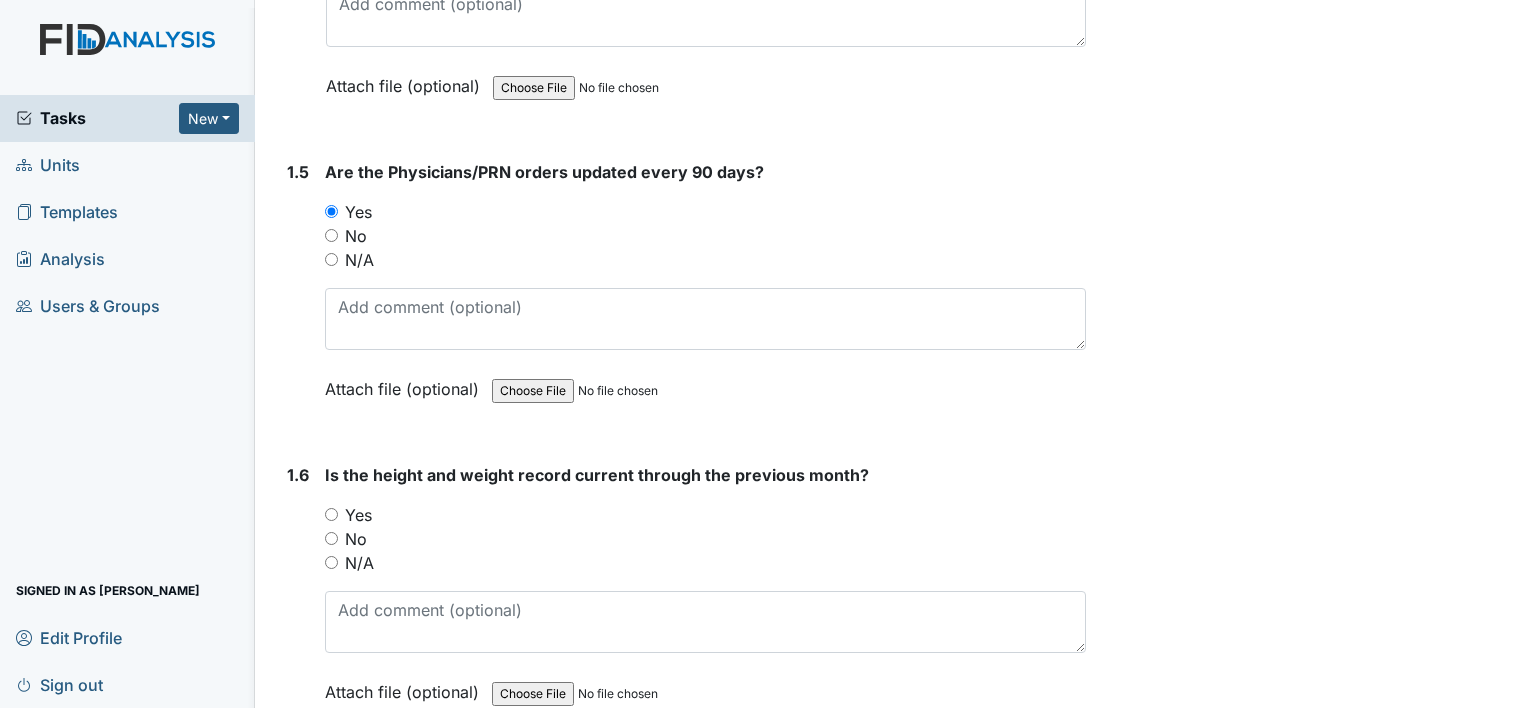 click on "Yes" at bounding box center (358, 515) 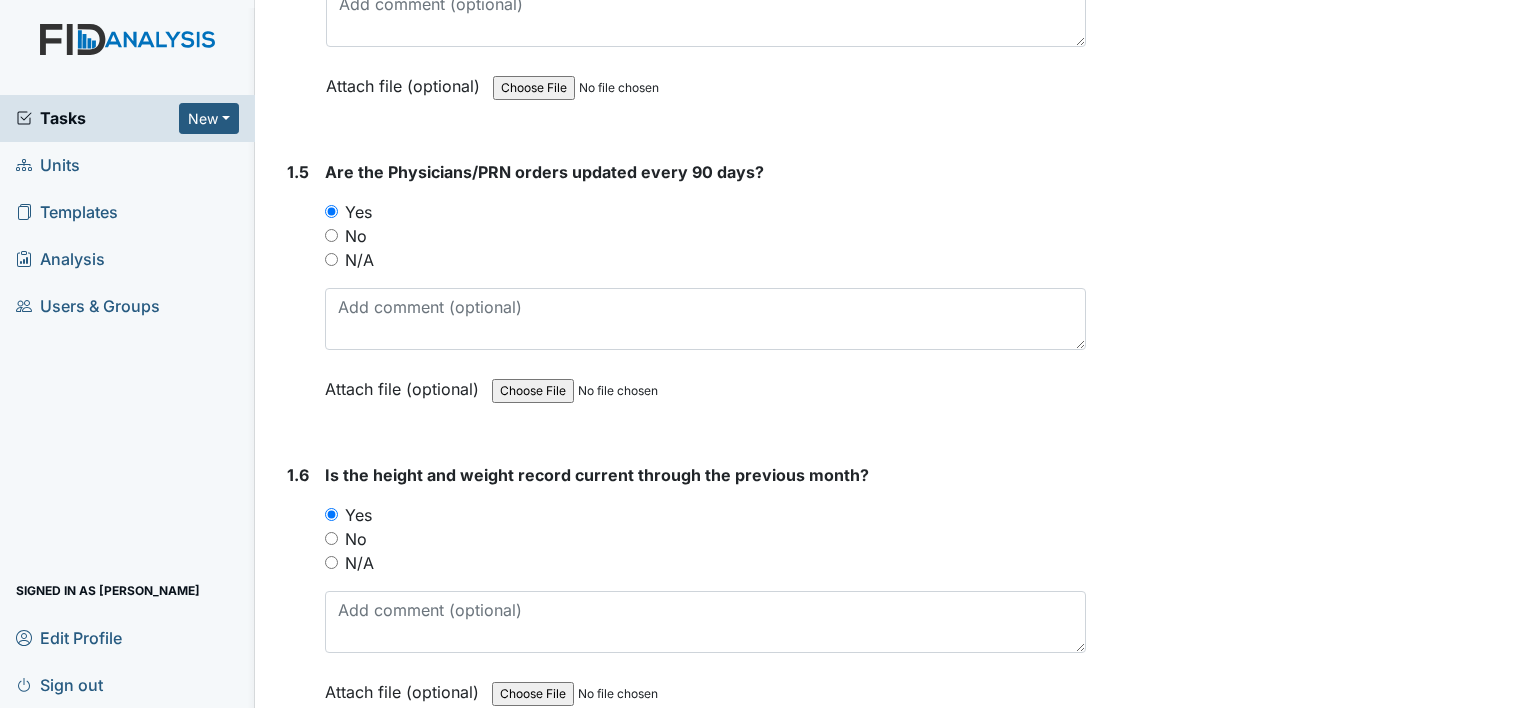 scroll, scrollTop: 1600, scrollLeft: 0, axis: vertical 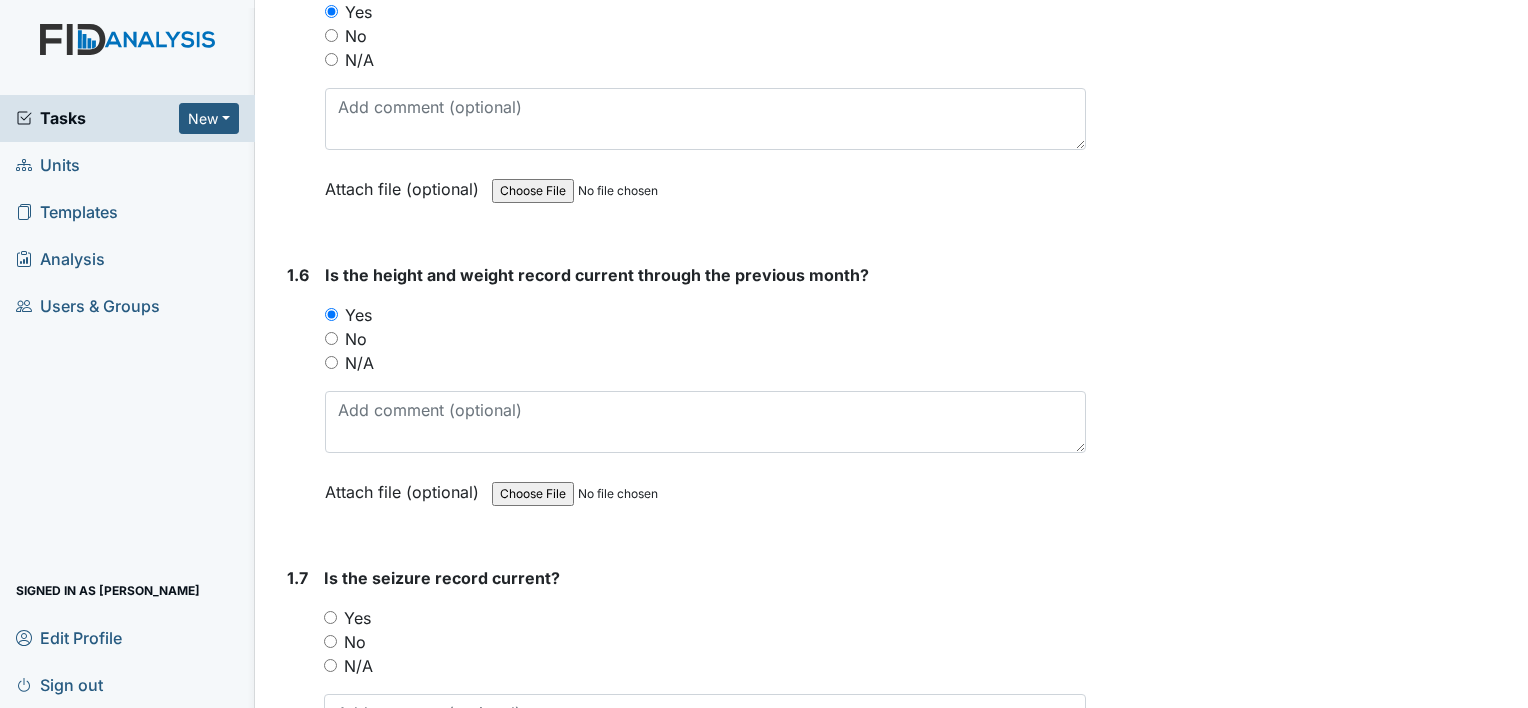 click on "Yes" at bounding box center (357, 618) 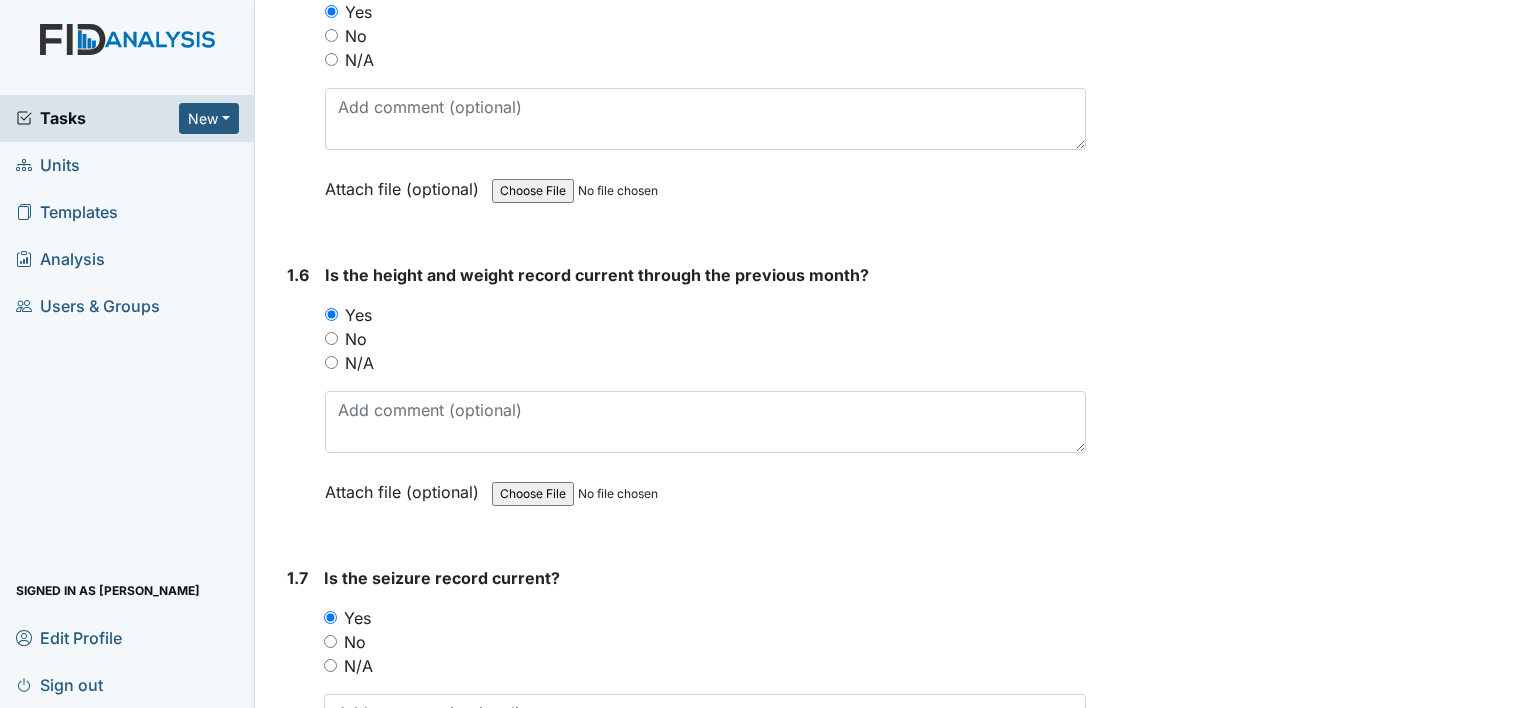 click on "N/A" at bounding box center [358, 666] 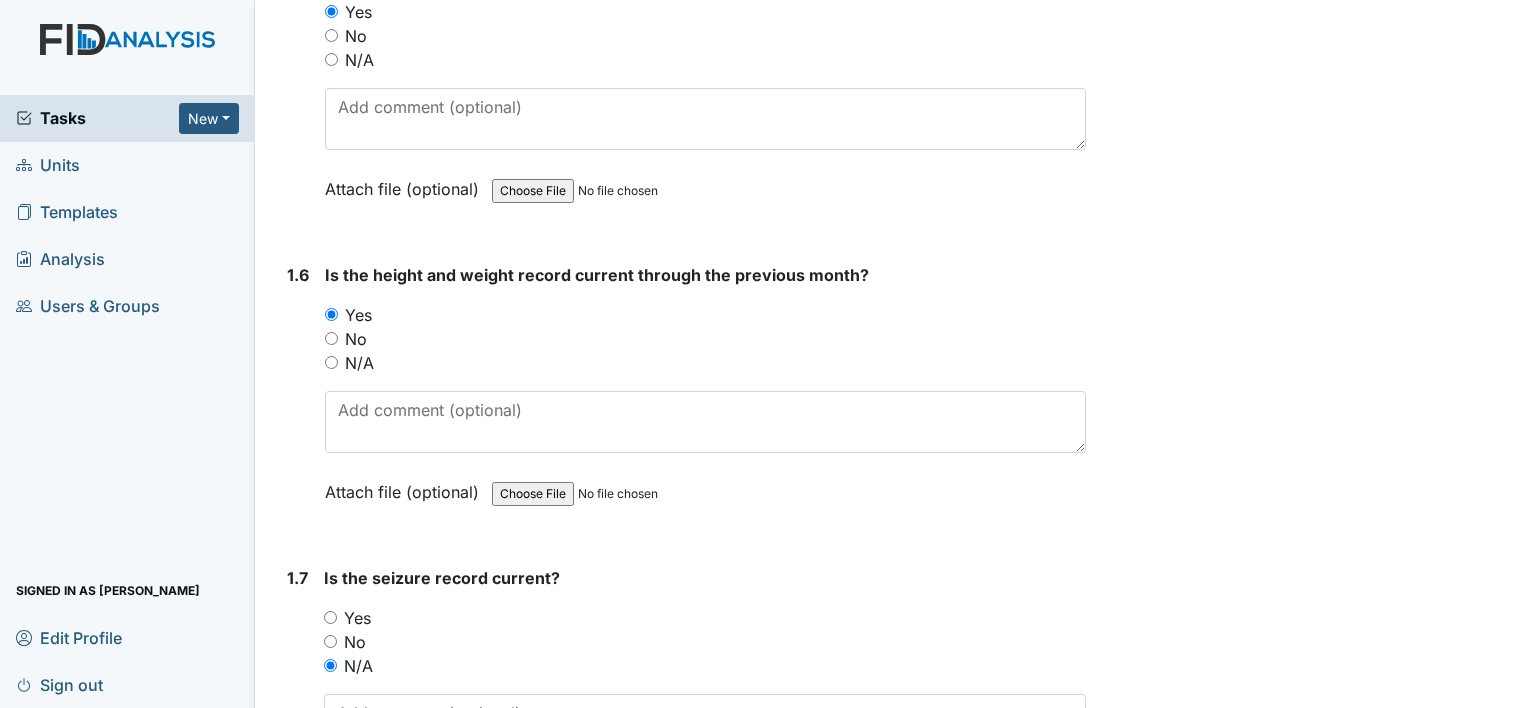 scroll, scrollTop: 1900, scrollLeft: 0, axis: vertical 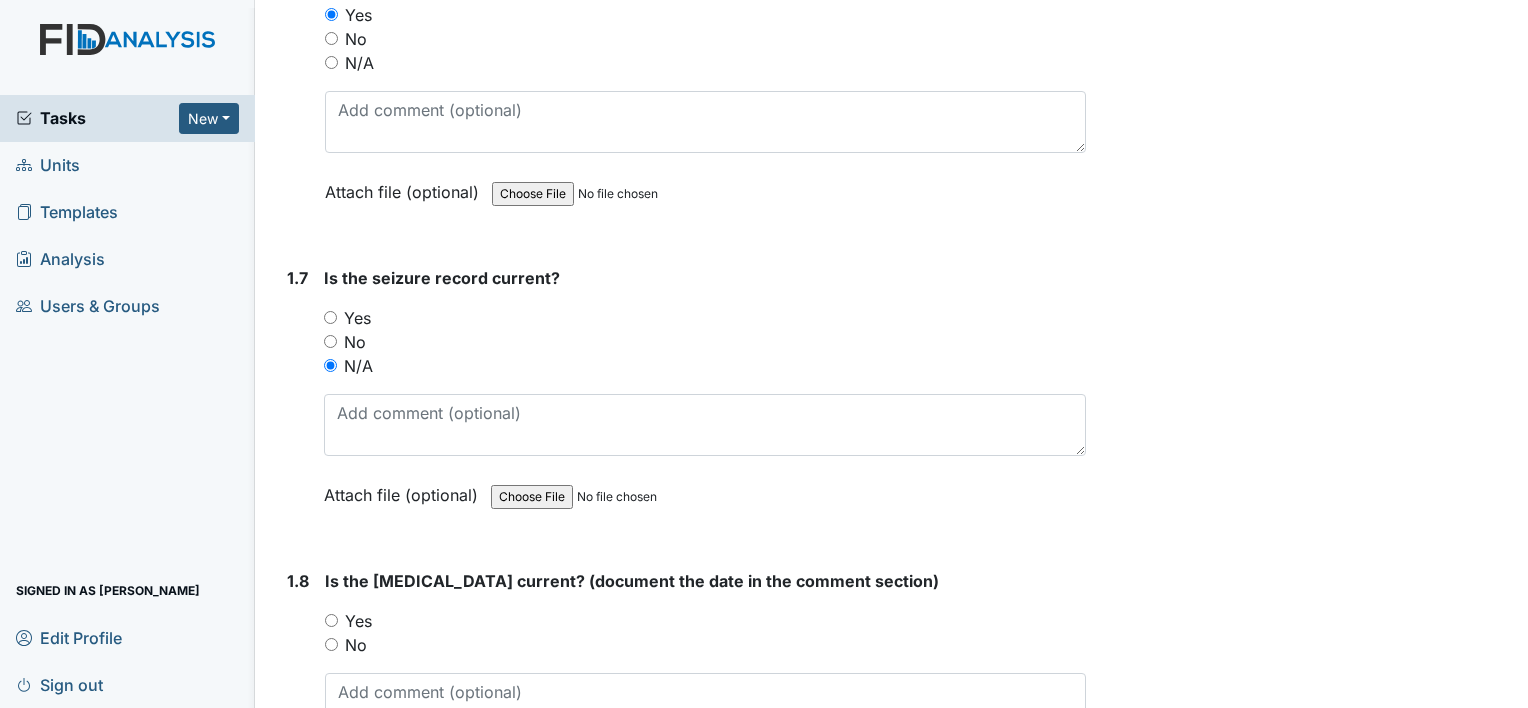 click on "No" at bounding box center (356, 645) 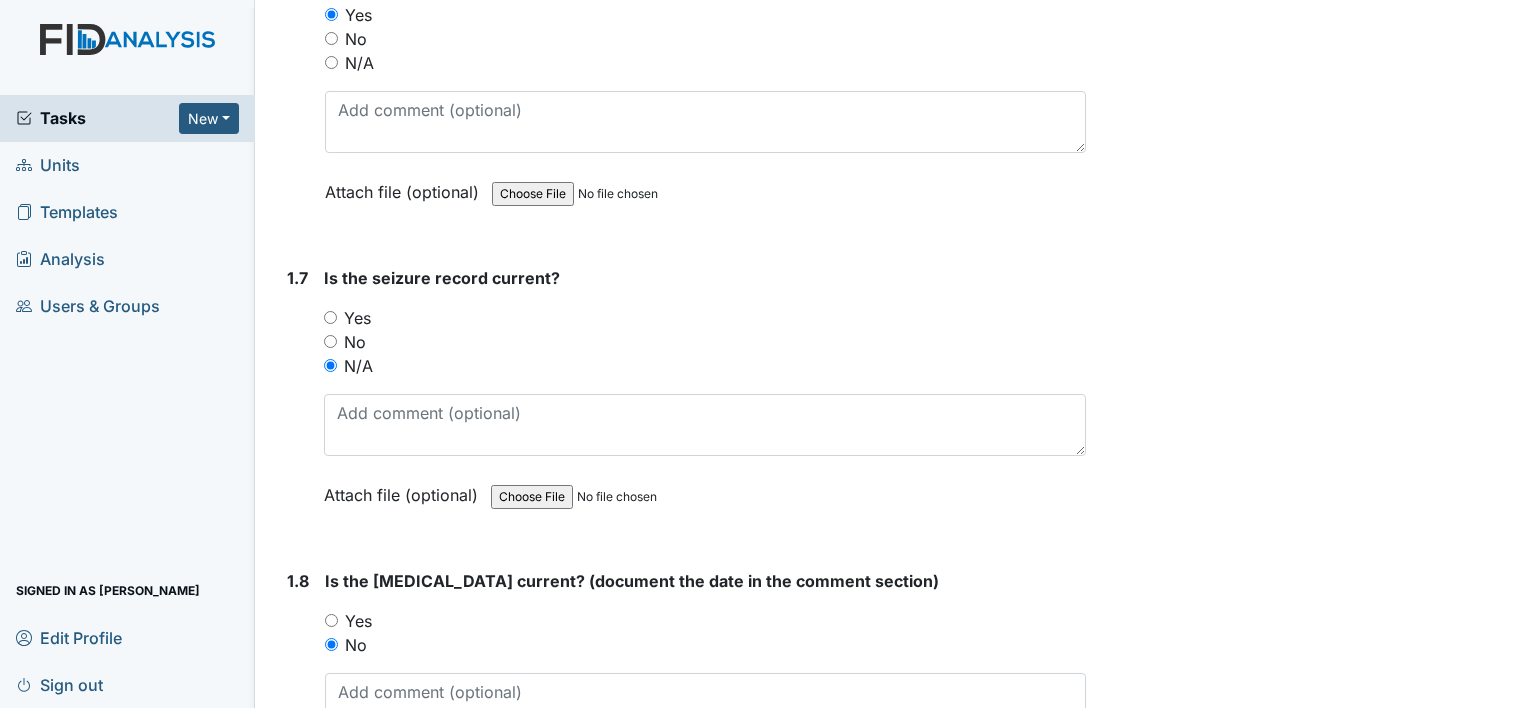 scroll, scrollTop: 2200, scrollLeft: 0, axis: vertical 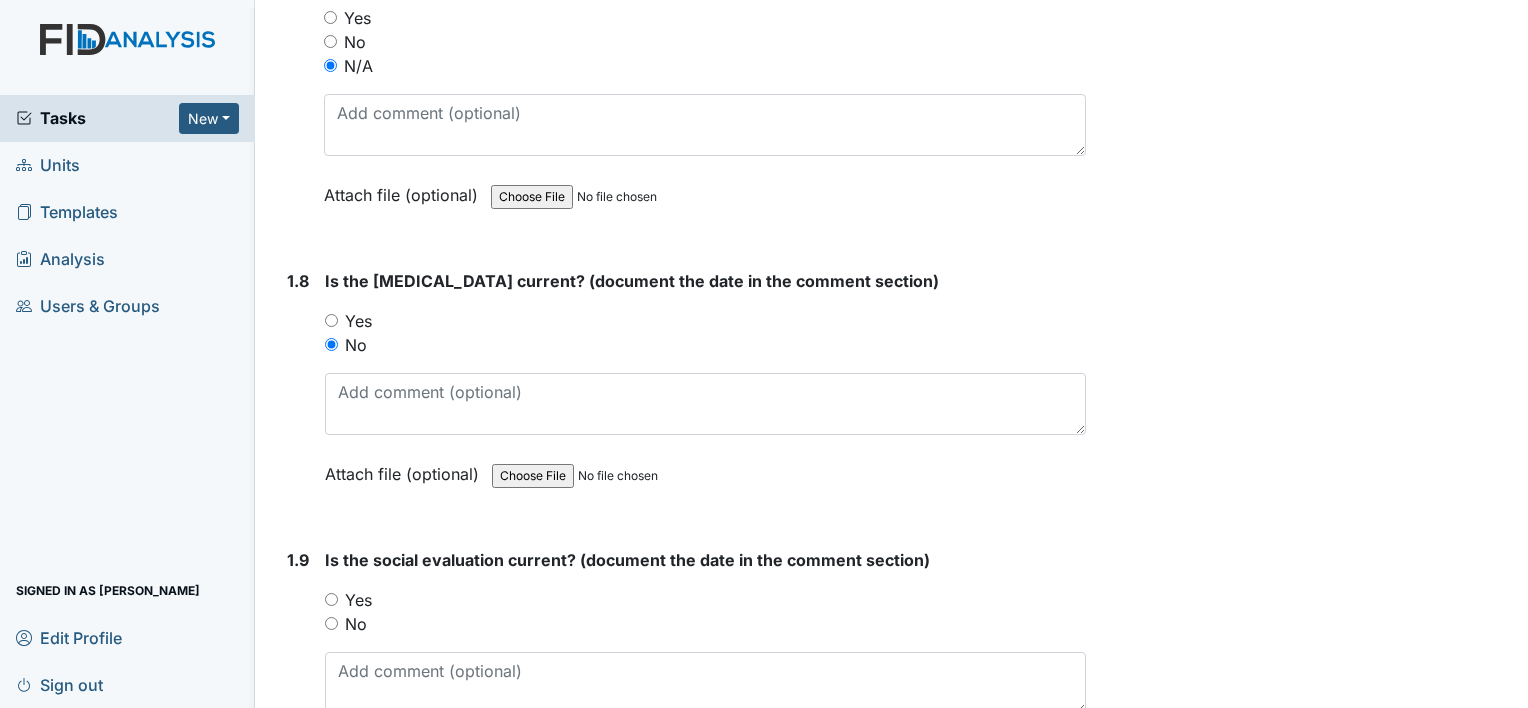 click on "Yes" at bounding box center (358, 600) 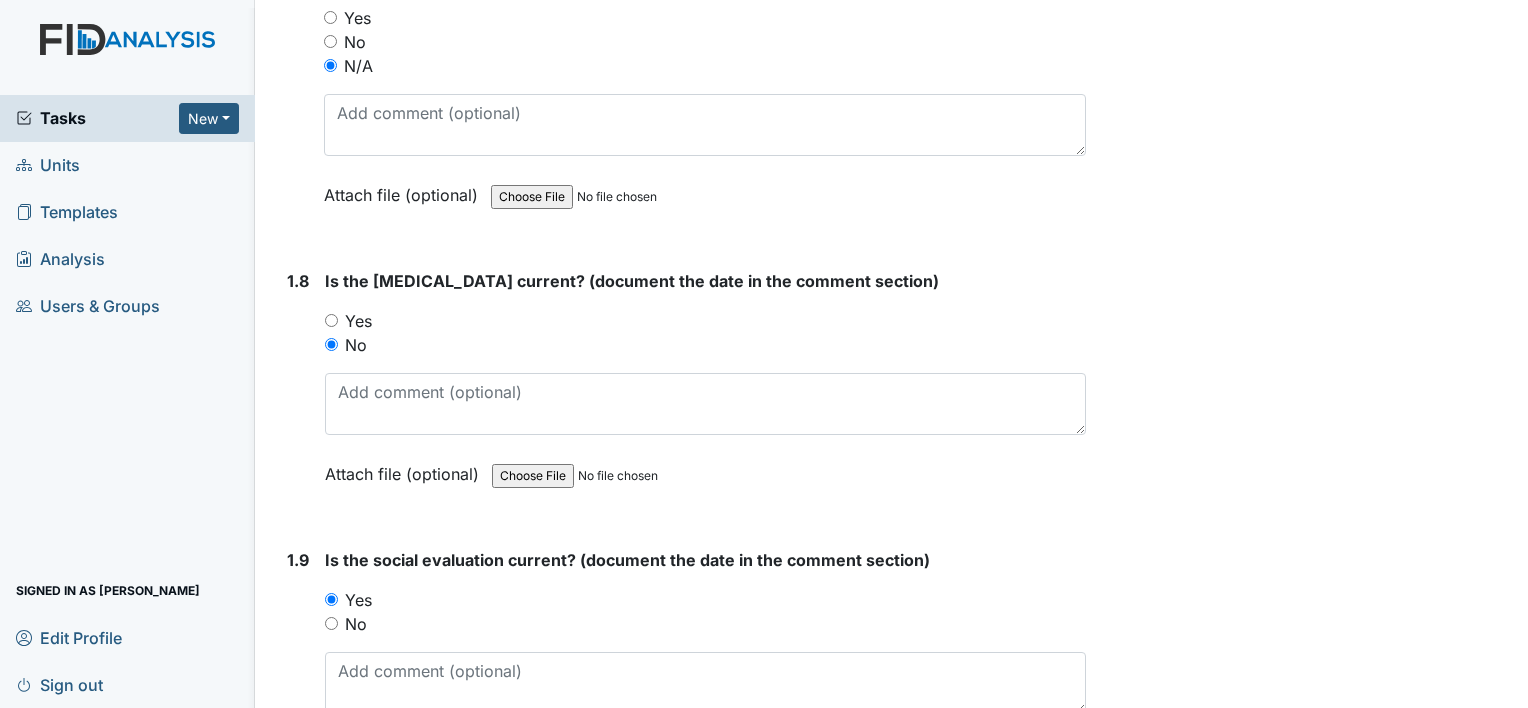 scroll, scrollTop: 2500, scrollLeft: 0, axis: vertical 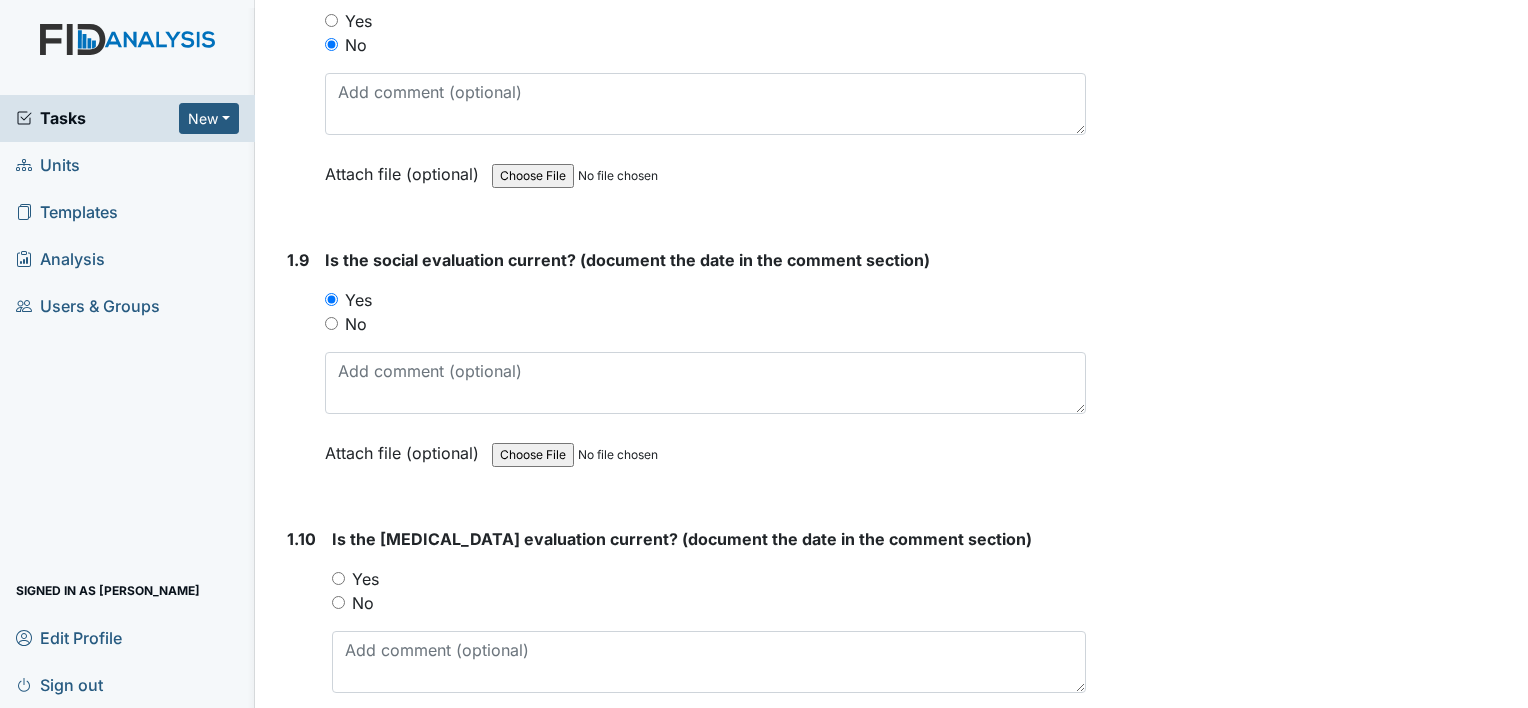 click on "Yes" at bounding box center (365, 579) 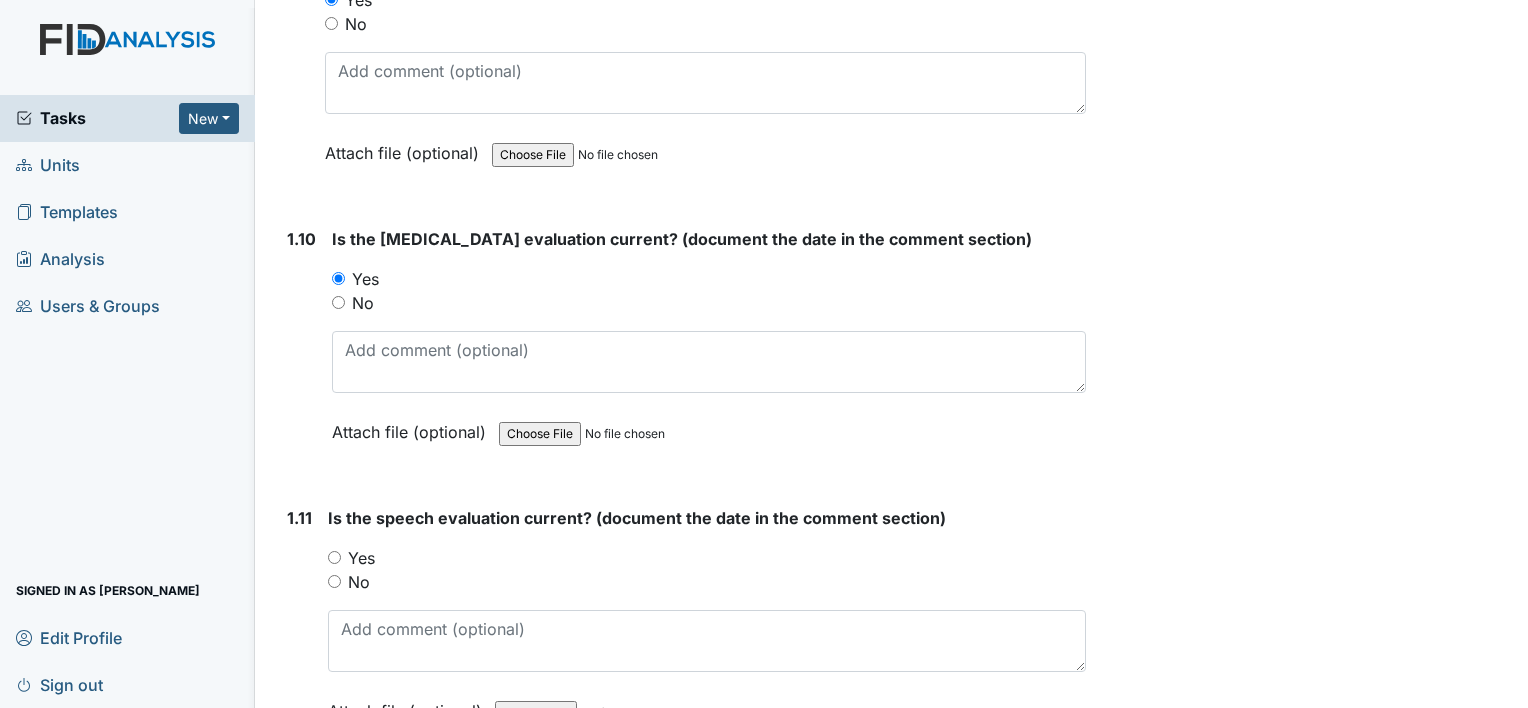 click on "Yes" at bounding box center (361, 558) 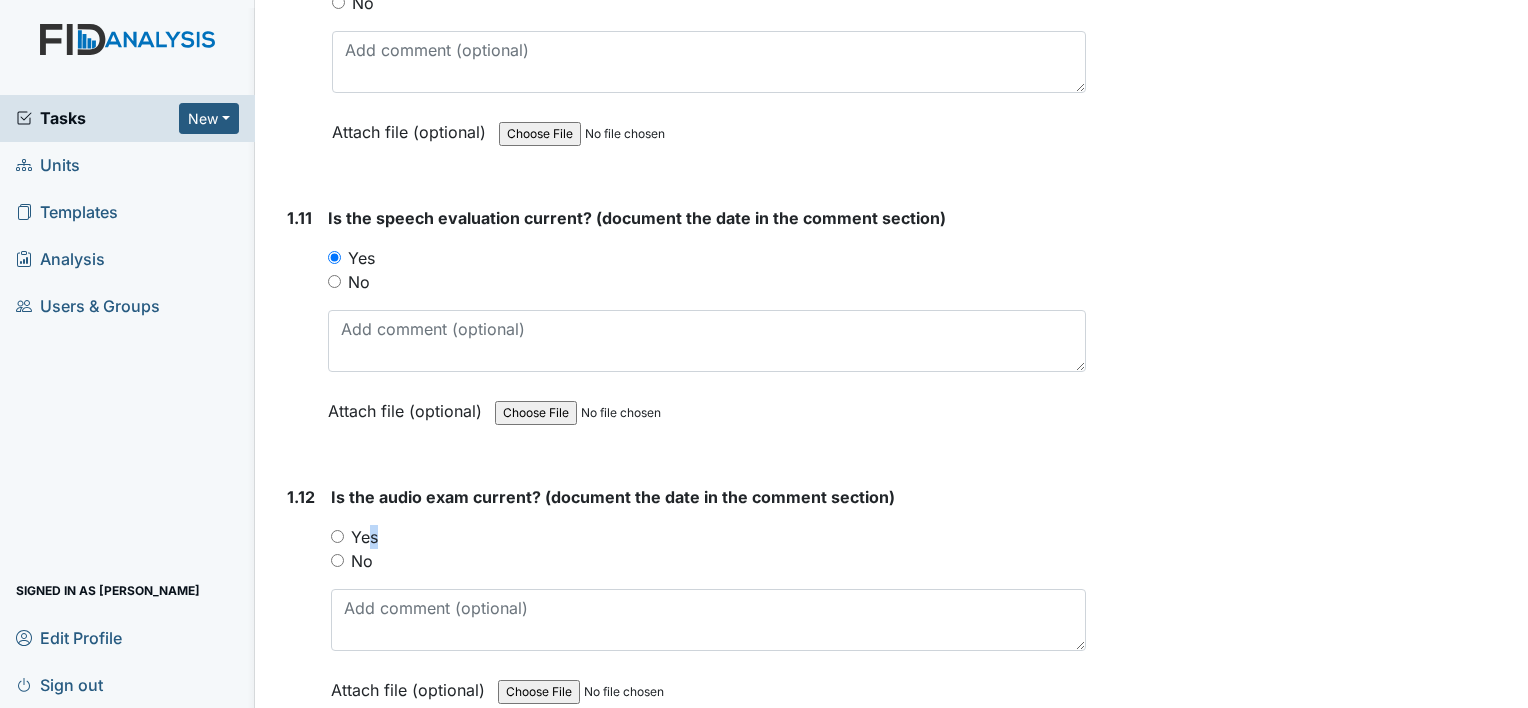 click on "Yes" at bounding box center [364, 537] 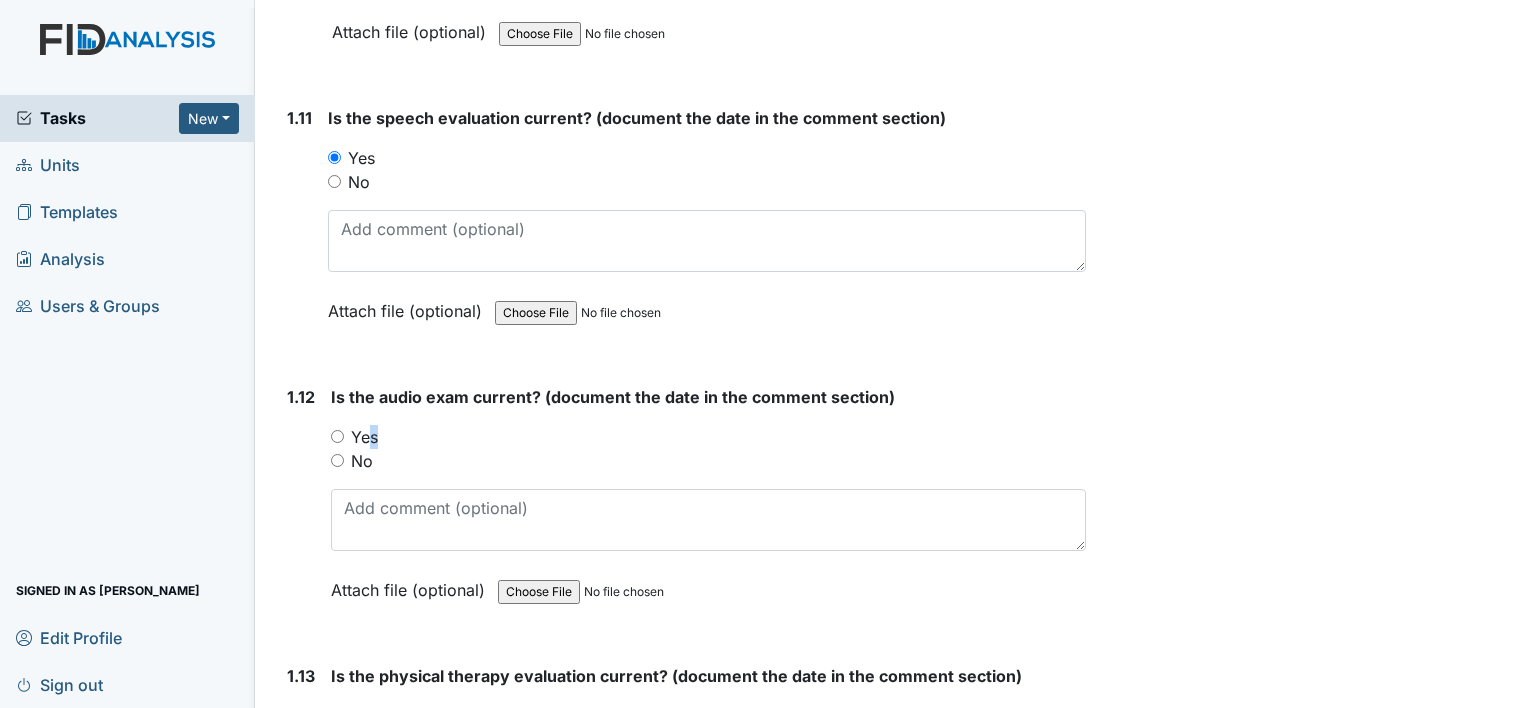 scroll, scrollTop: 3400, scrollLeft: 0, axis: vertical 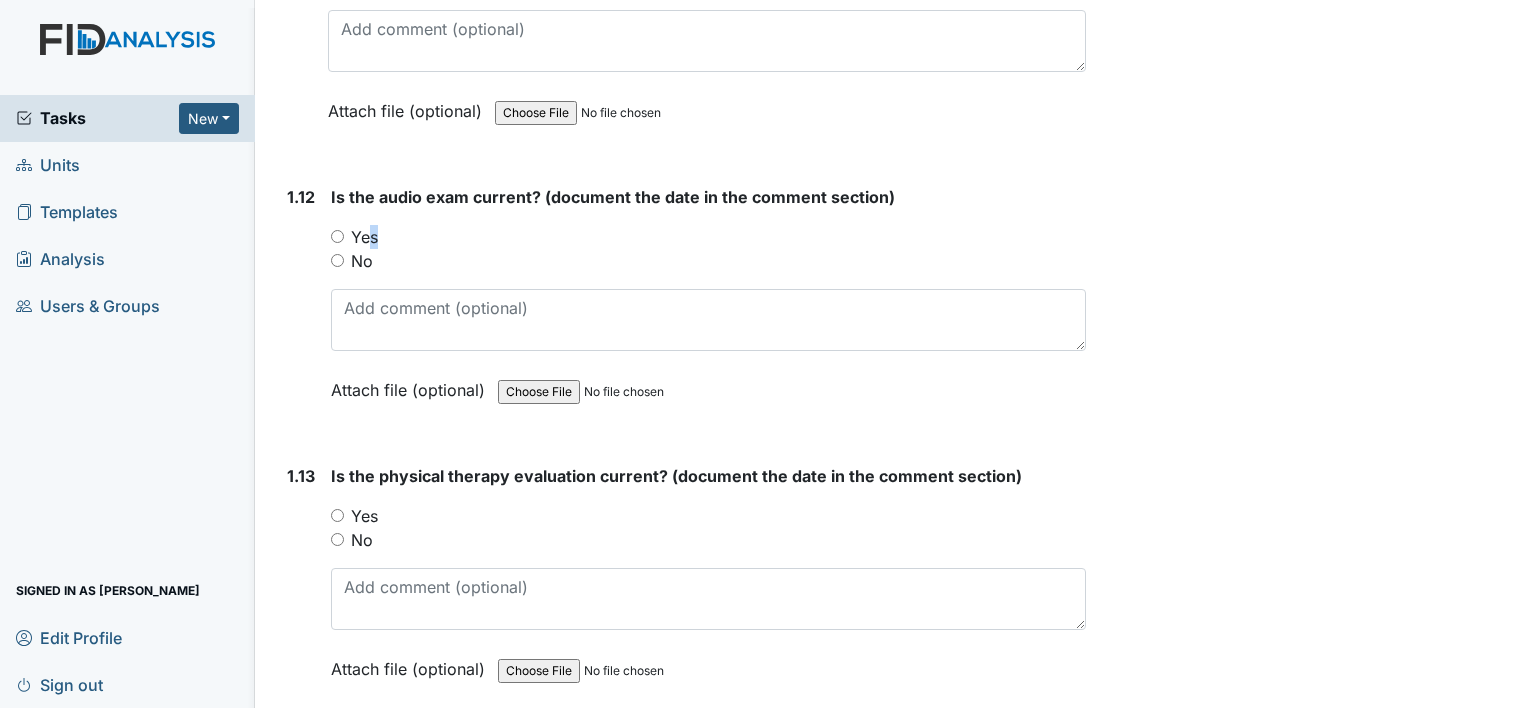click on "Yes" at bounding box center (364, 237) 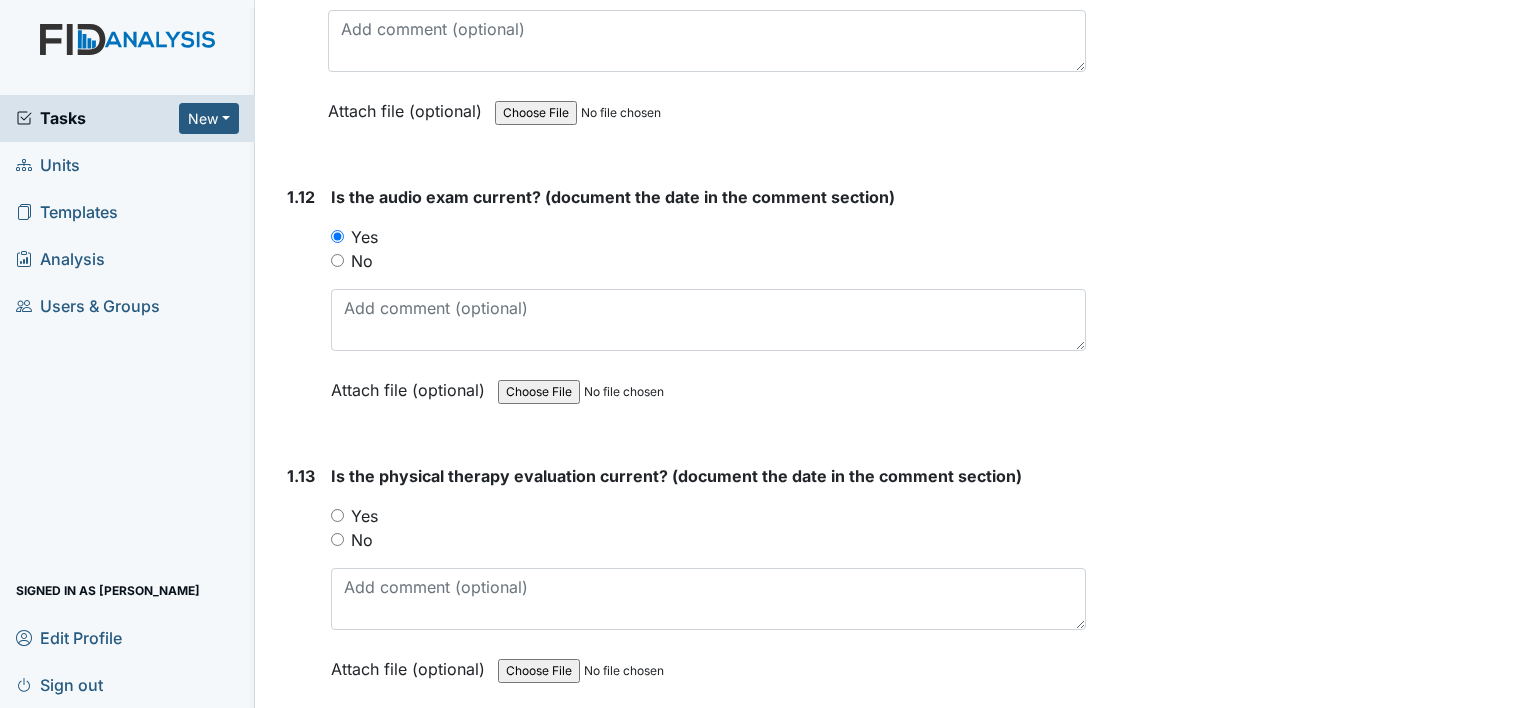 click on "Yes" at bounding box center (364, 516) 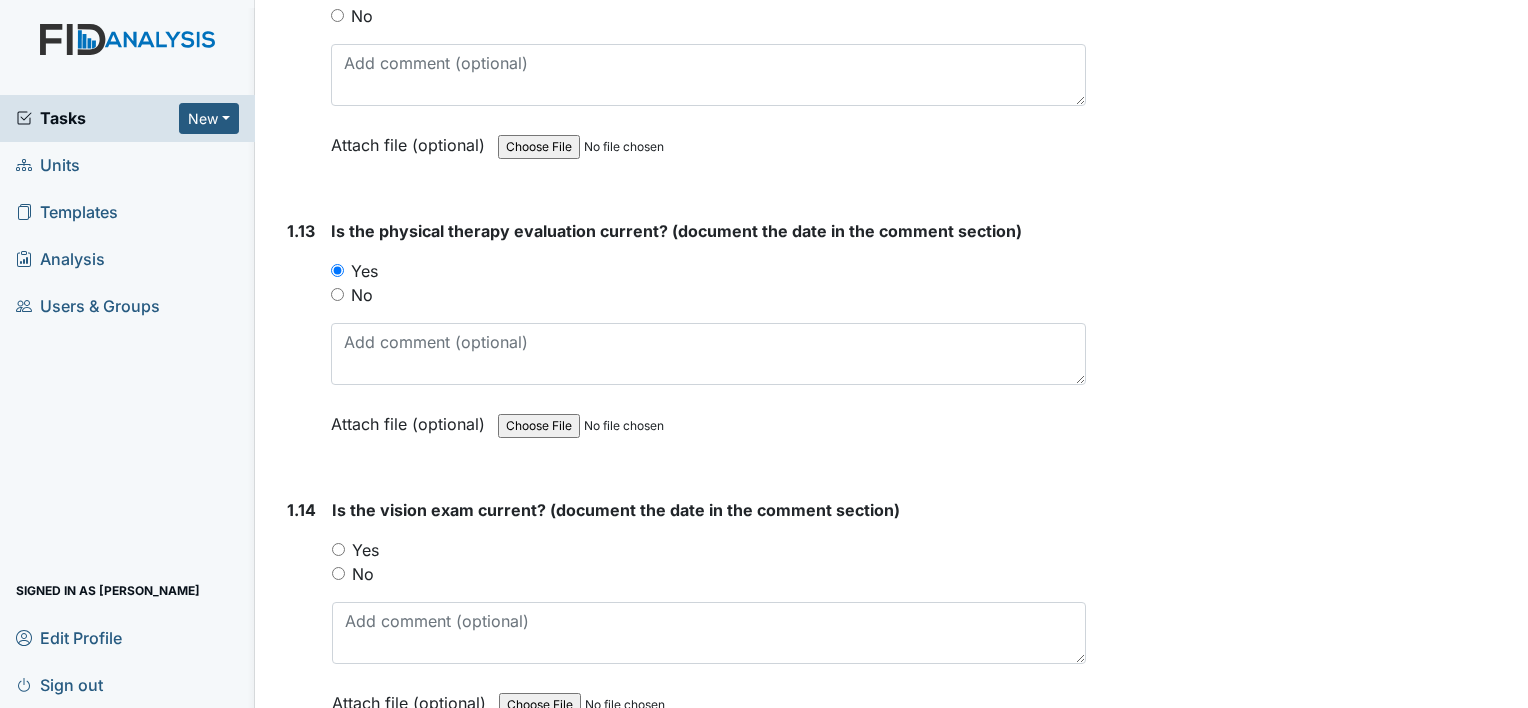 scroll, scrollTop: 3700, scrollLeft: 0, axis: vertical 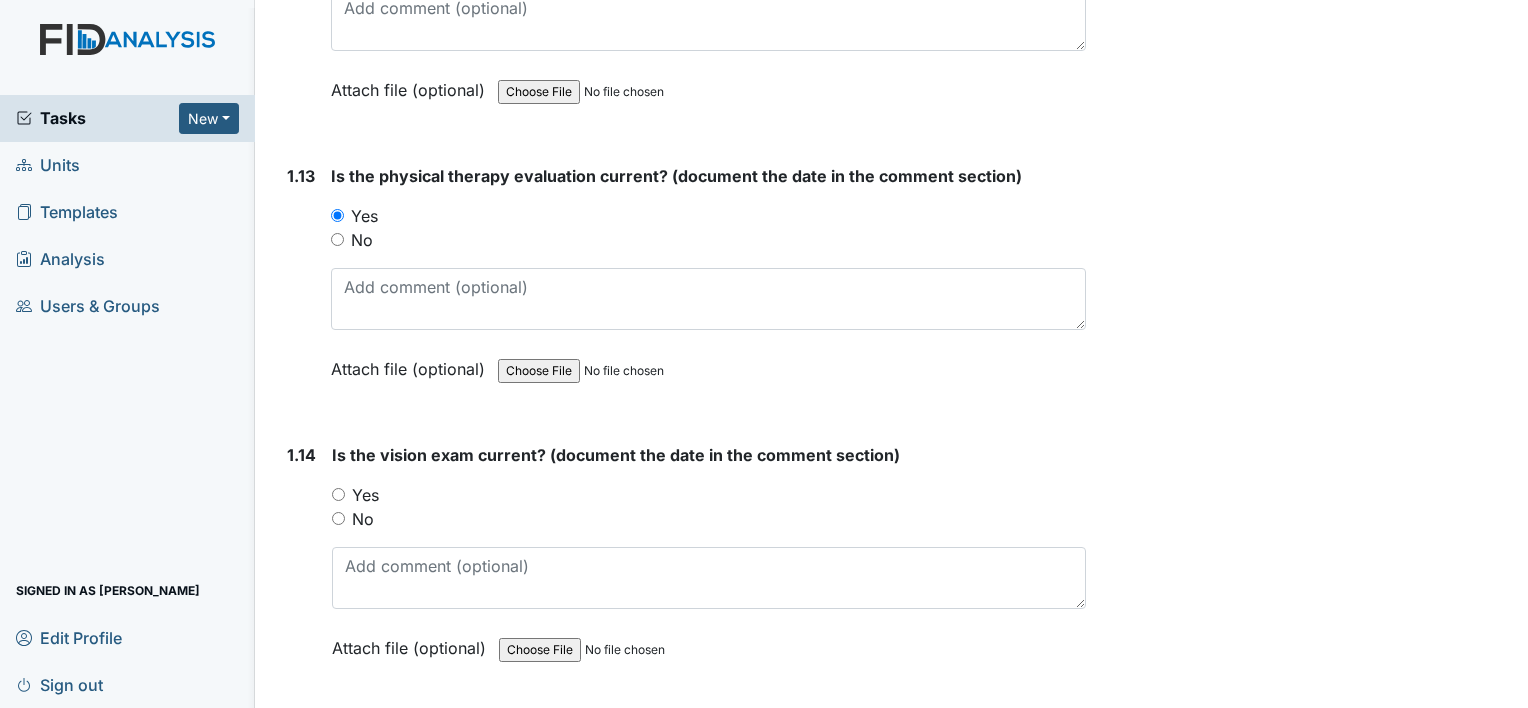 click on "Yes" at bounding box center [365, 495] 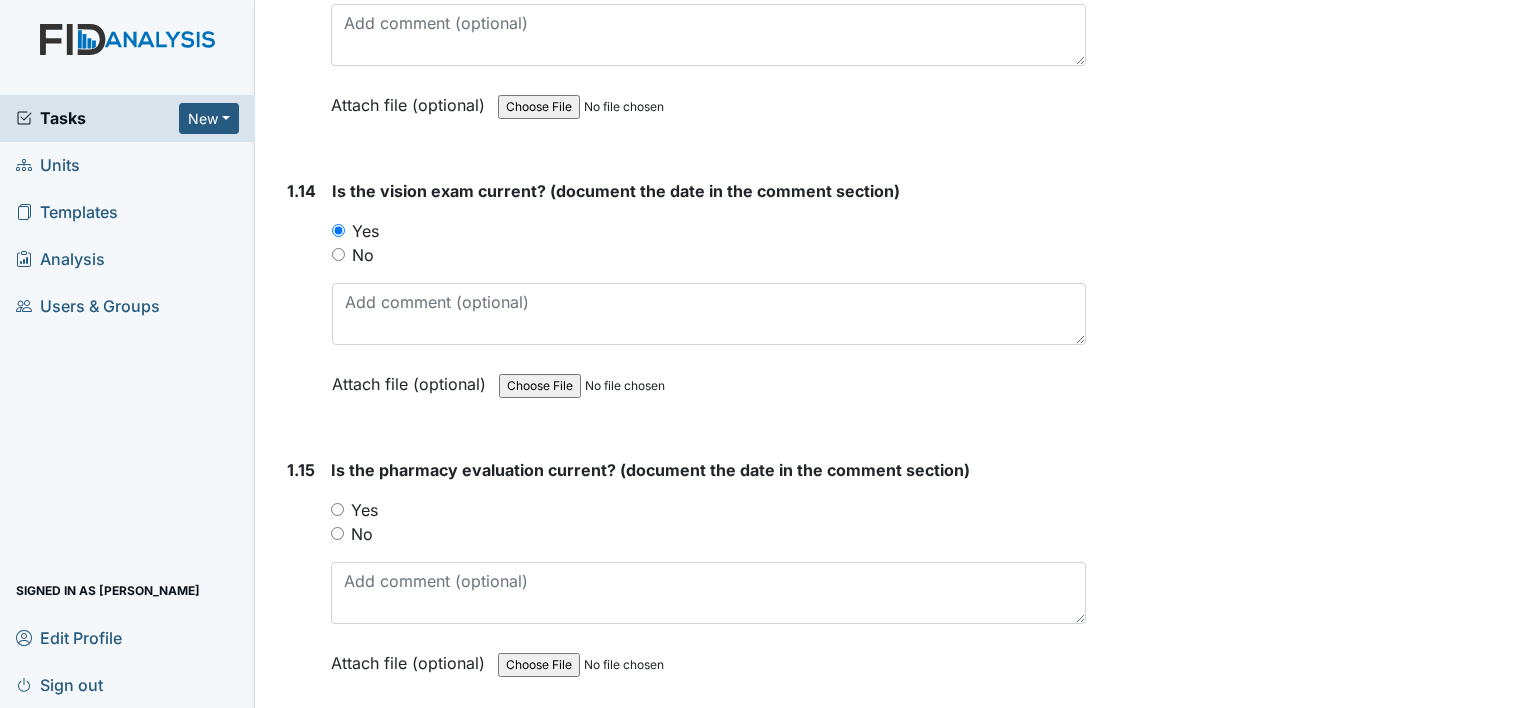 scroll, scrollTop: 4000, scrollLeft: 0, axis: vertical 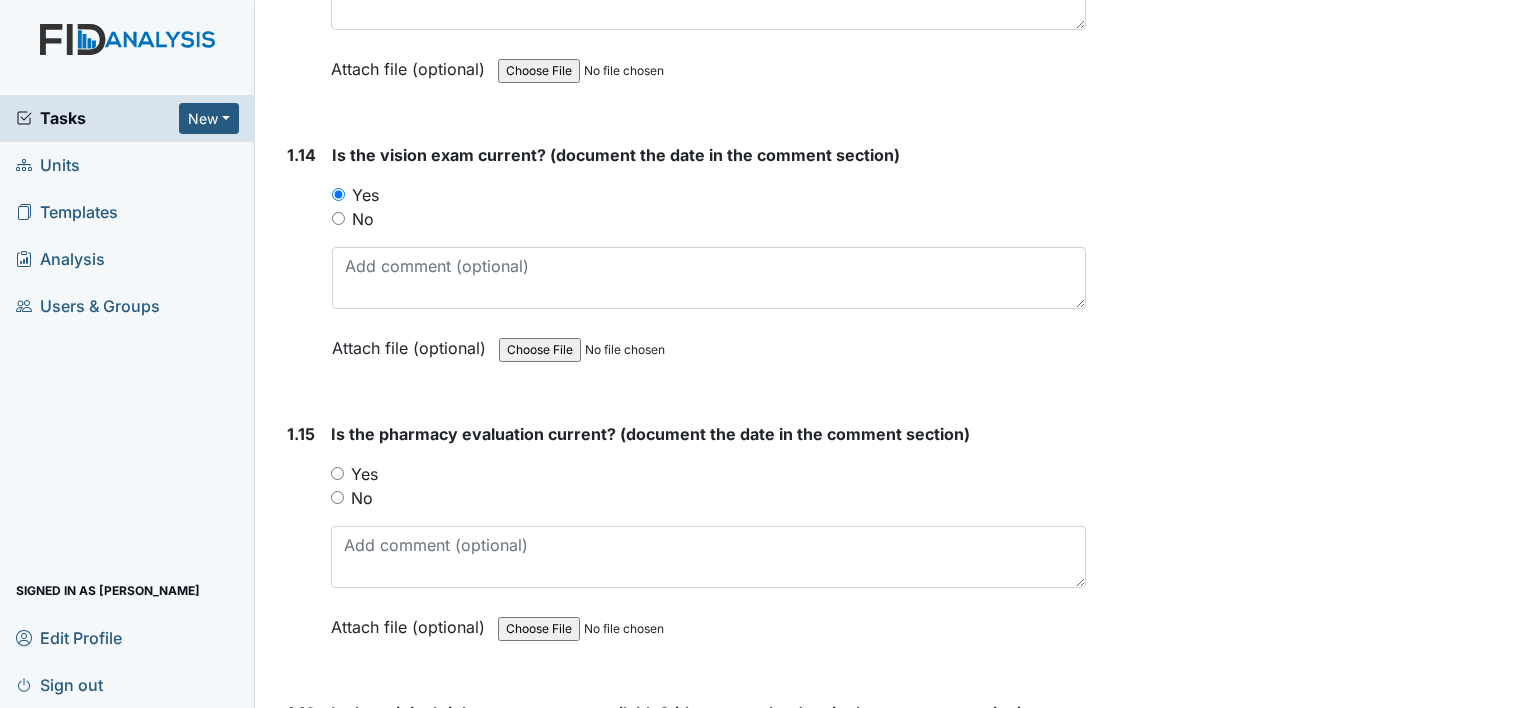 click on "Yes" at bounding box center (364, 474) 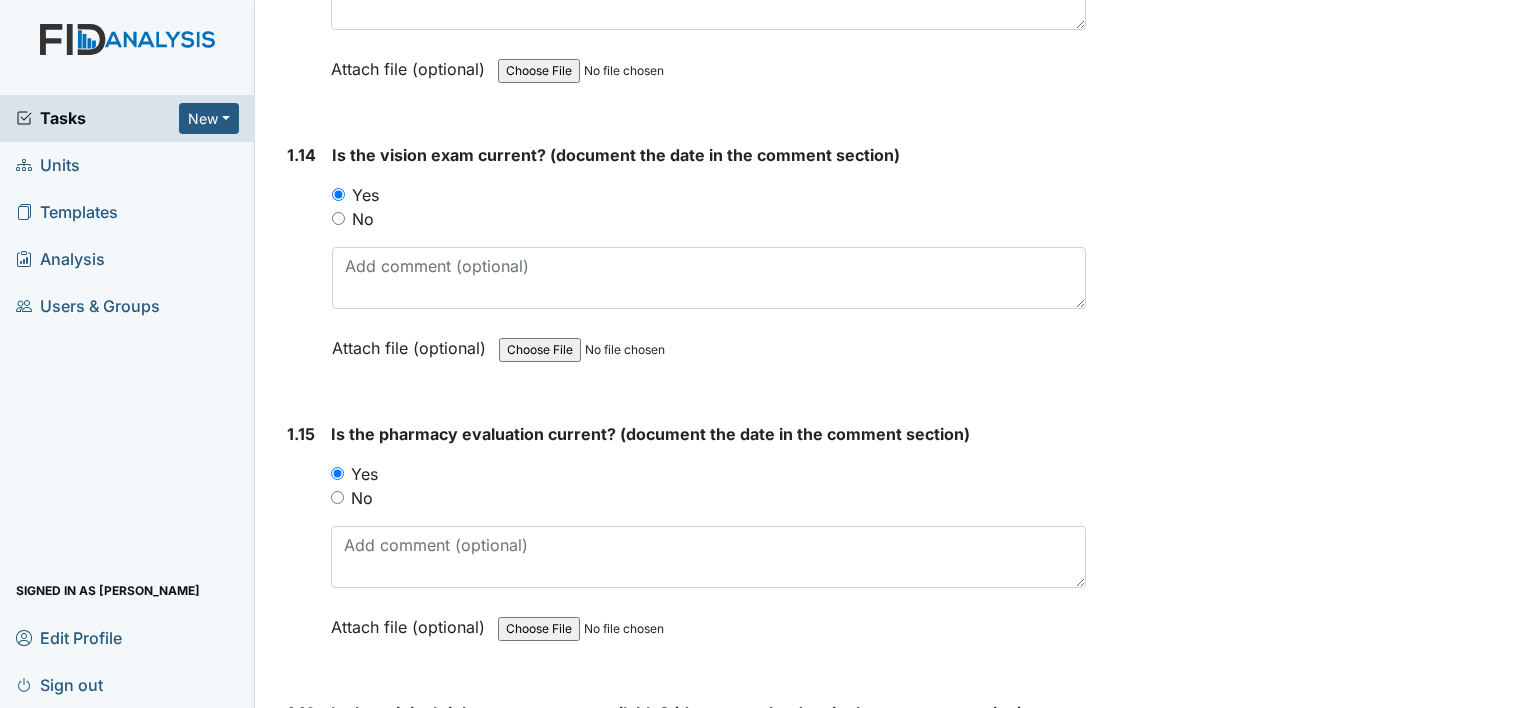 scroll, scrollTop: 4200, scrollLeft: 0, axis: vertical 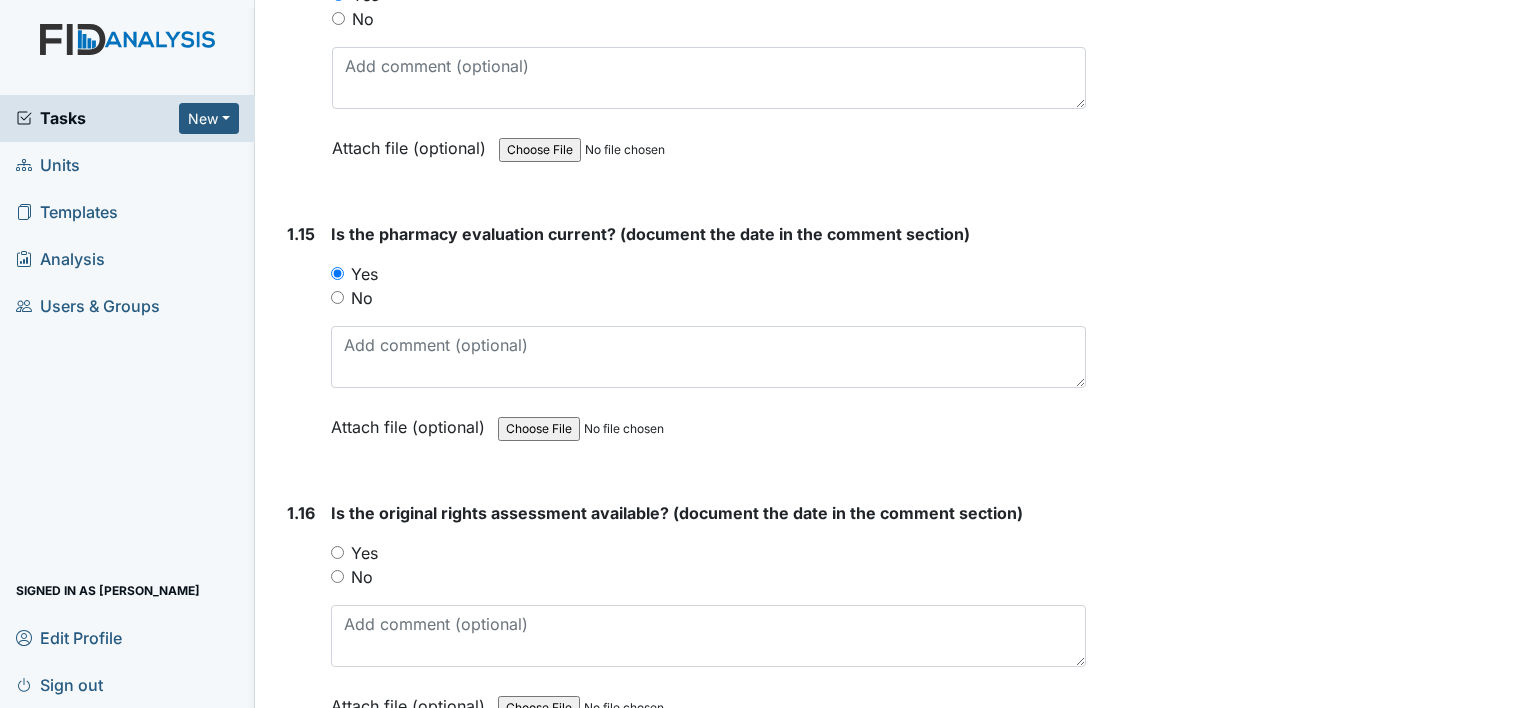 drag, startPoint x: 363, startPoint y: 555, endPoint x: 380, endPoint y: 551, distance: 17.464249 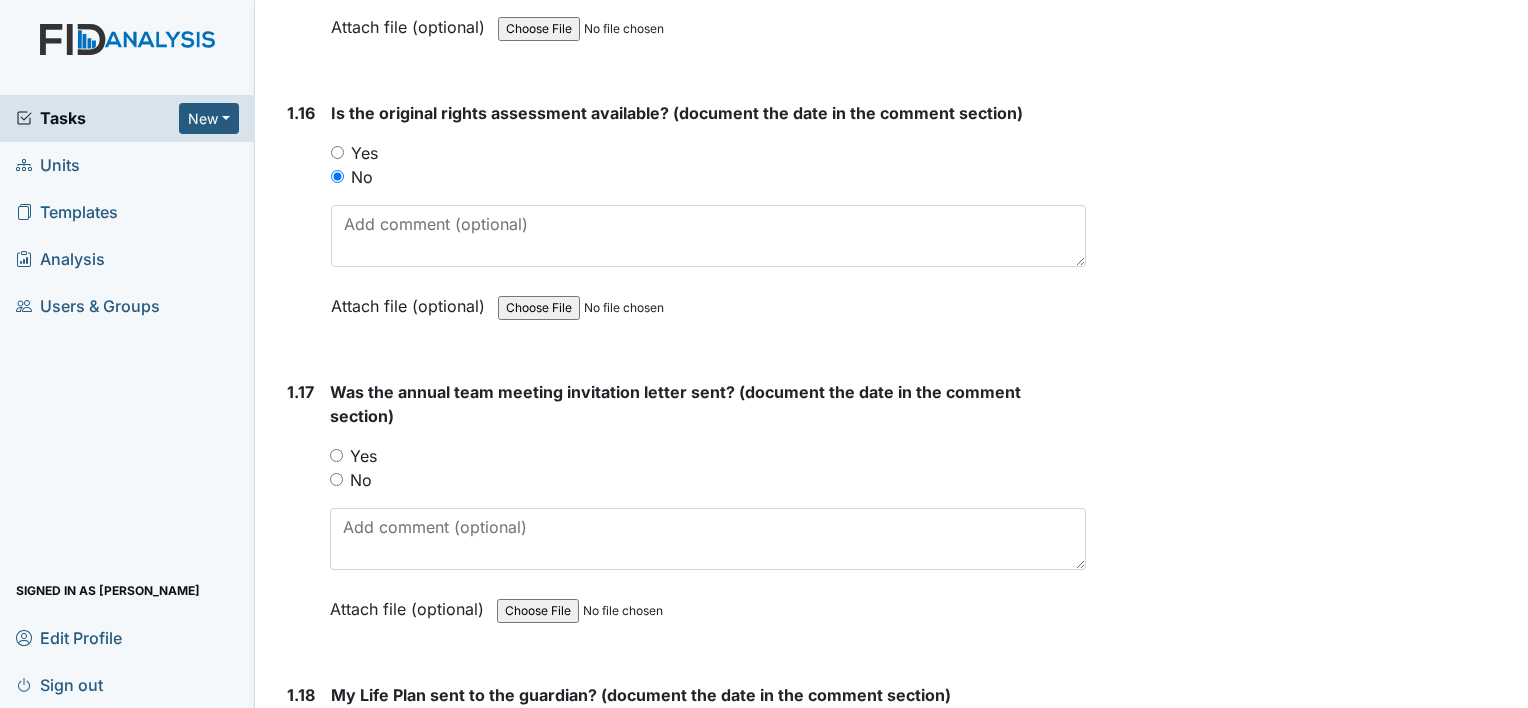 click on "No" at bounding box center (361, 480) 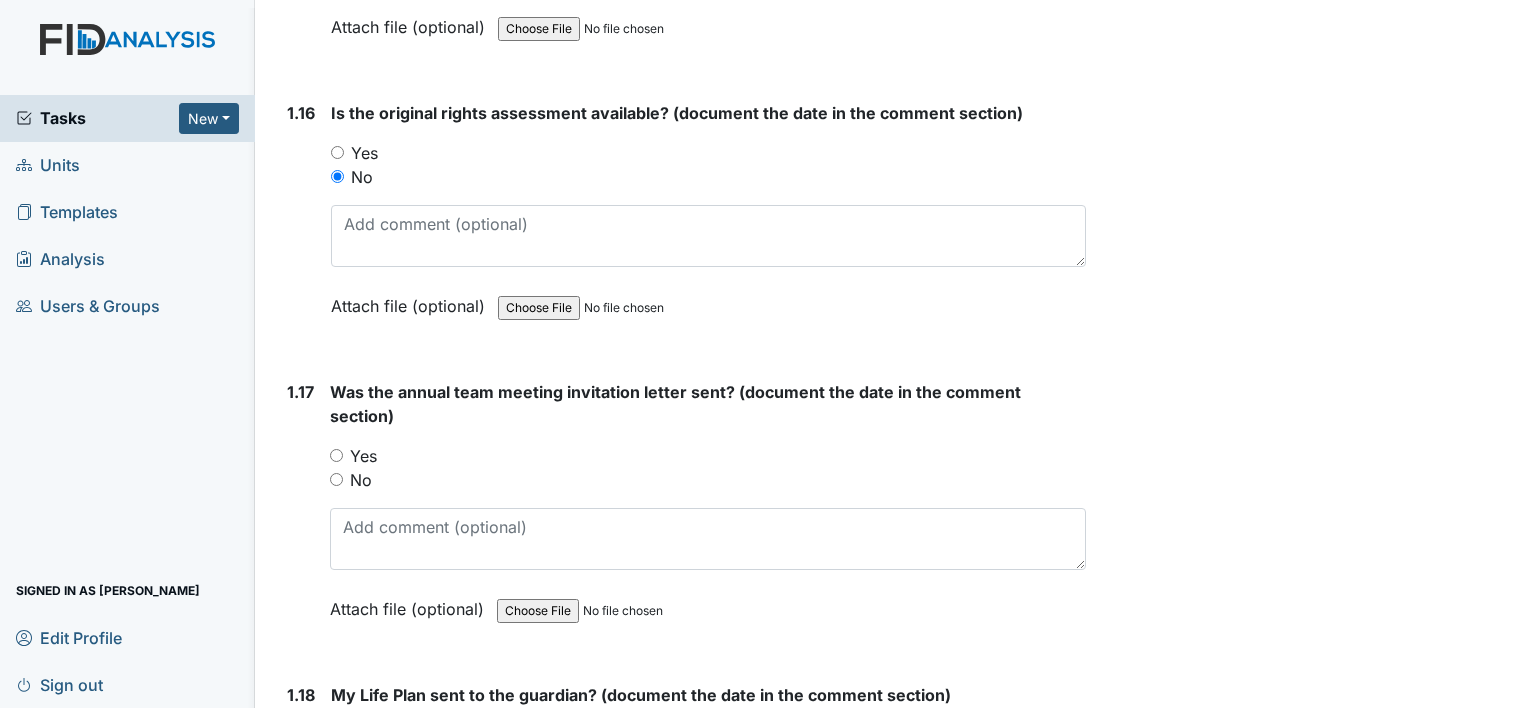 click on "No" at bounding box center [336, 479] 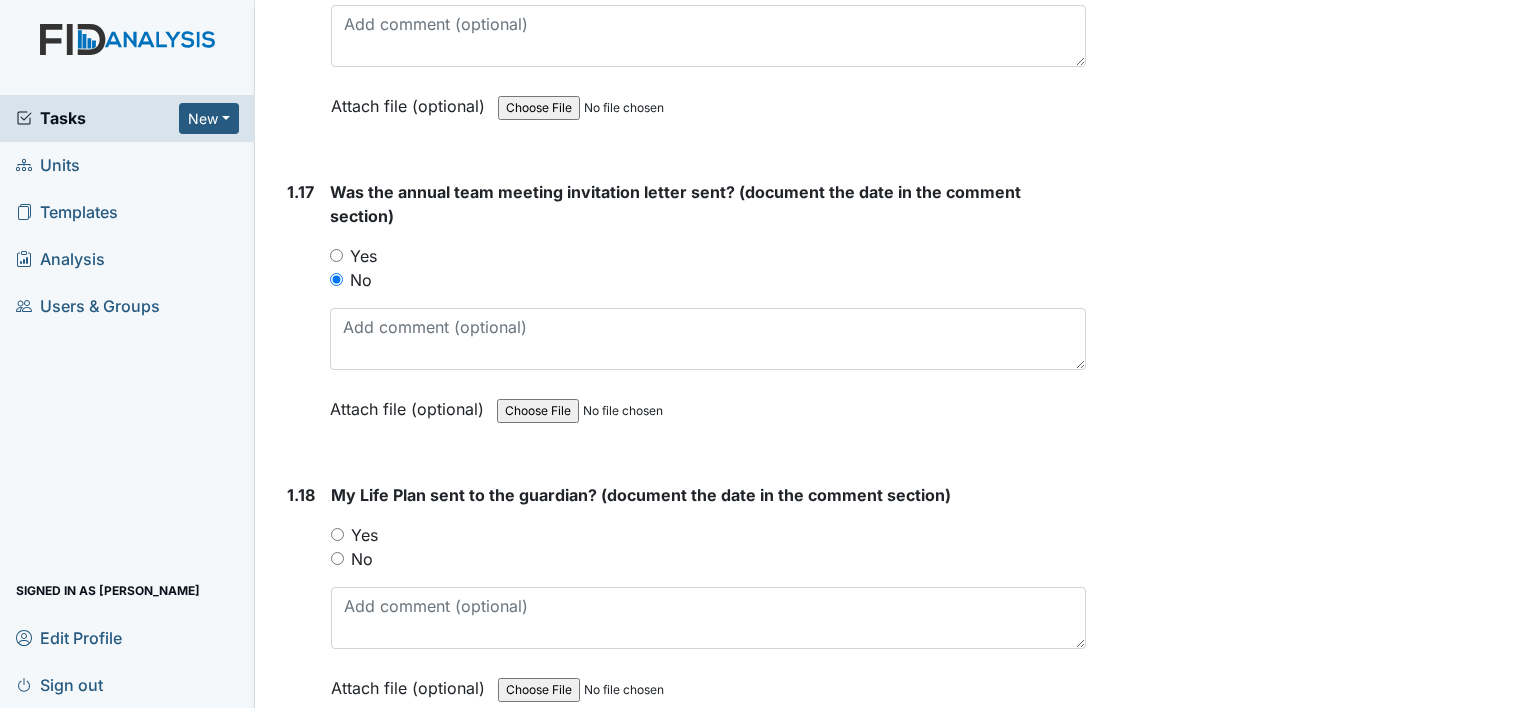 click on "No" at bounding box center [362, 559] 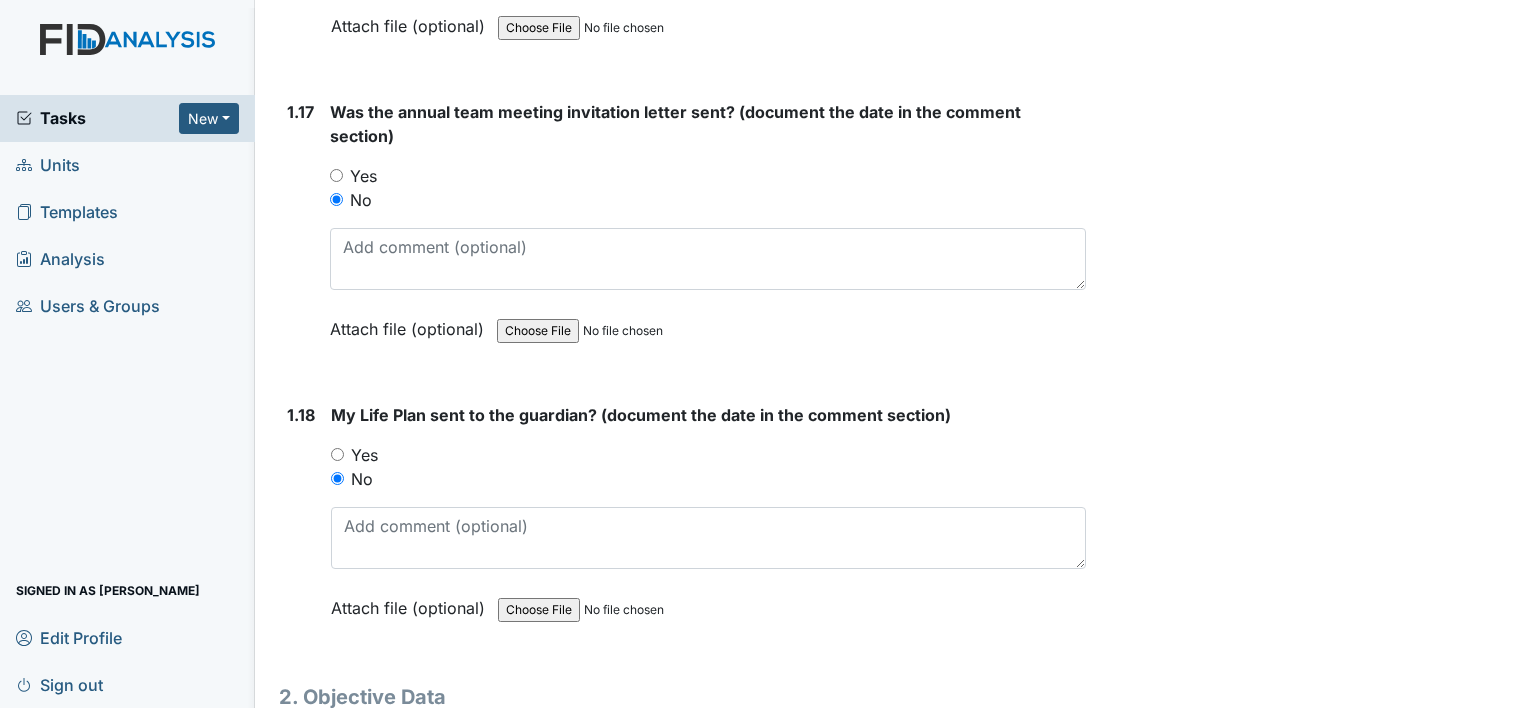 scroll, scrollTop: 4951, scrollLeft: 0, axis: vertical 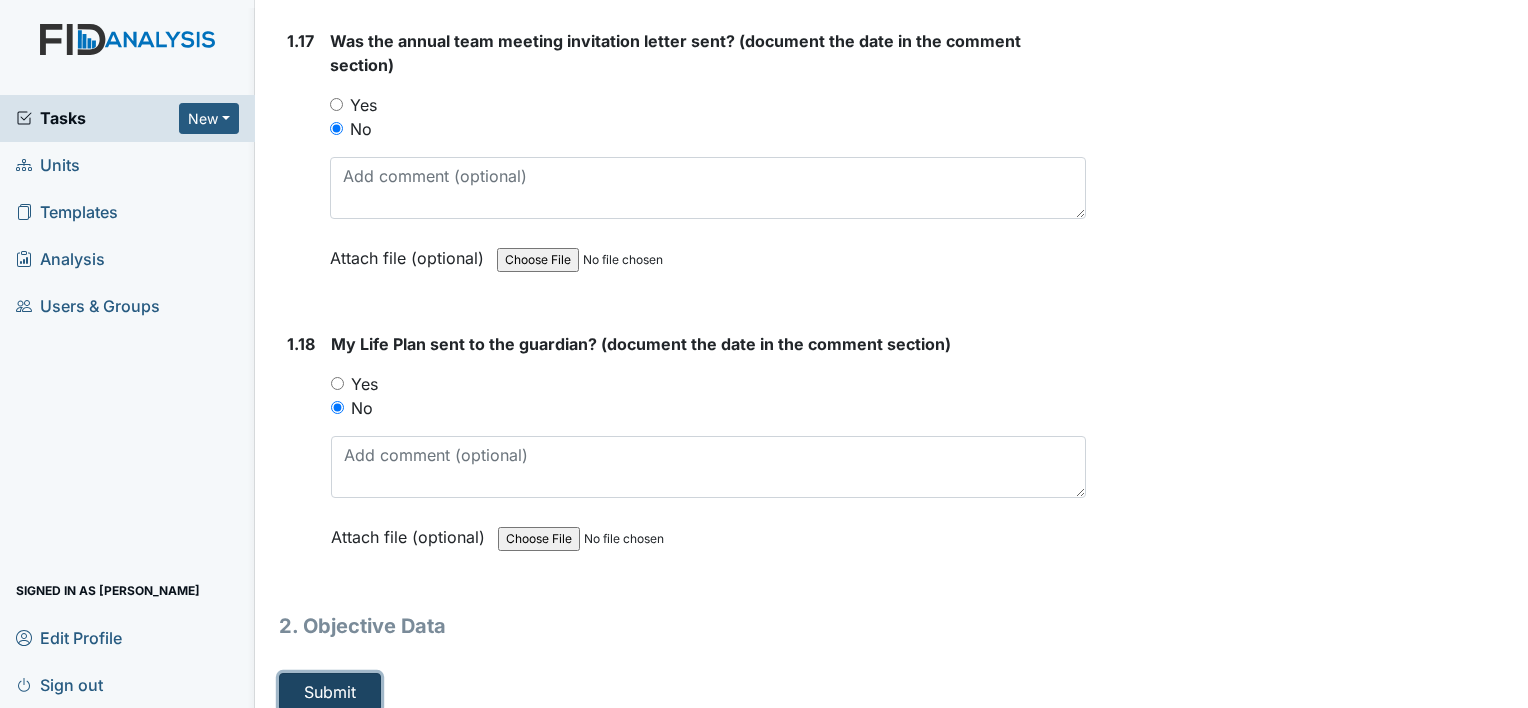 click on "Submit" at bounding box center [330, 692] 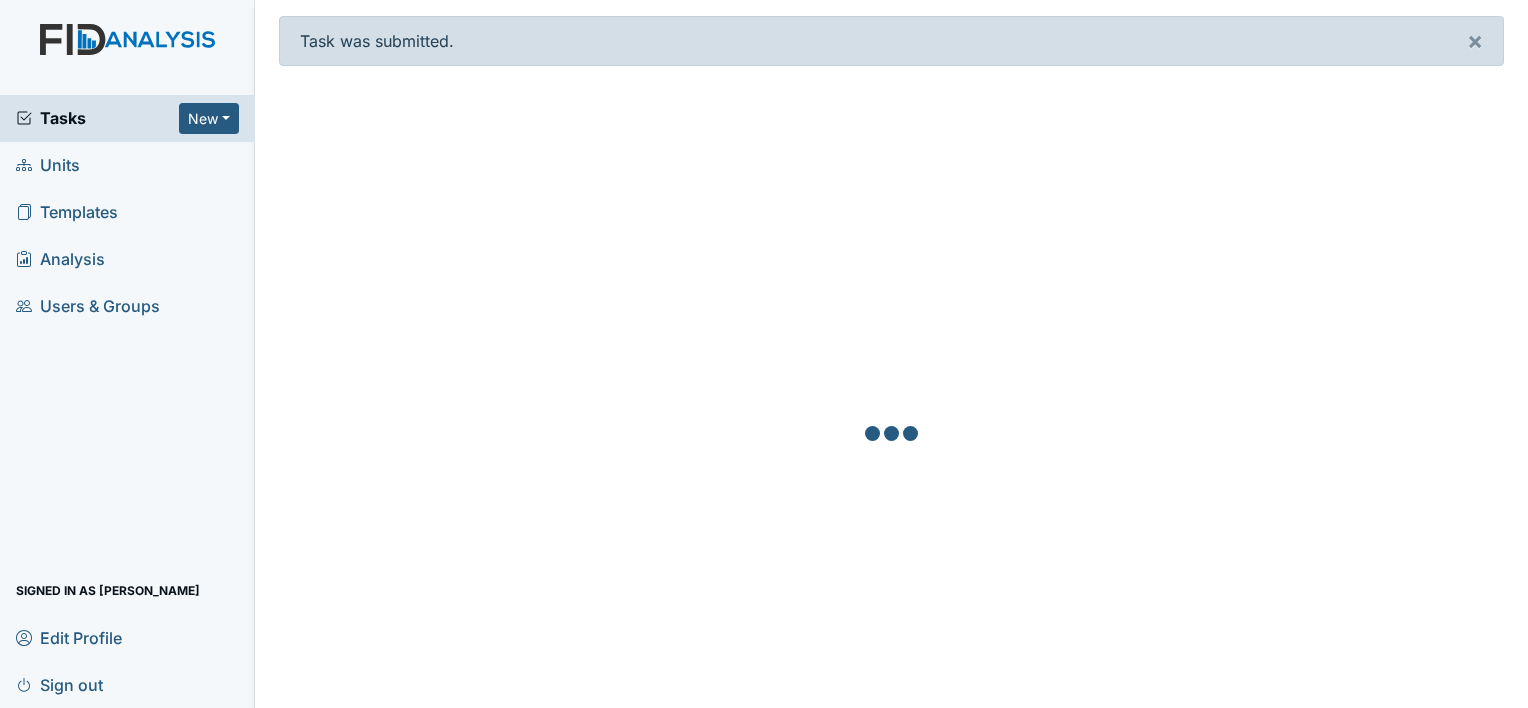 scroll, scrollTop: 0, scrollLeft: 0, axis: both 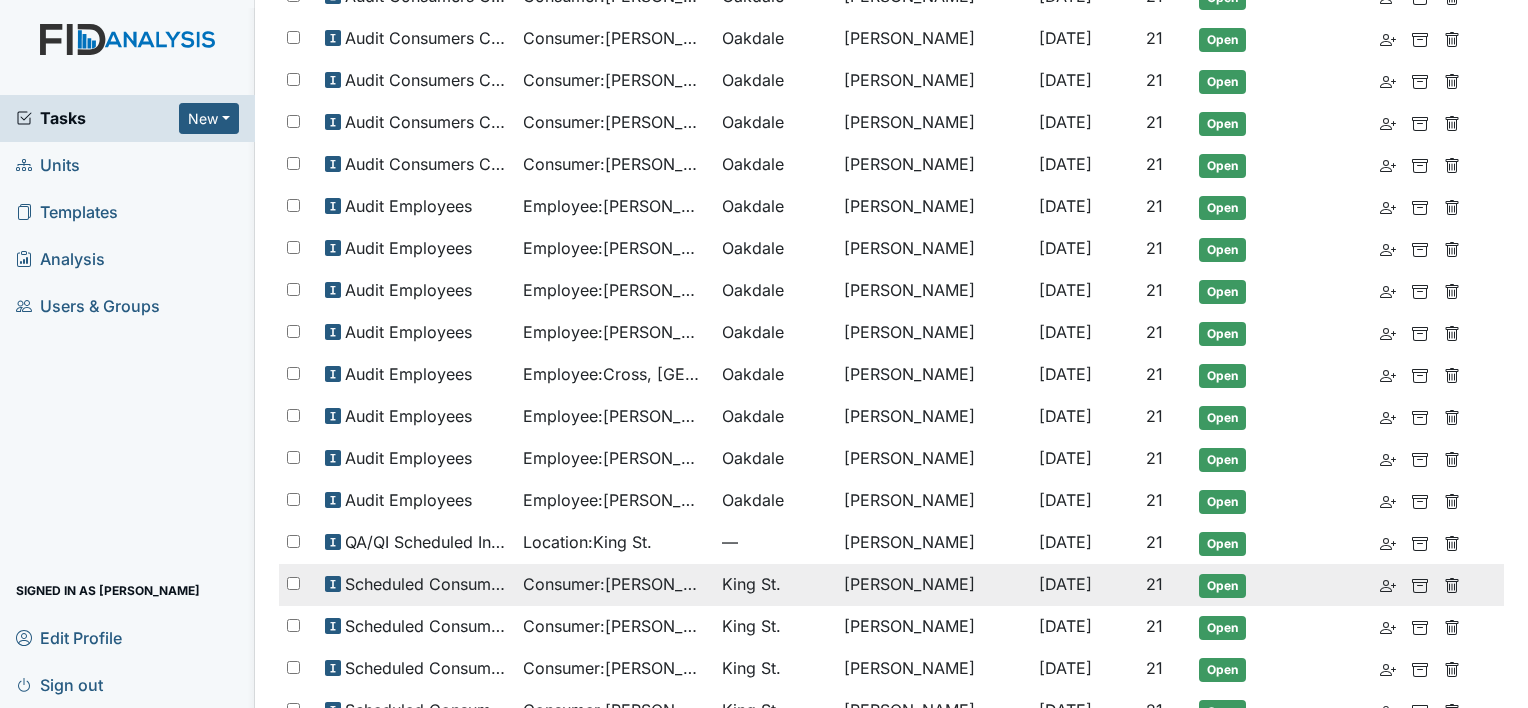 click on "Consumer :  Dubois, Netanya" at bounding box center (614, 584) 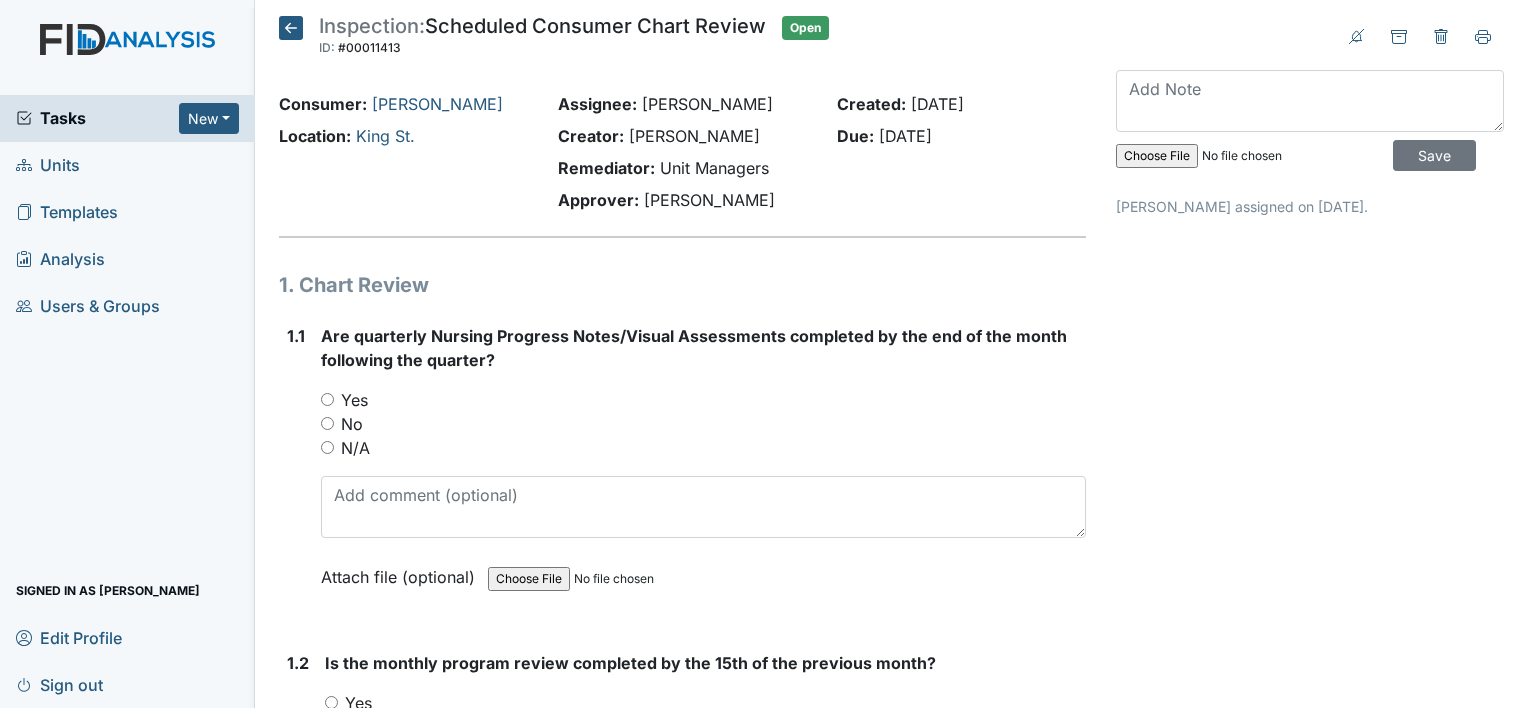 scroll, scrollTop: 0, scrollLeft: 0, axis: both 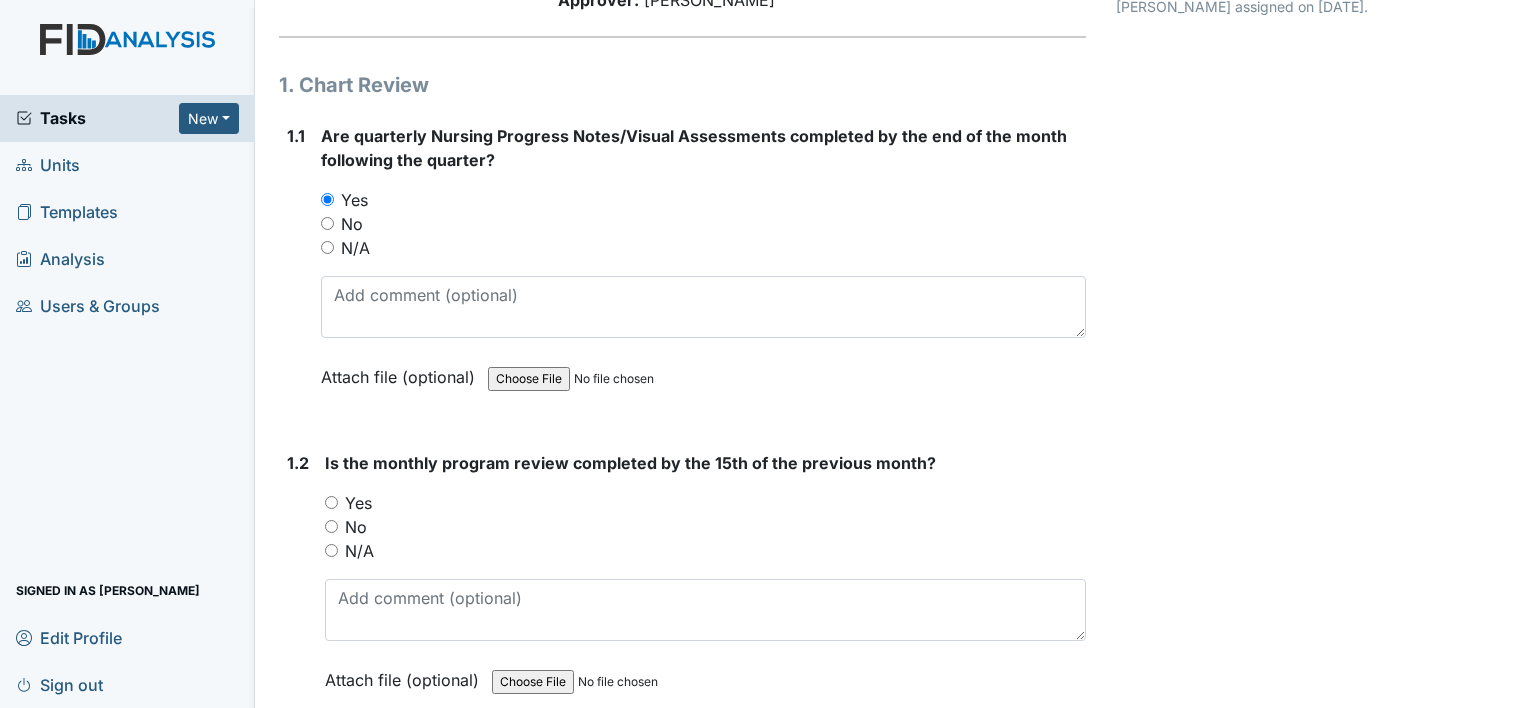 click on "Yes" at bounding box center [358, 503] 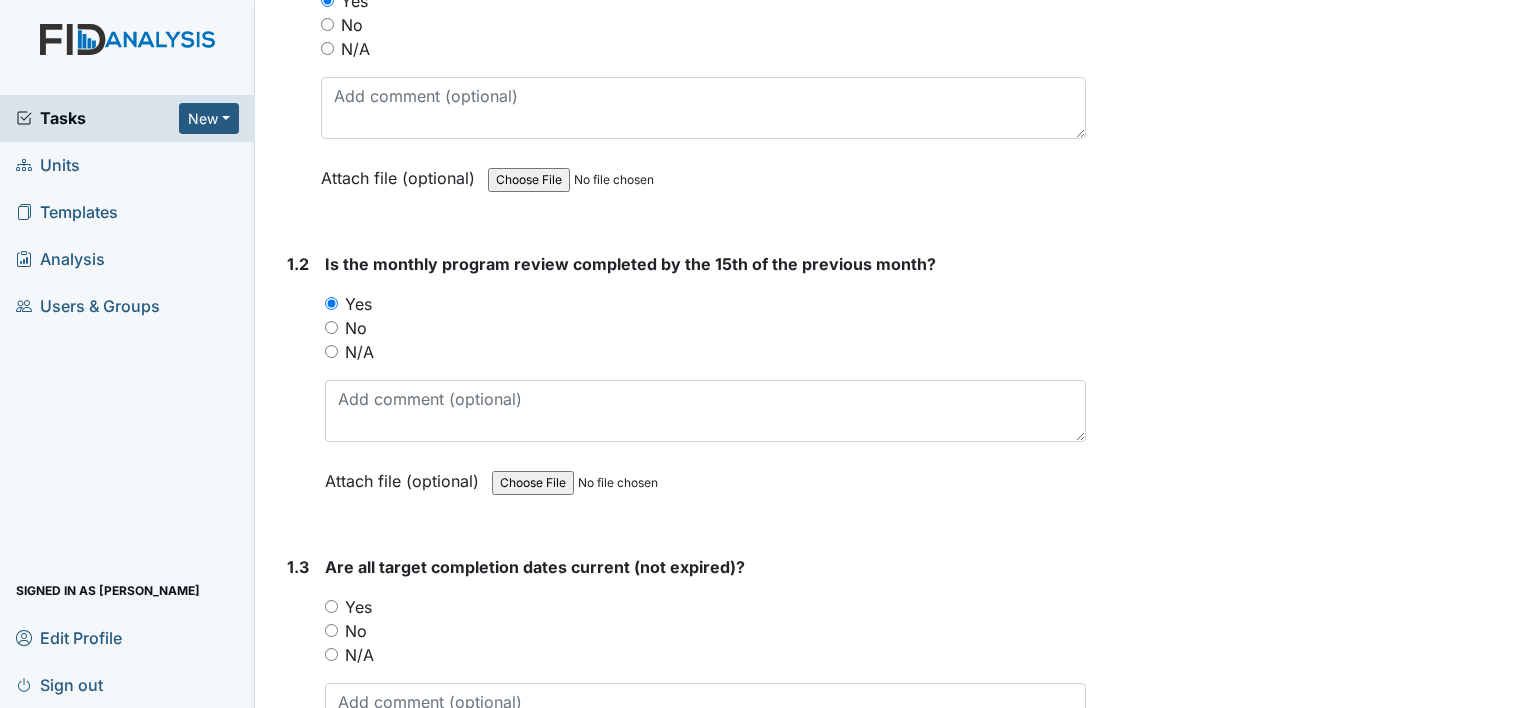 scroll, scrollTop: 400, scrollLeft: 0, axis: vertical 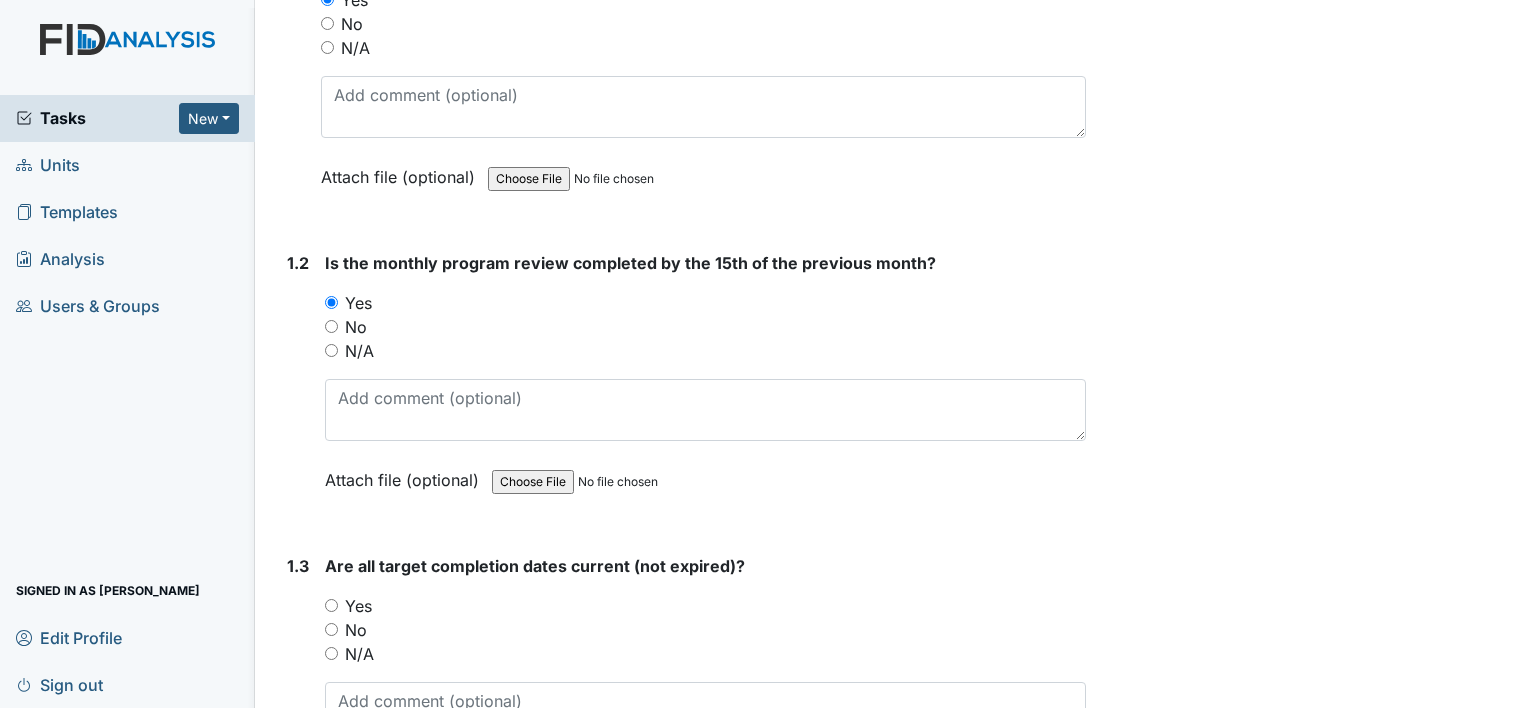 click on "Yes" at bounding box center [358, 606] 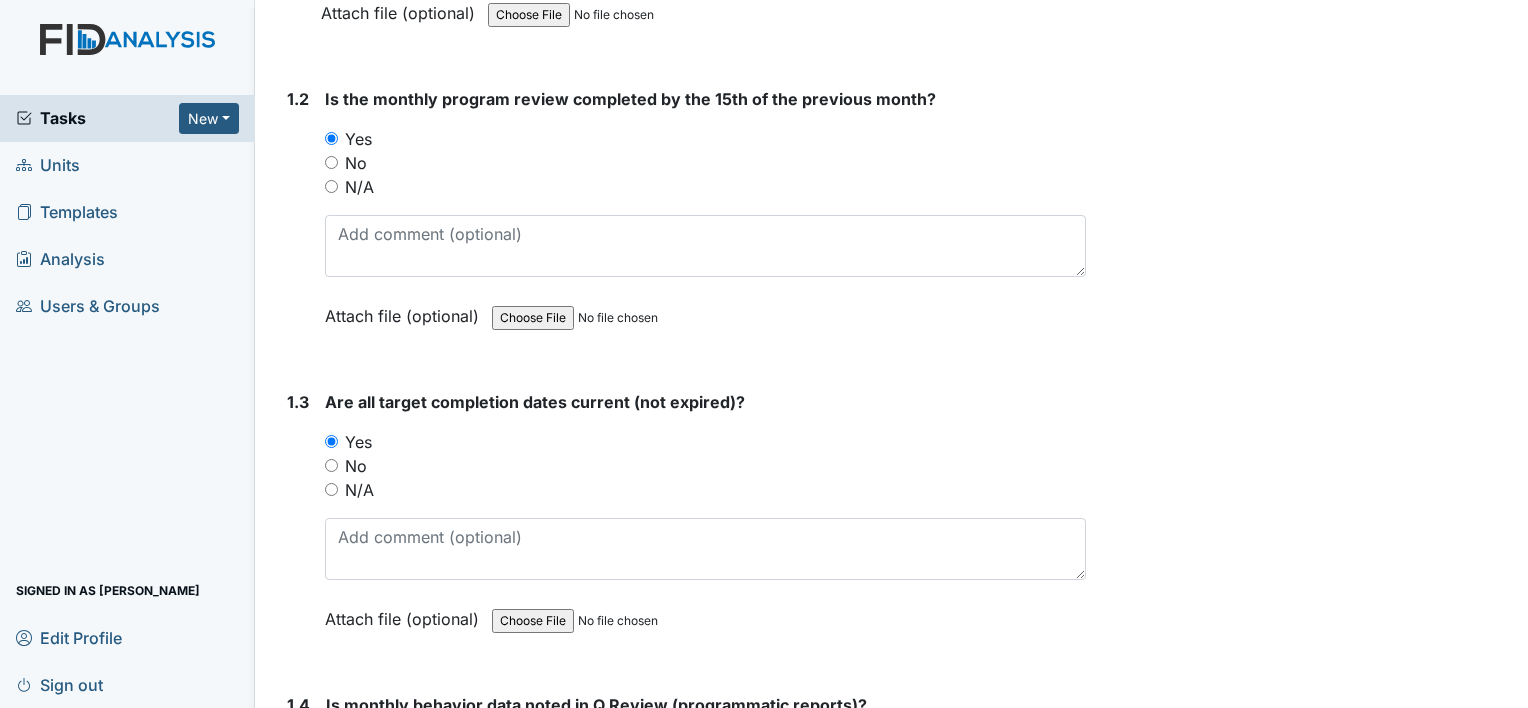 scroll, scrollTop: 700, scrollLeft: 0, axis: vertical 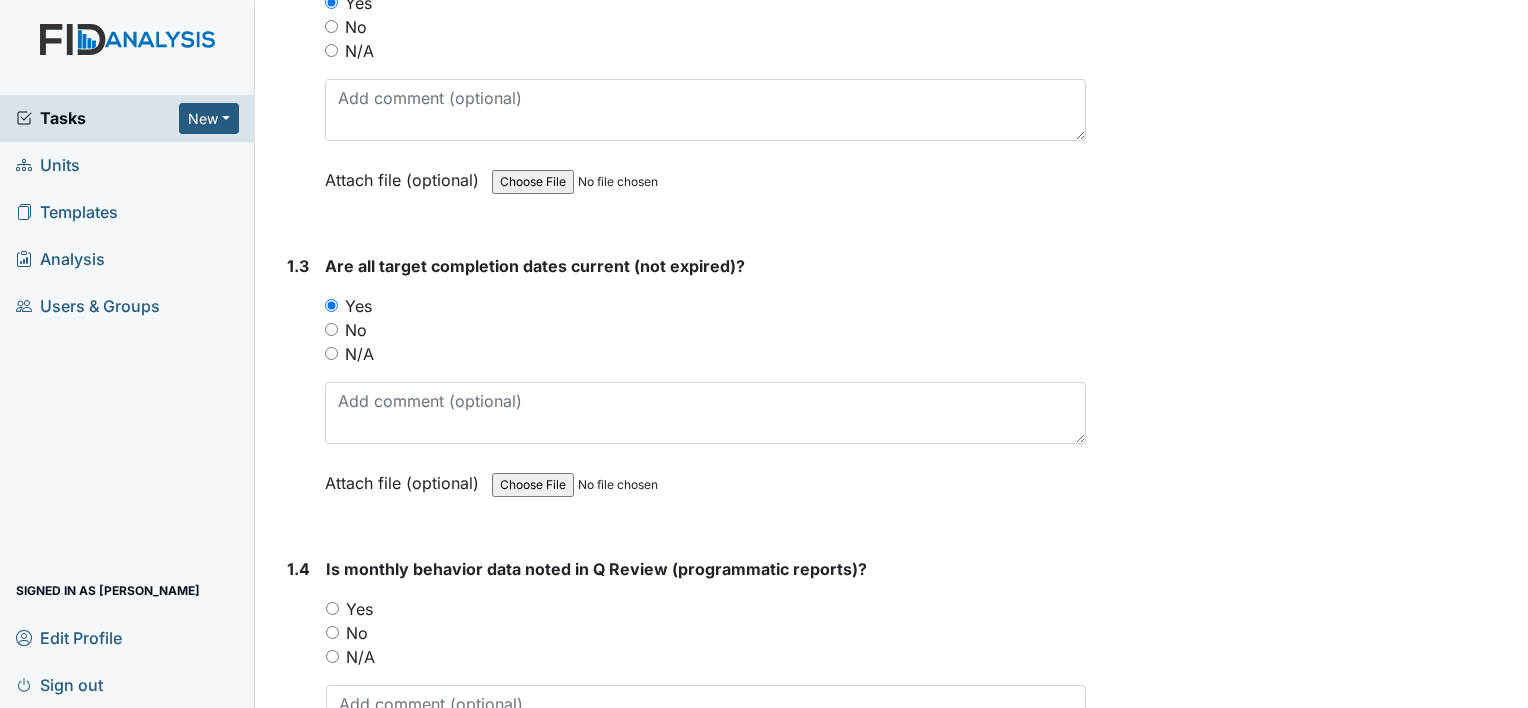click on "Yes" at bounding box center (359, 609) 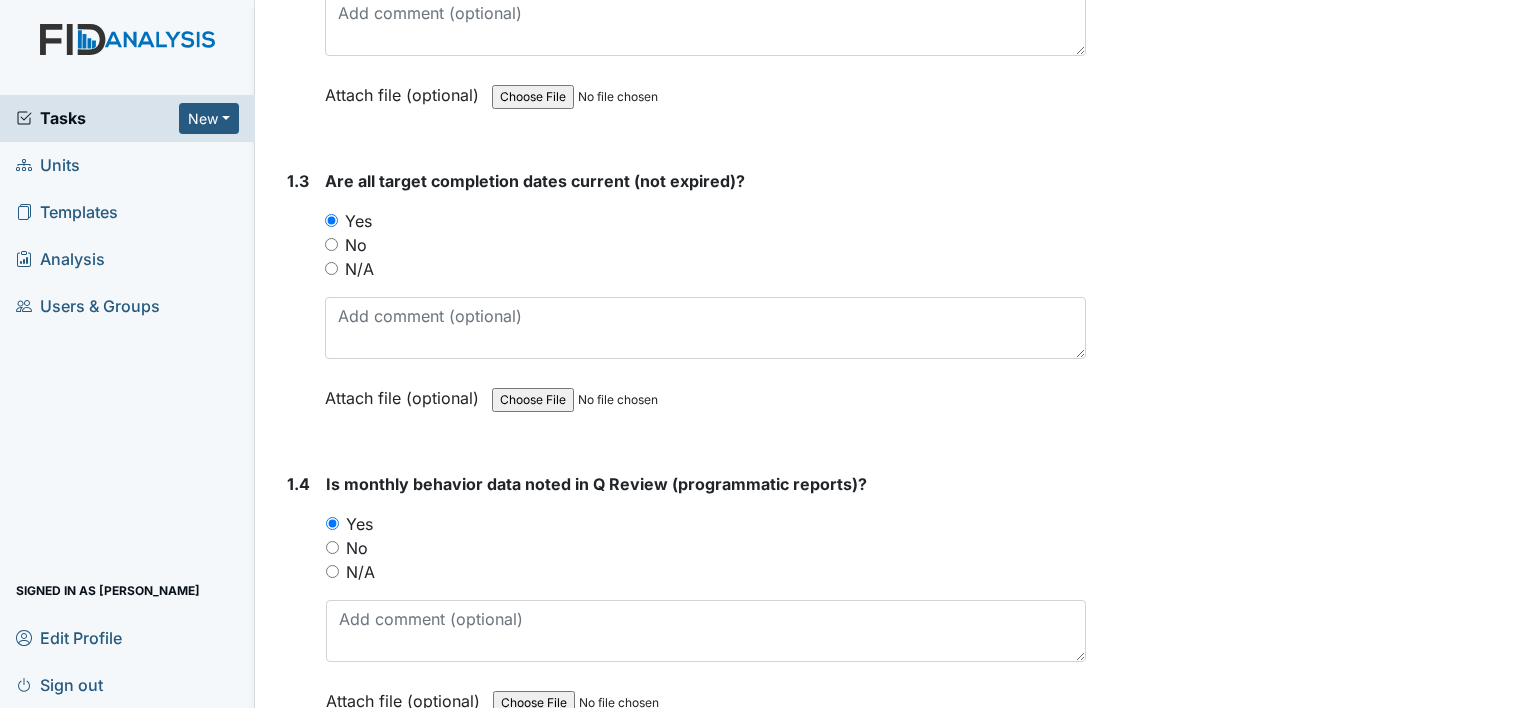 scroll, scrollTop: 1100, scrollLeft: 0, axis: vertical 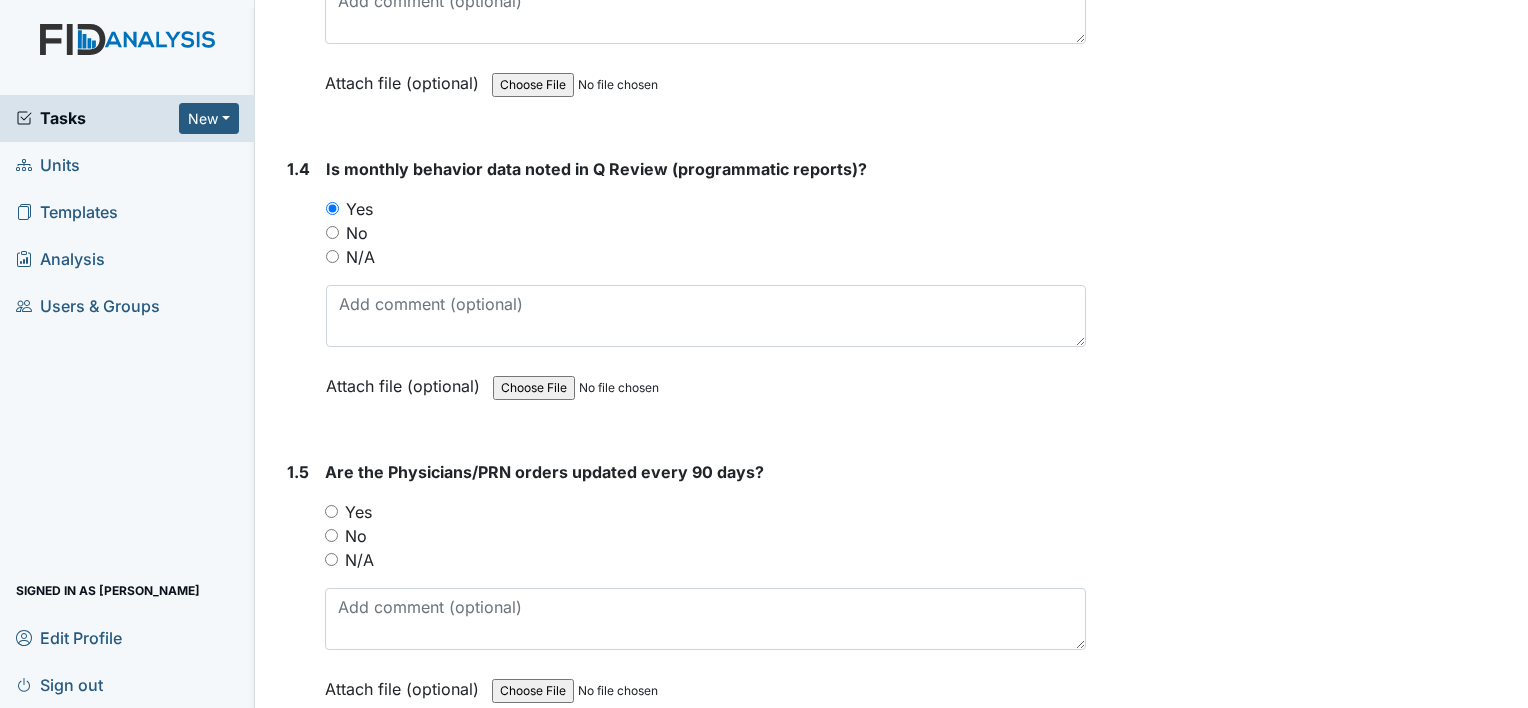 click on "Yes" at bounding box center (358, 512) 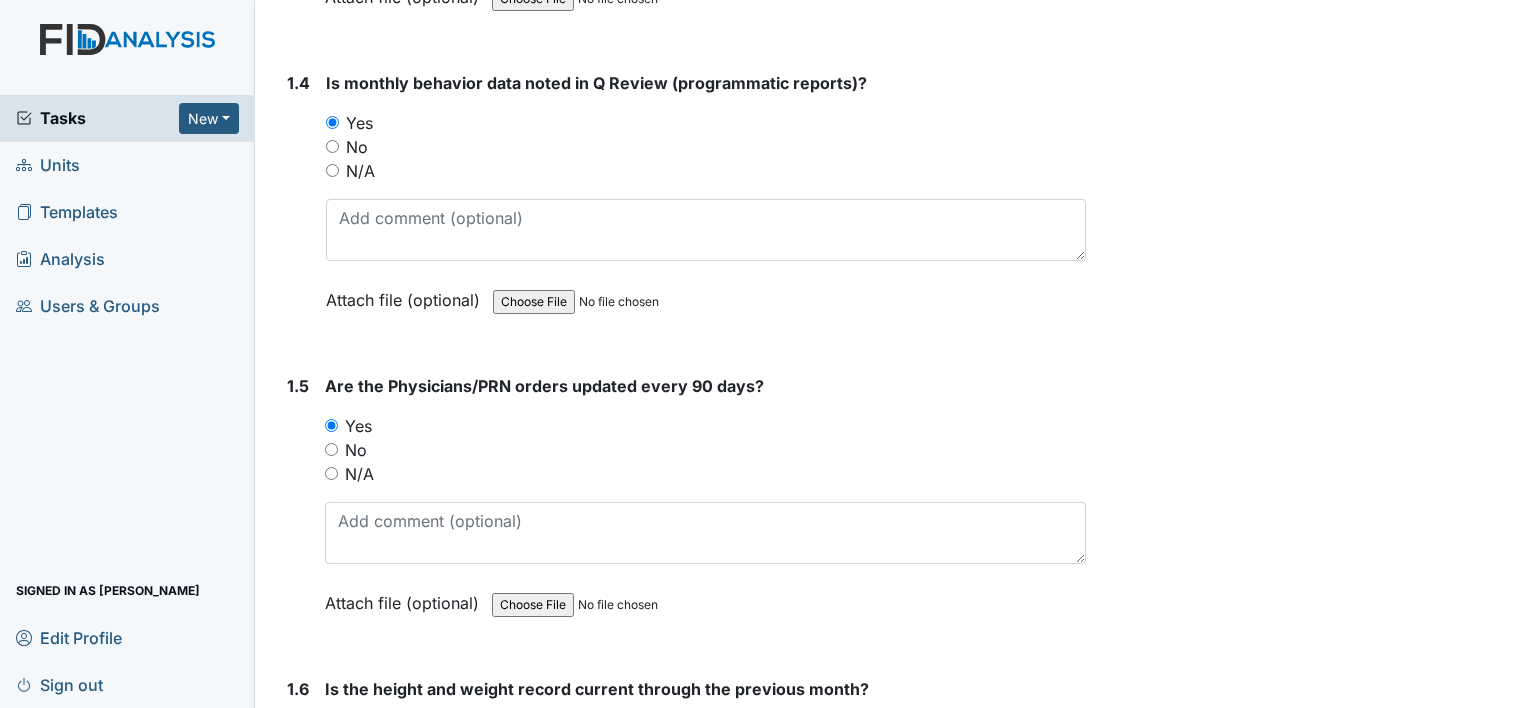 scroll, scrollTop: 1400, scrollLeft: 0, axis: vertical 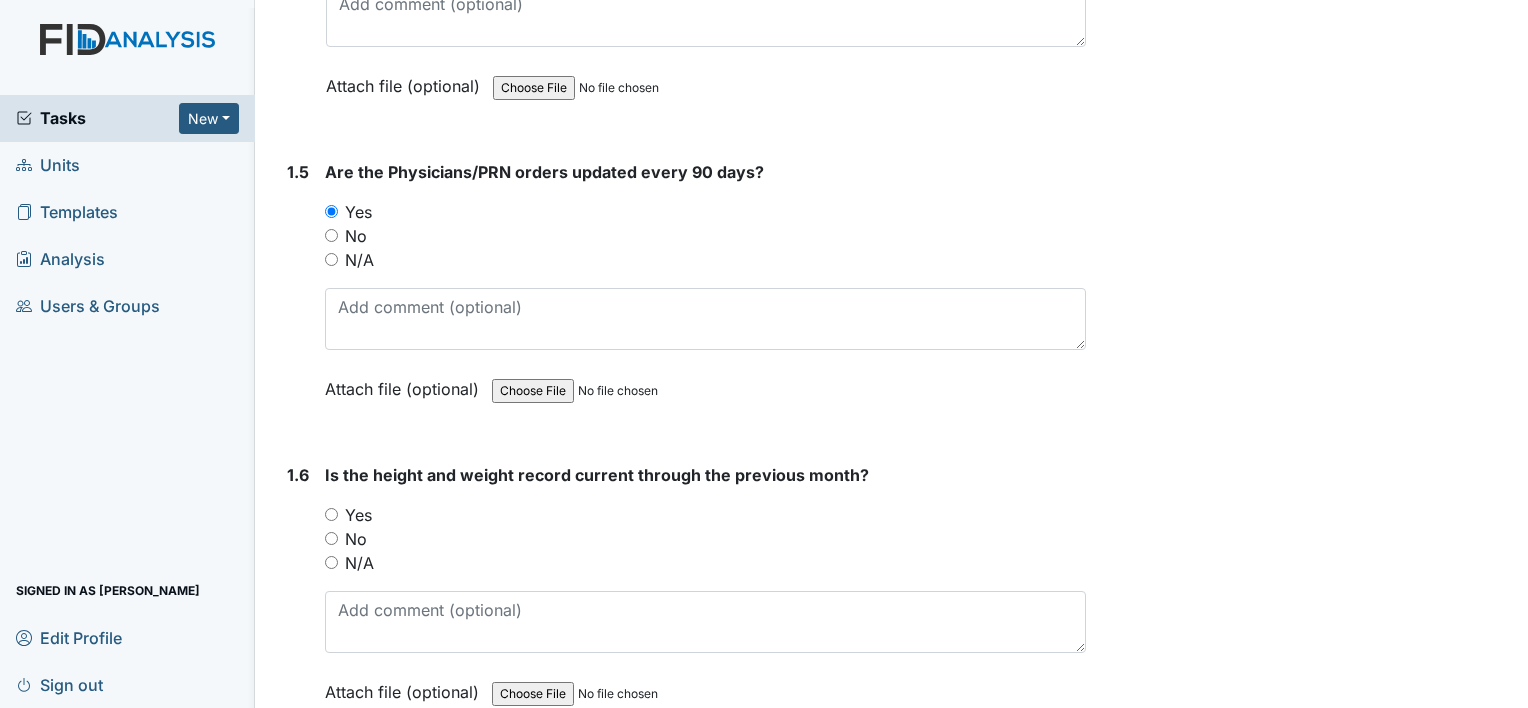 click on "Yes" at bounding box center (358, 515) 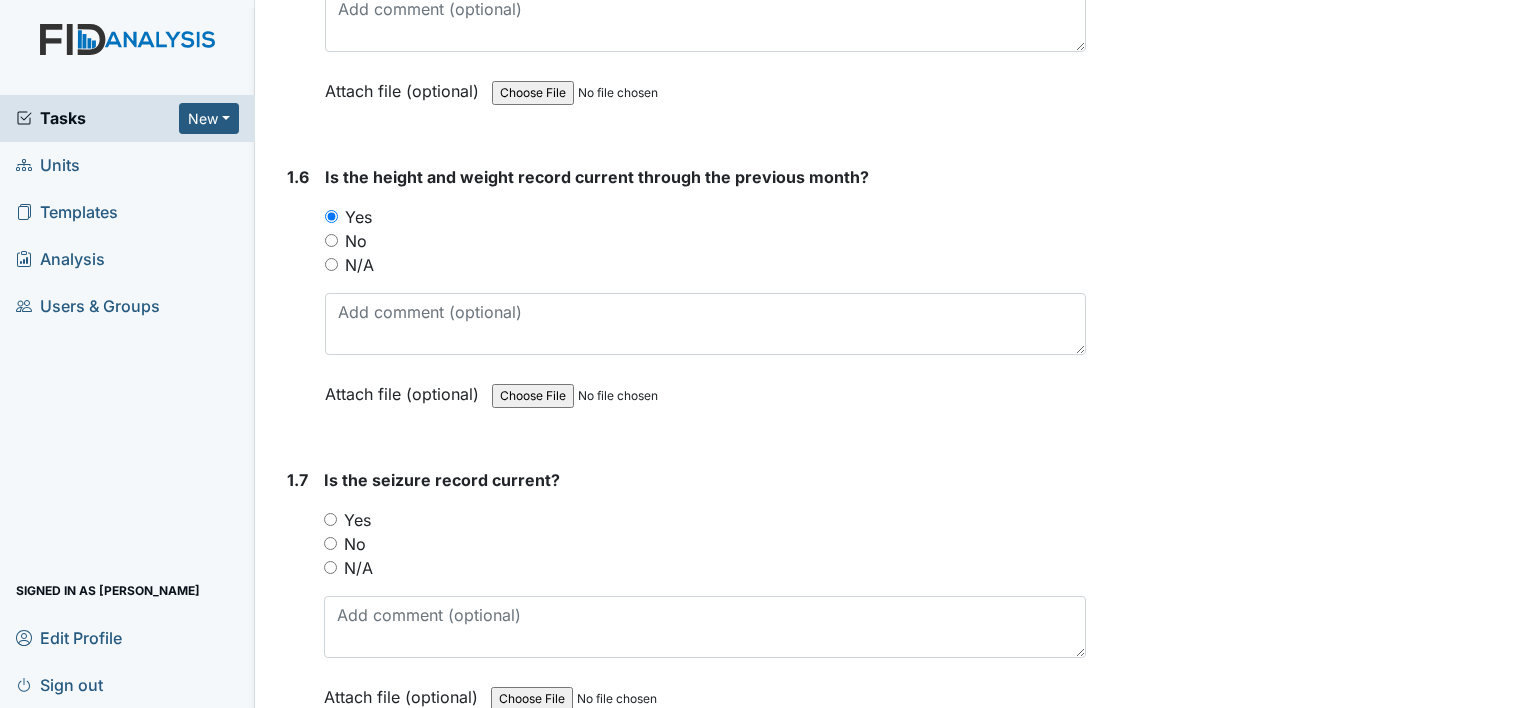 scroll, scrollTop: 1700, scrollLeft: 0, axis: vertical 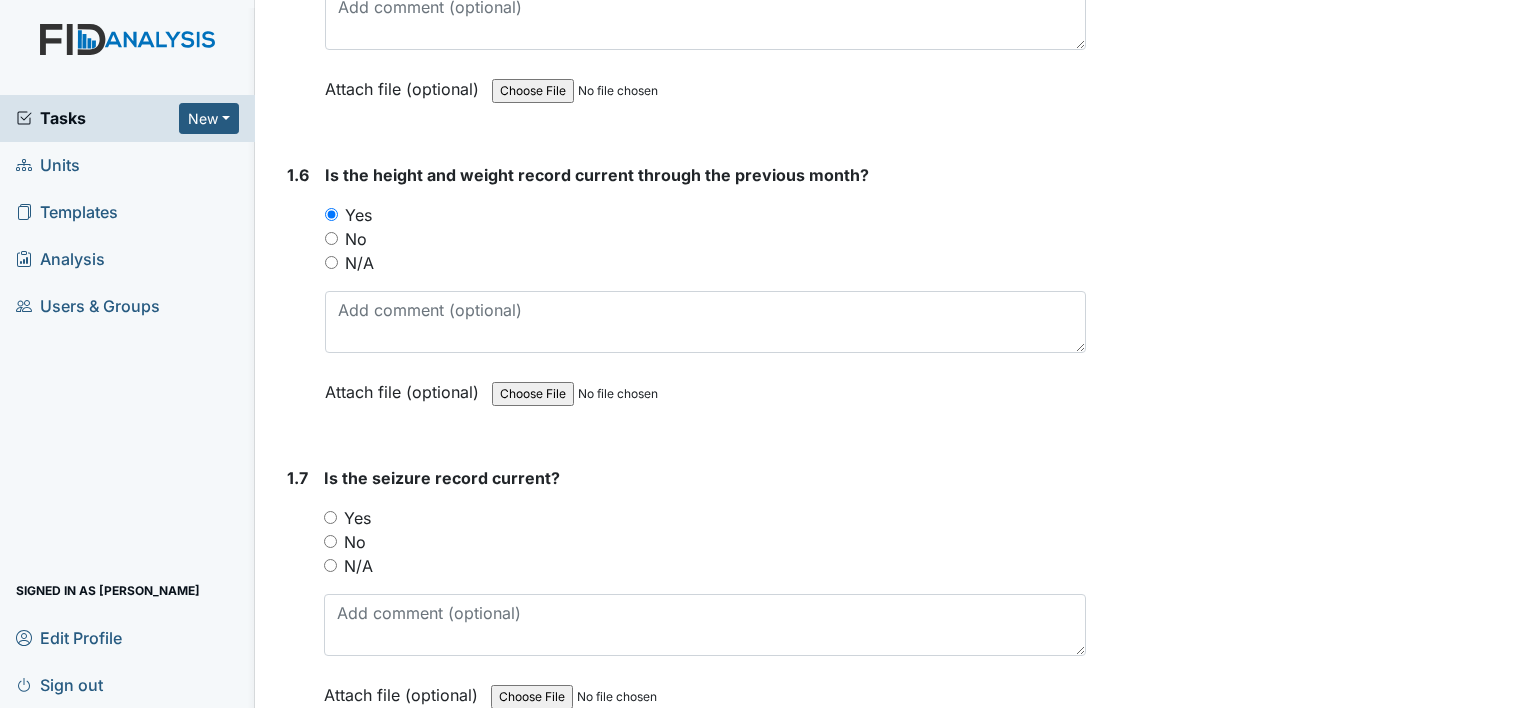 click on "N/A" at bounding box center [358, 566] 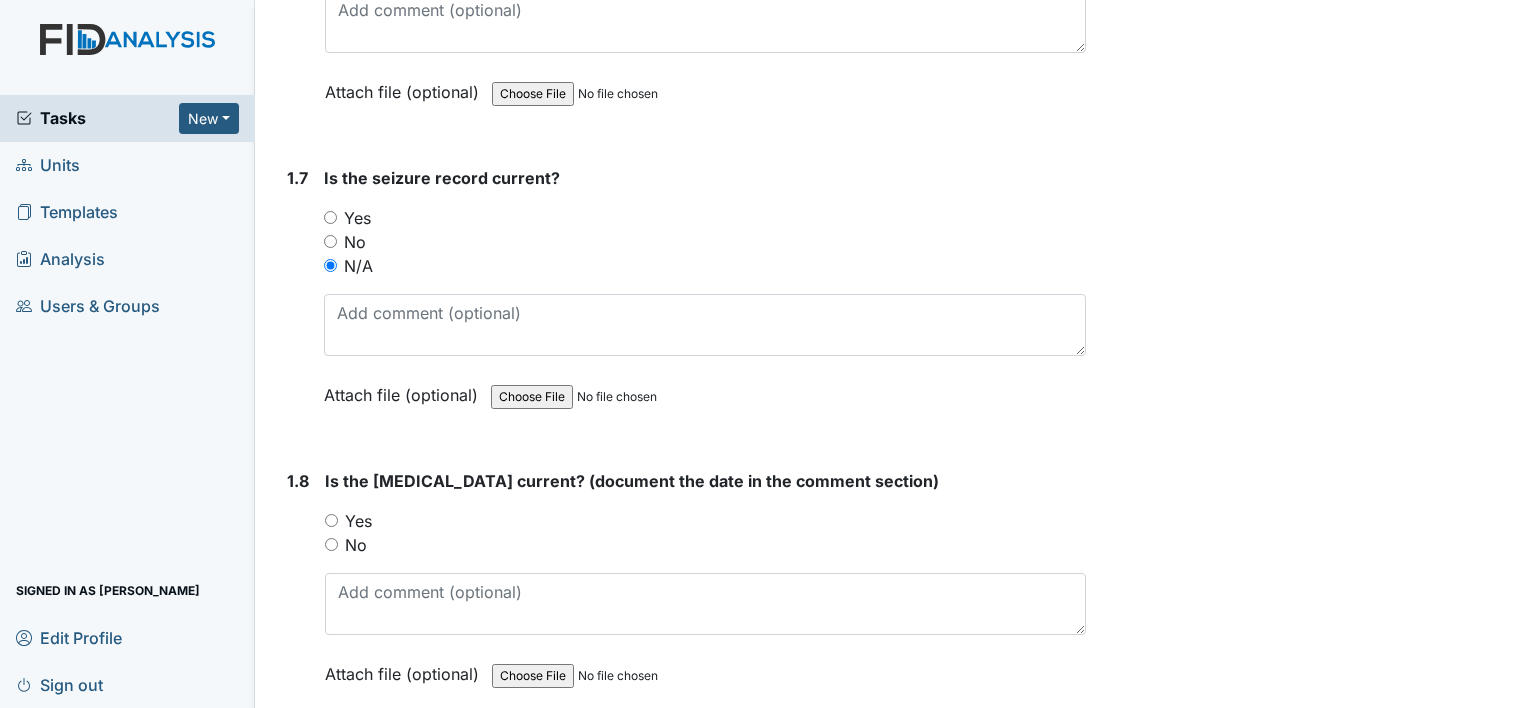 click on "Yes" at bounding box center (358, 521) 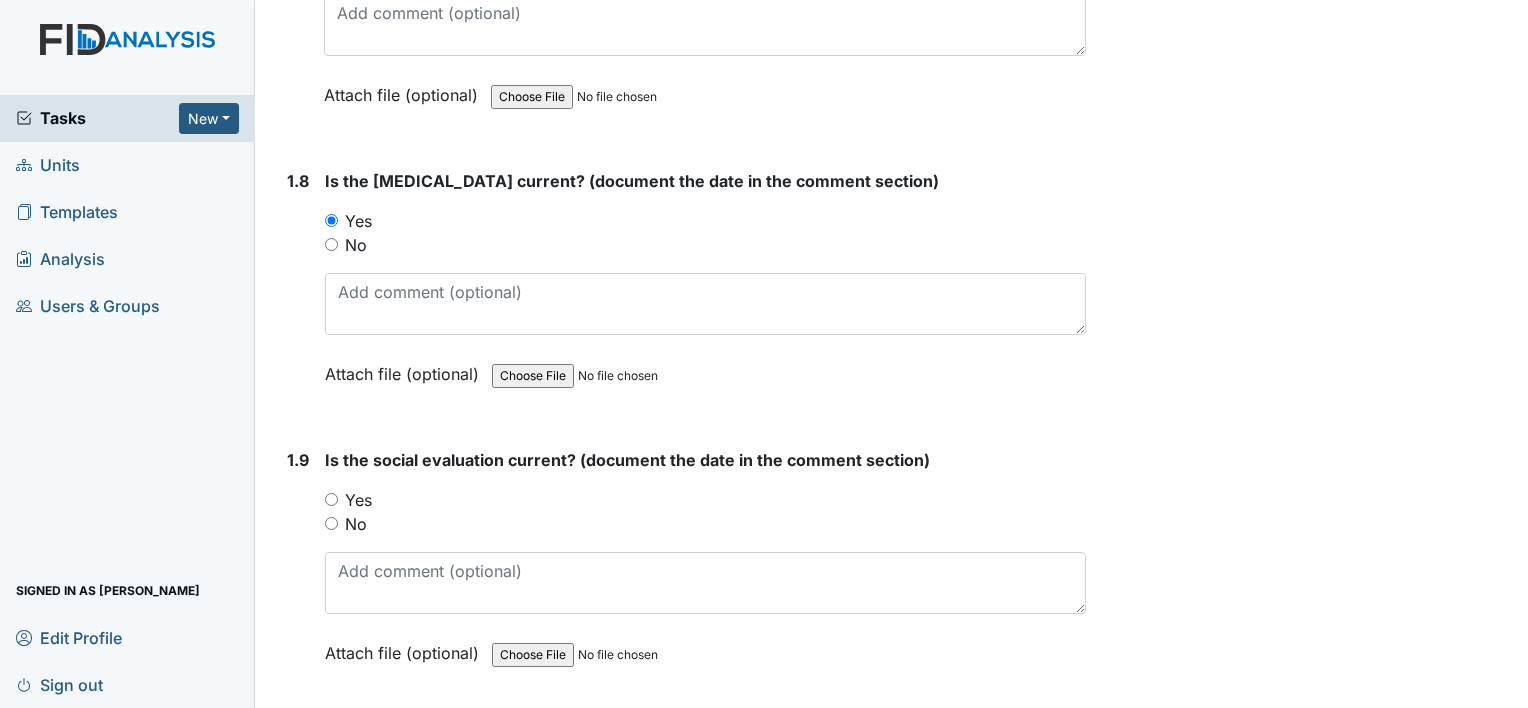 click on "Yes" at bounding box center [358, 500] 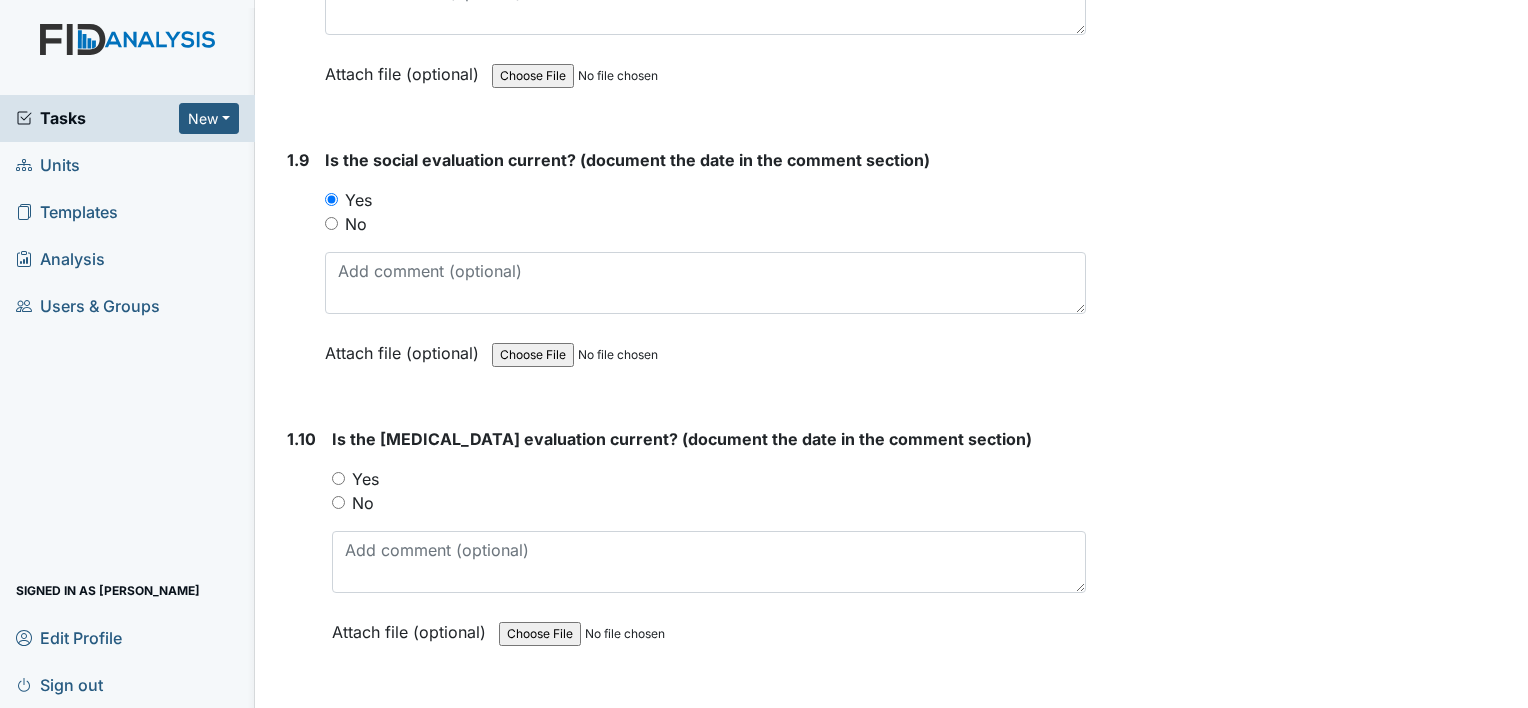 drag, startPoint x: 362, startPoint y: 465, endPoint x: 396, endPoint y: 467, distance: 34.058773 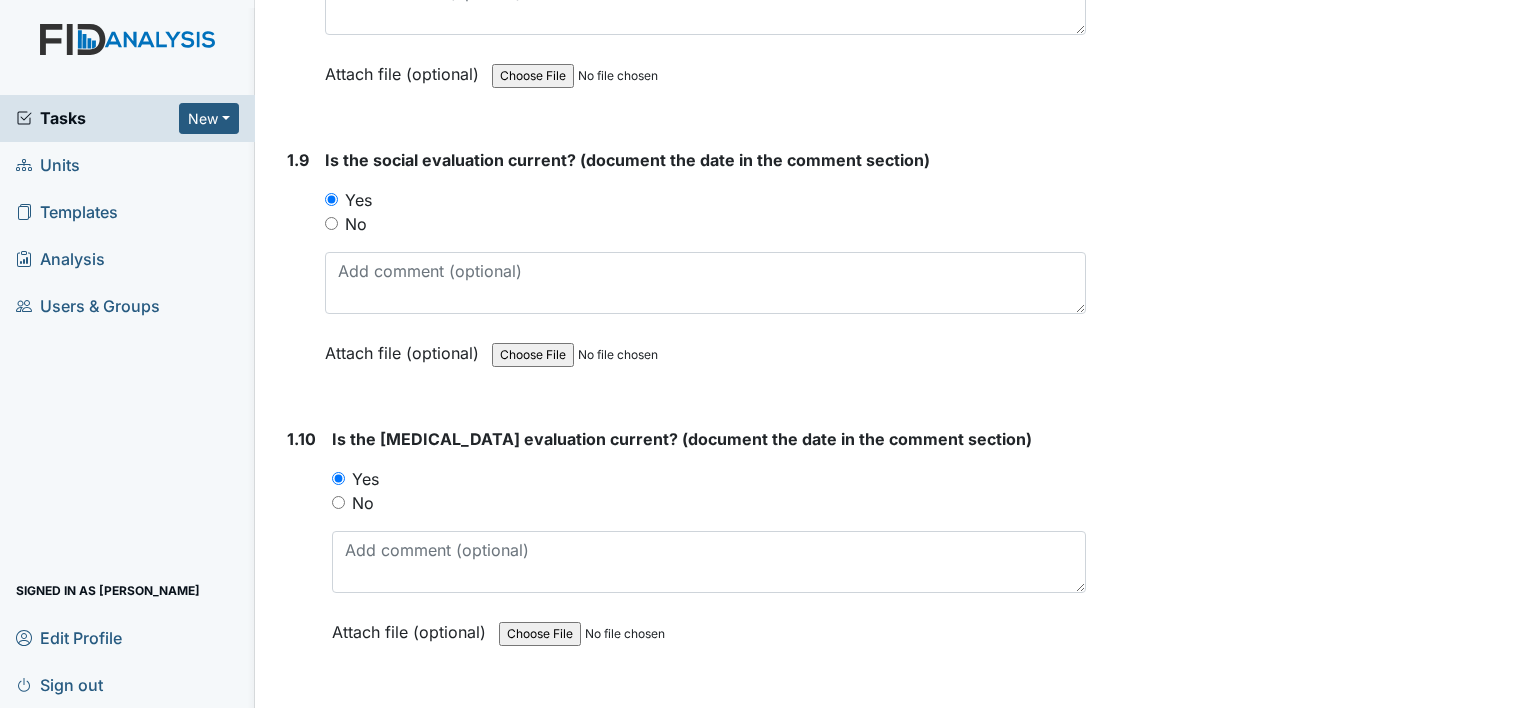 scroll, scrollTop: 2900, scrollLeft: 0, axis: vertical 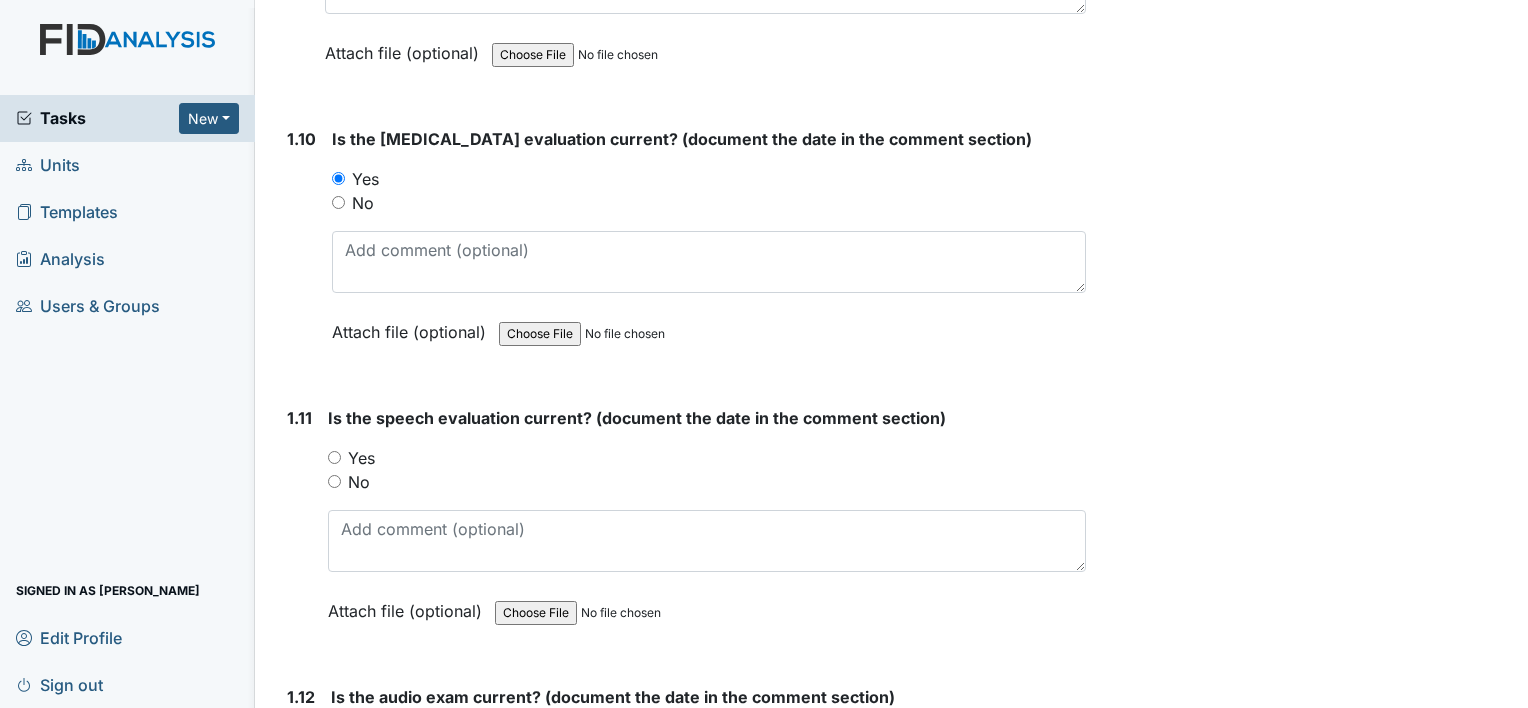 click on "Yes" at bounding box center [361, 458] 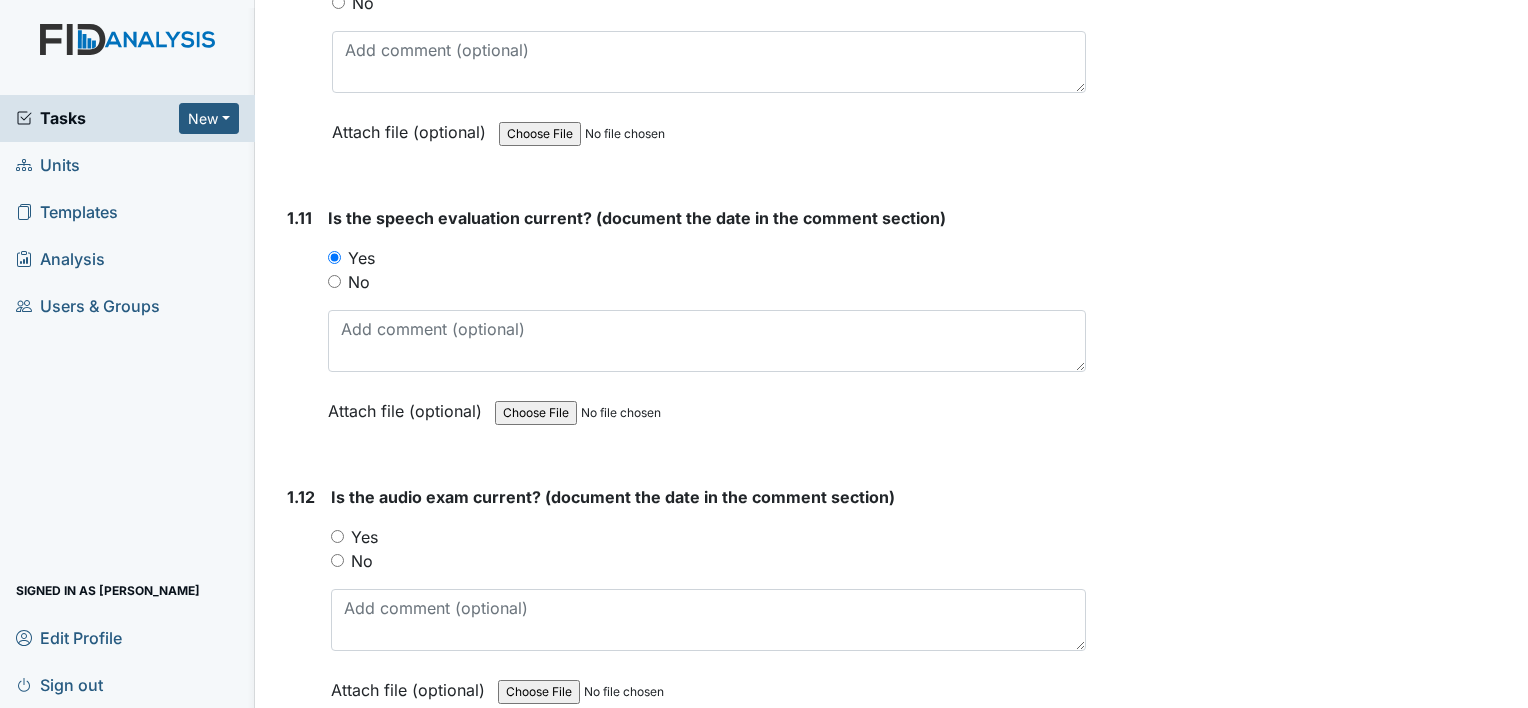 click on "Yes" at bounding box center [364, 537] 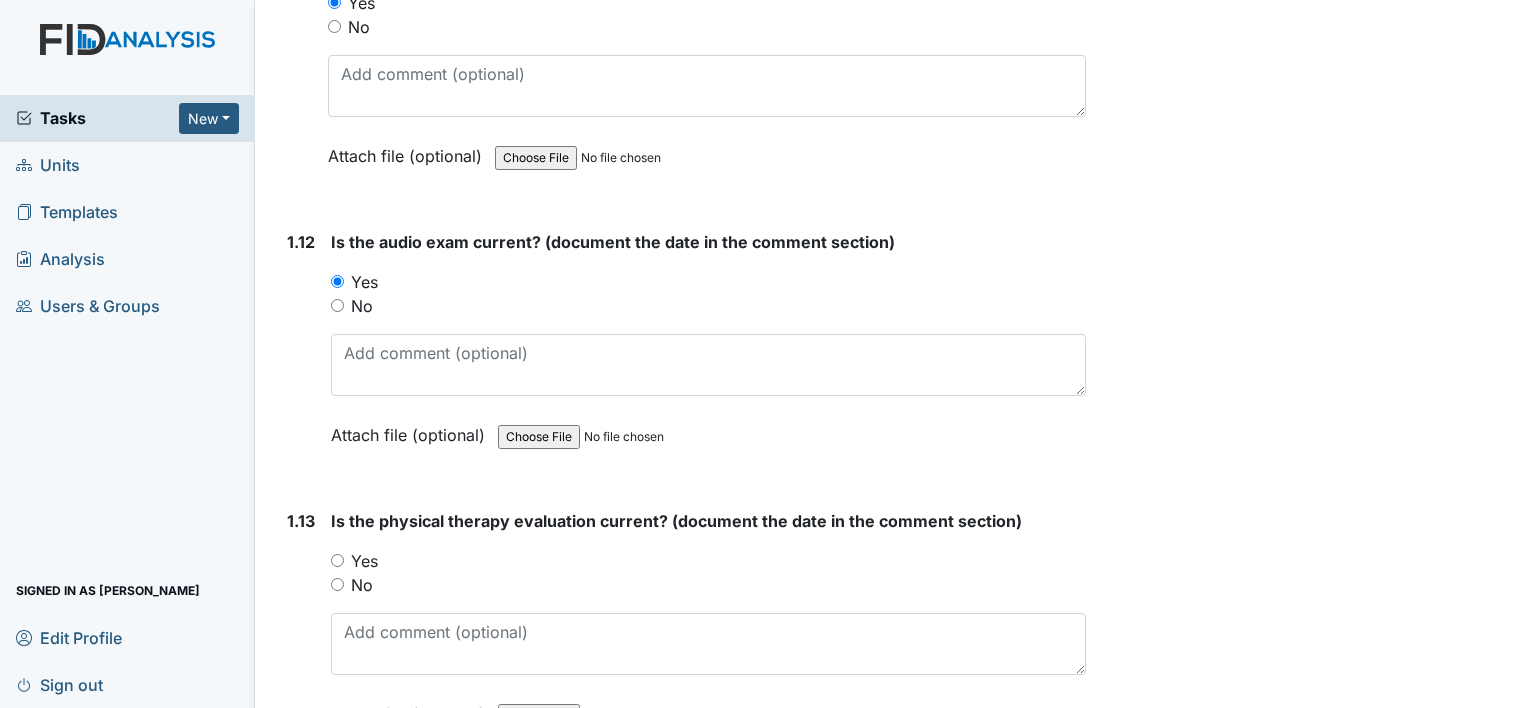 scroll, scrollTop: 3400, scrollLeft: 0, axis: vertical 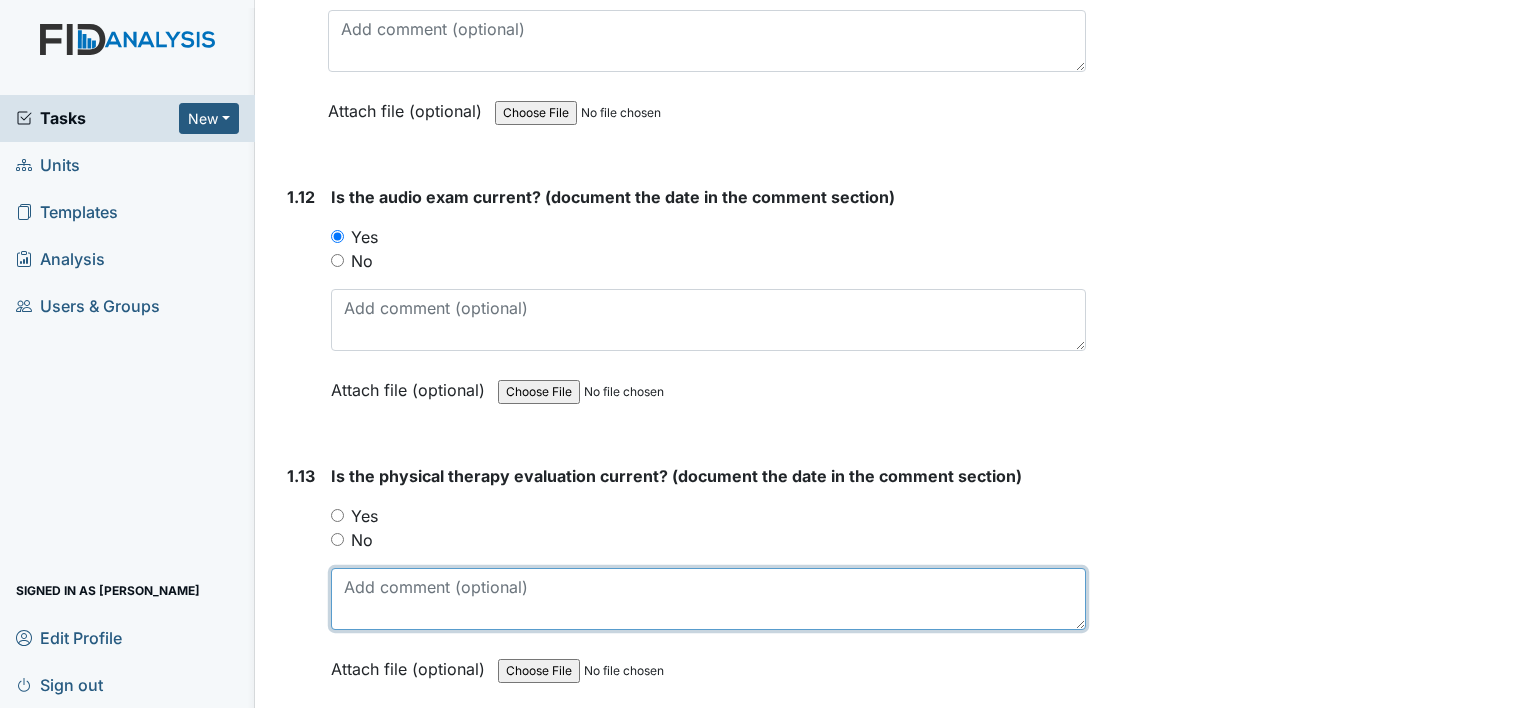 click at bounding box center [708, 599] 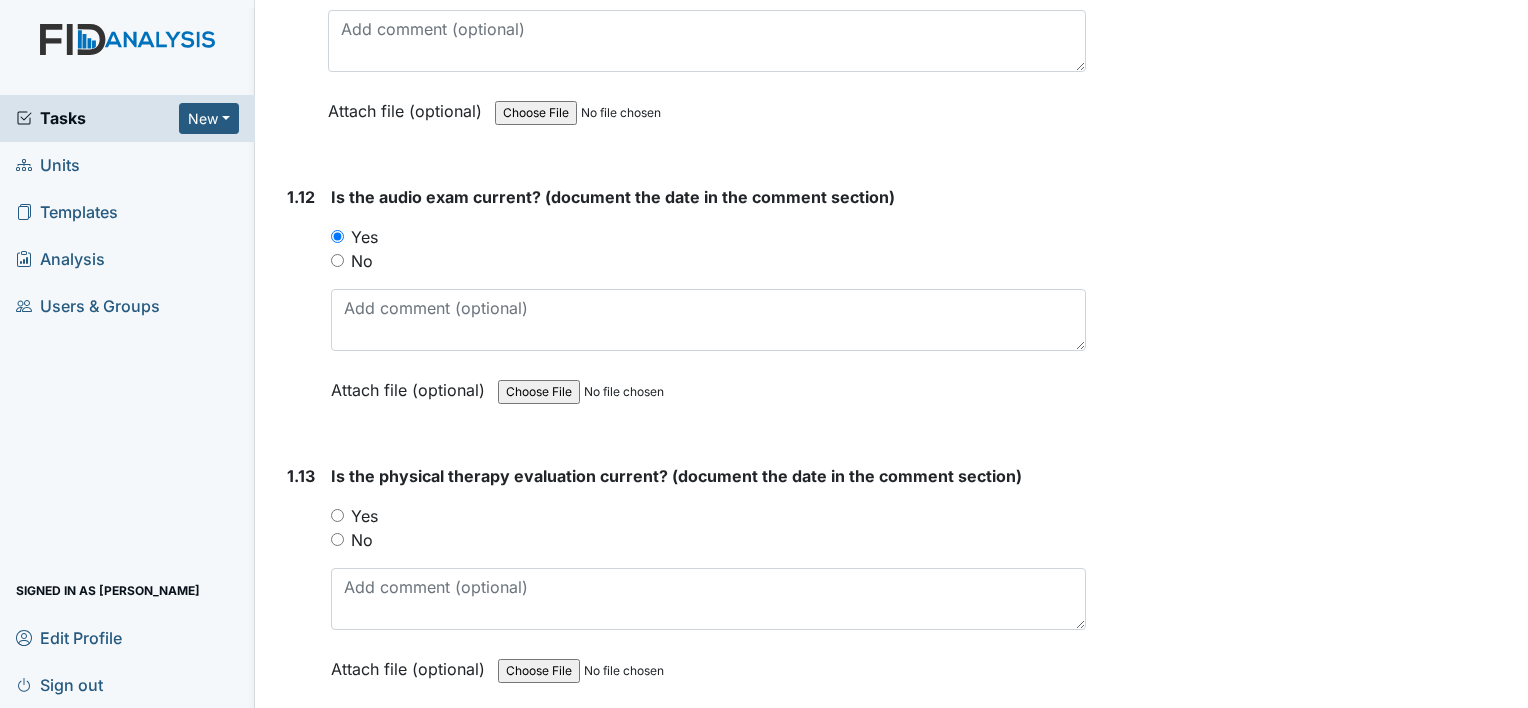 click on "Yes" at bounding box center [364, 516] 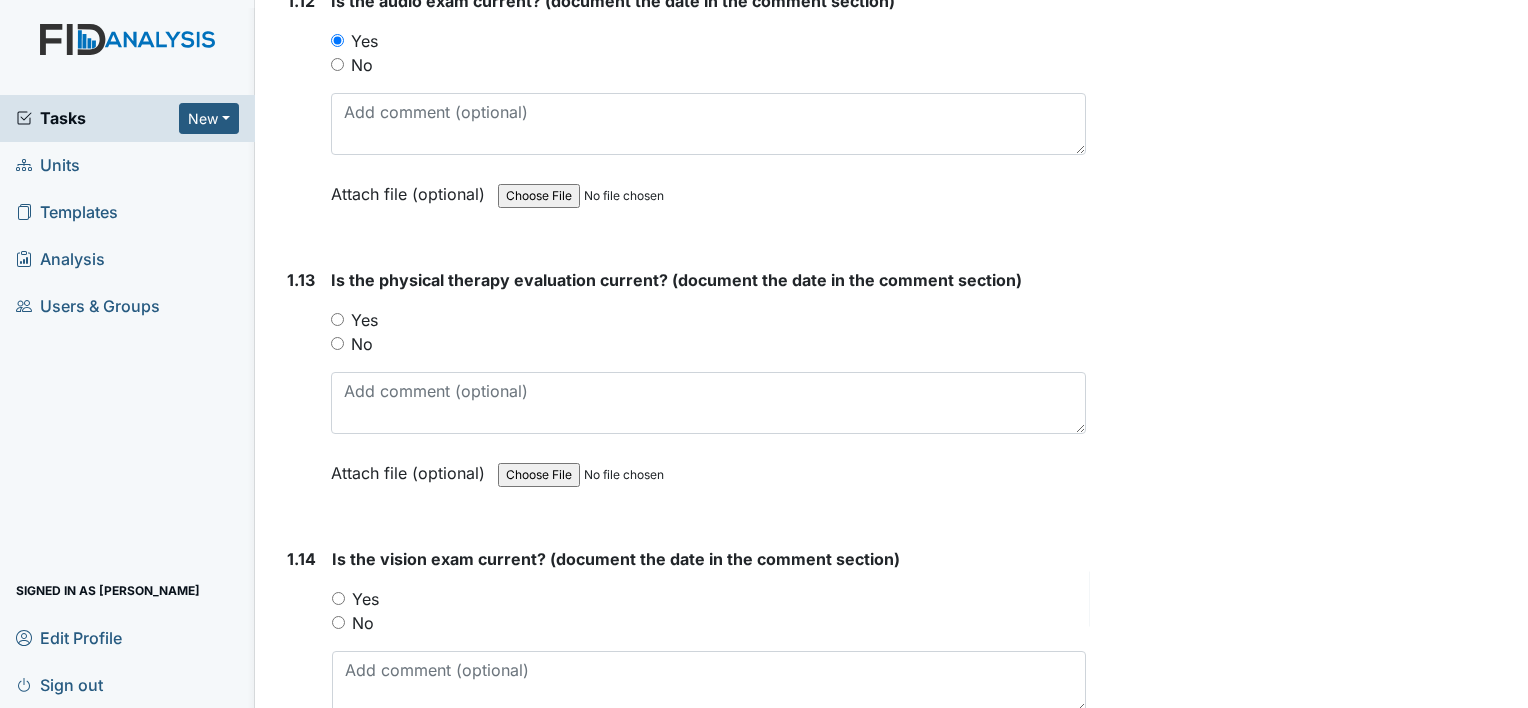 scroll, scrollTop: 3600, scrollLeft: 0, axis: vertical 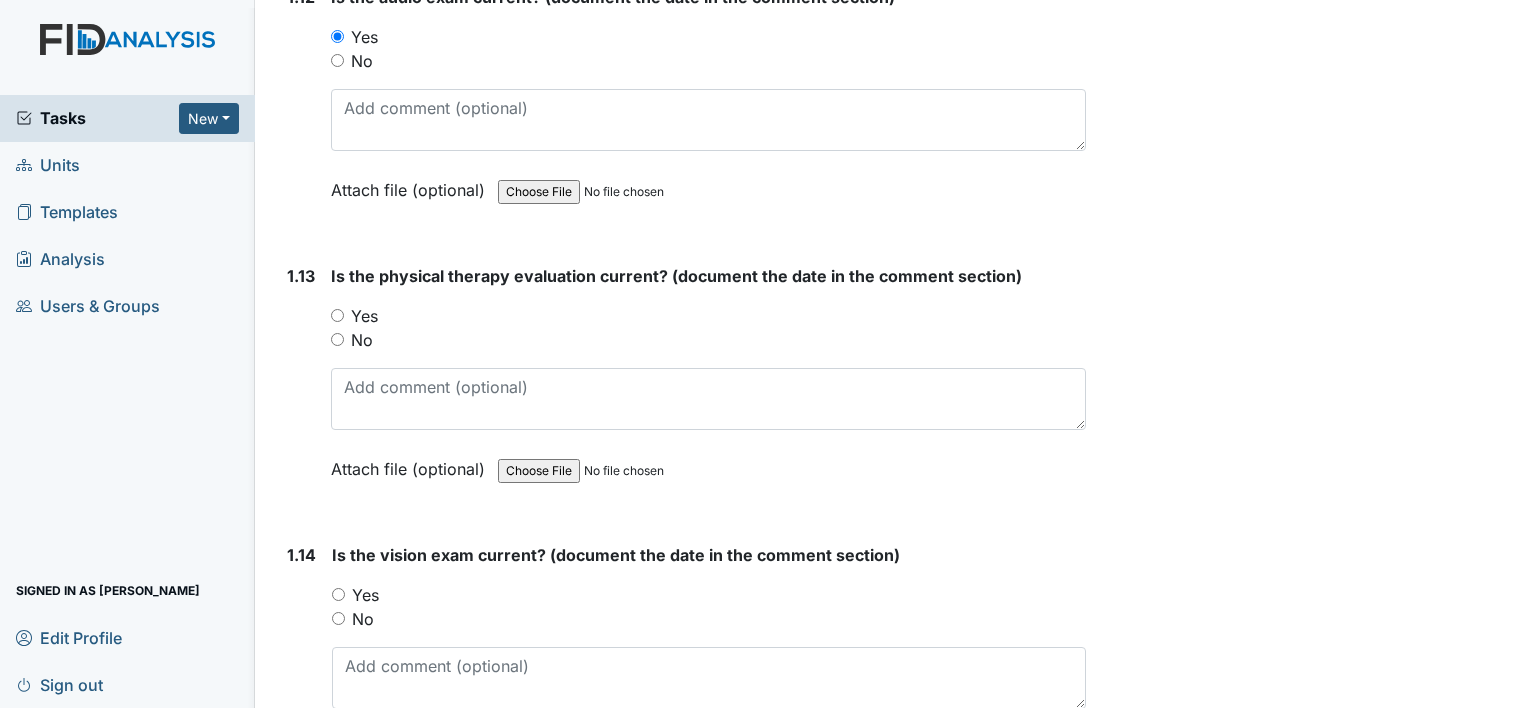 click on "Yes" at bounding box center [364, 316] 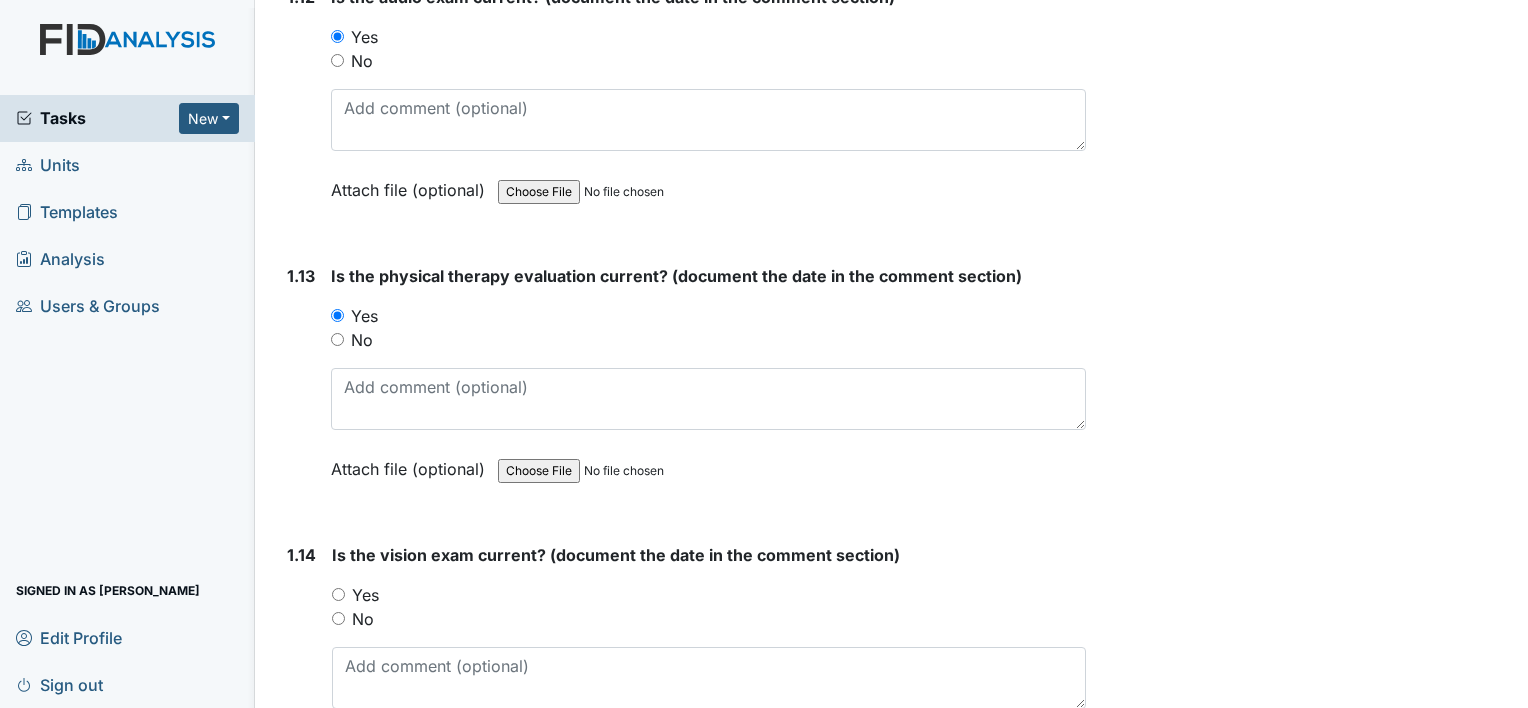 click on "Yes" at bounding box center [365, 595] 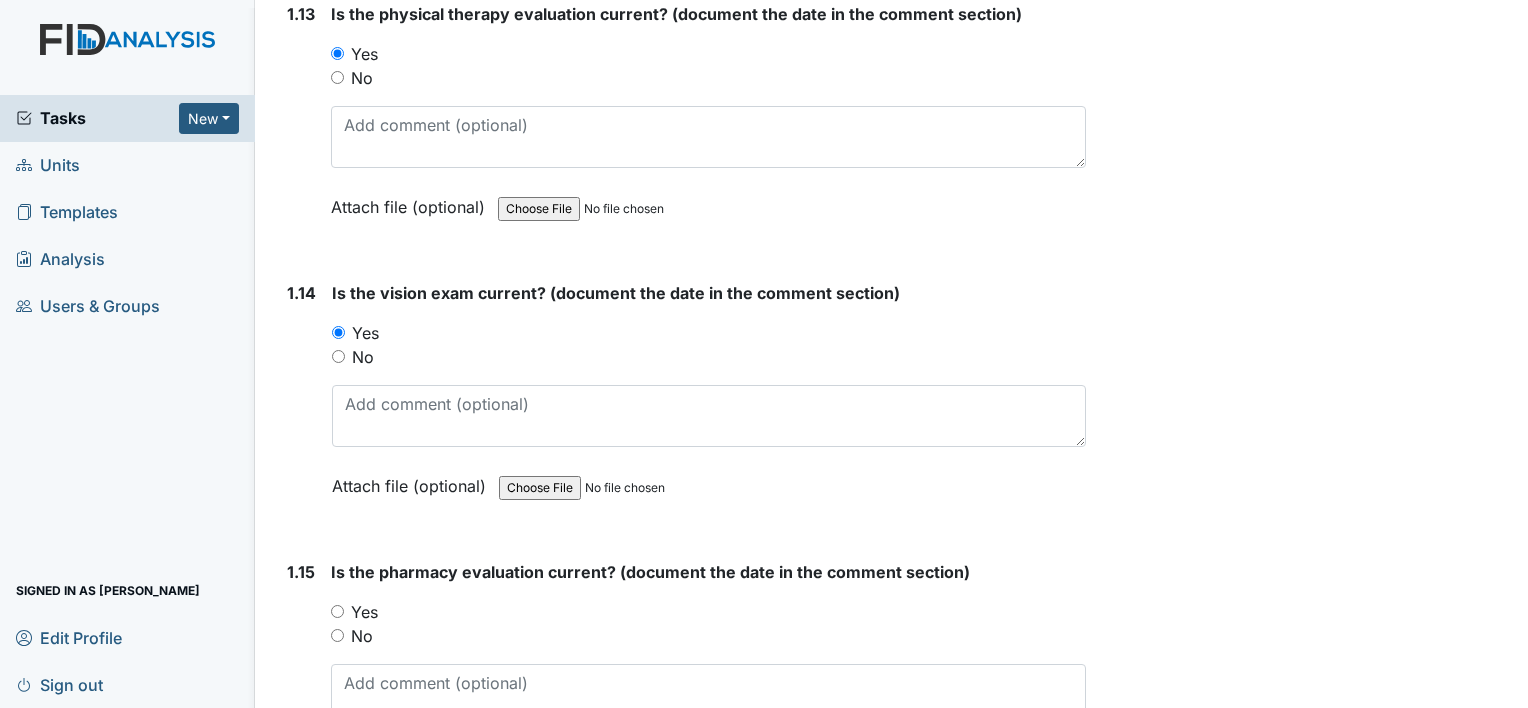 scroll, scrollTop: 3900, scrollLeft: 0, axis: vertical 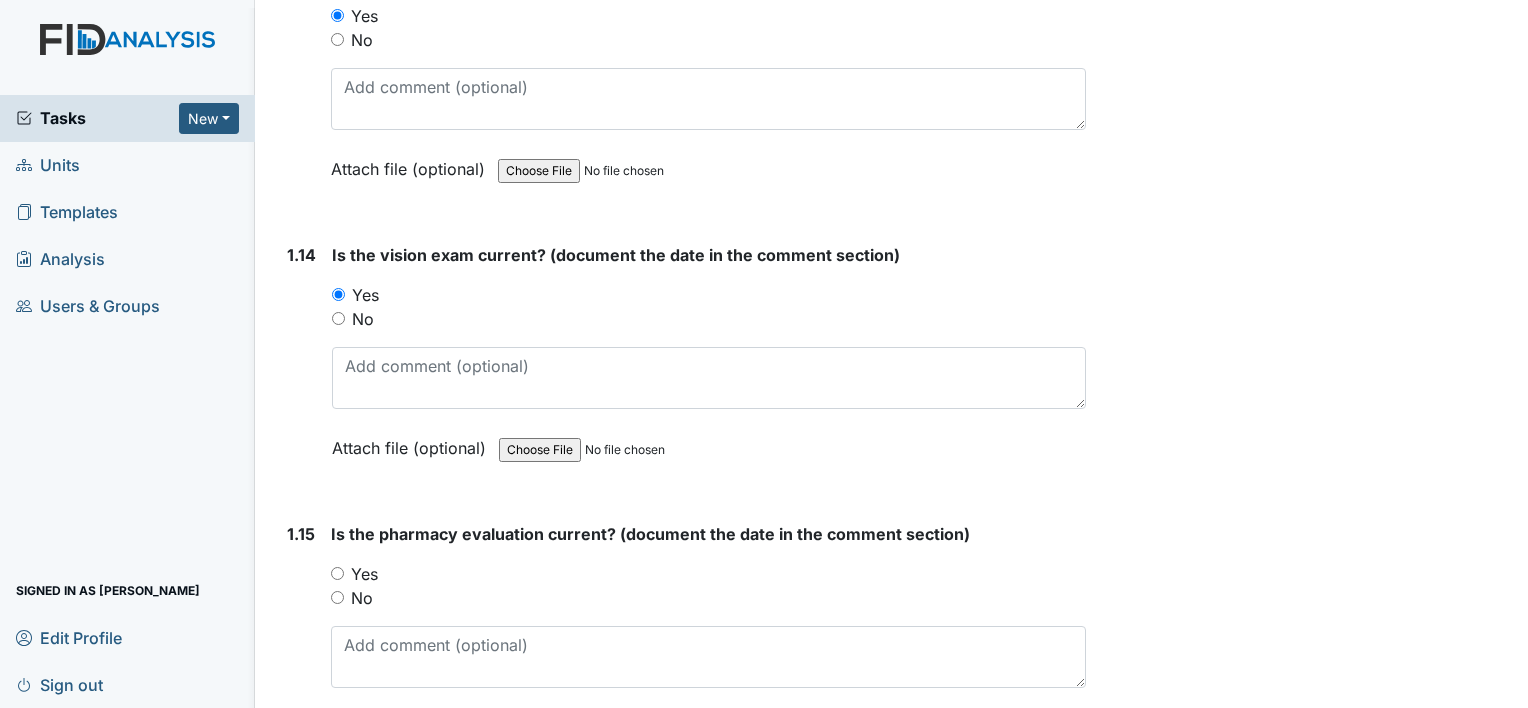 click on "Yes" at bounding box center (364, 574) 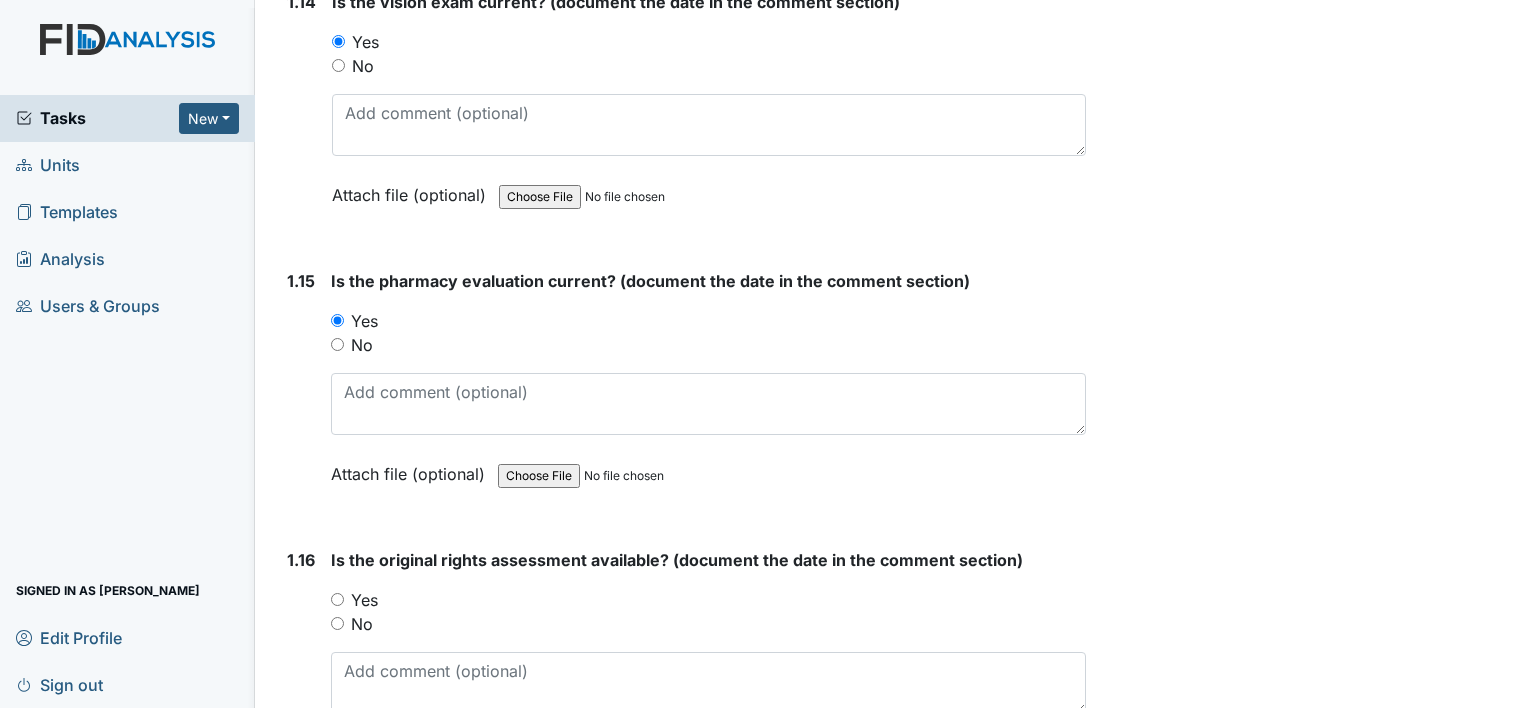 scroll, scrollTop: 4200, scrollLeft: 0, axis: vertical 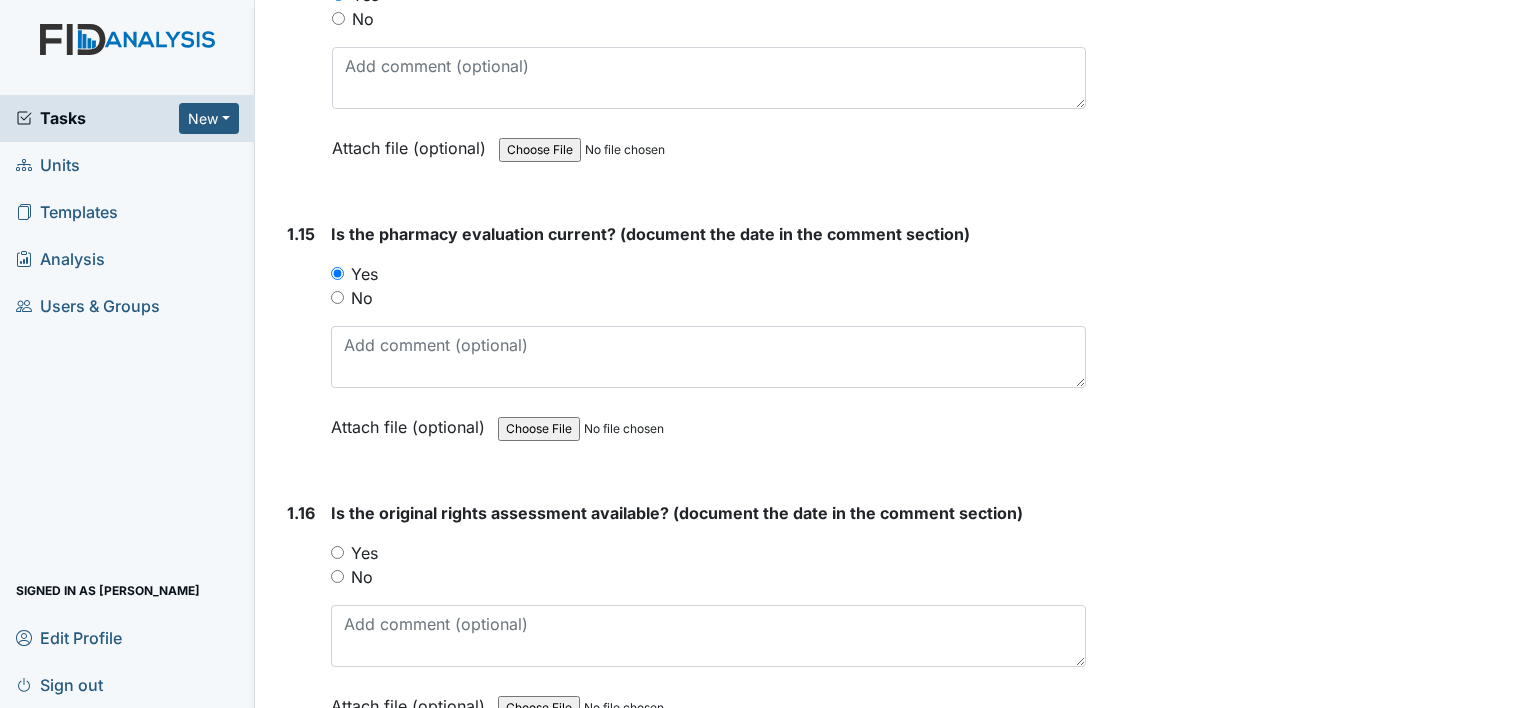 click on "No" at bounding box center (708, 577) 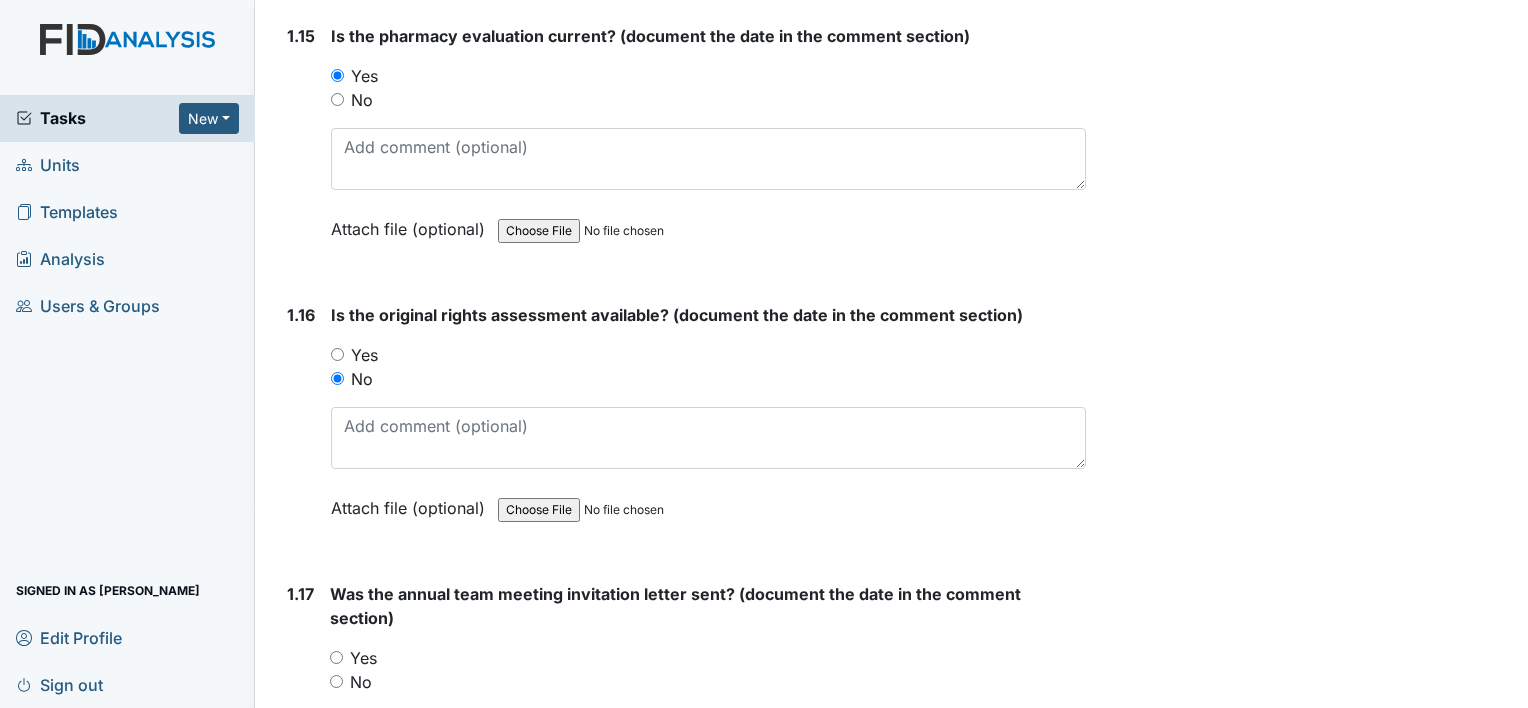 scroll, scrollTop: 4400, scrollLeft: 0, axis: vertical 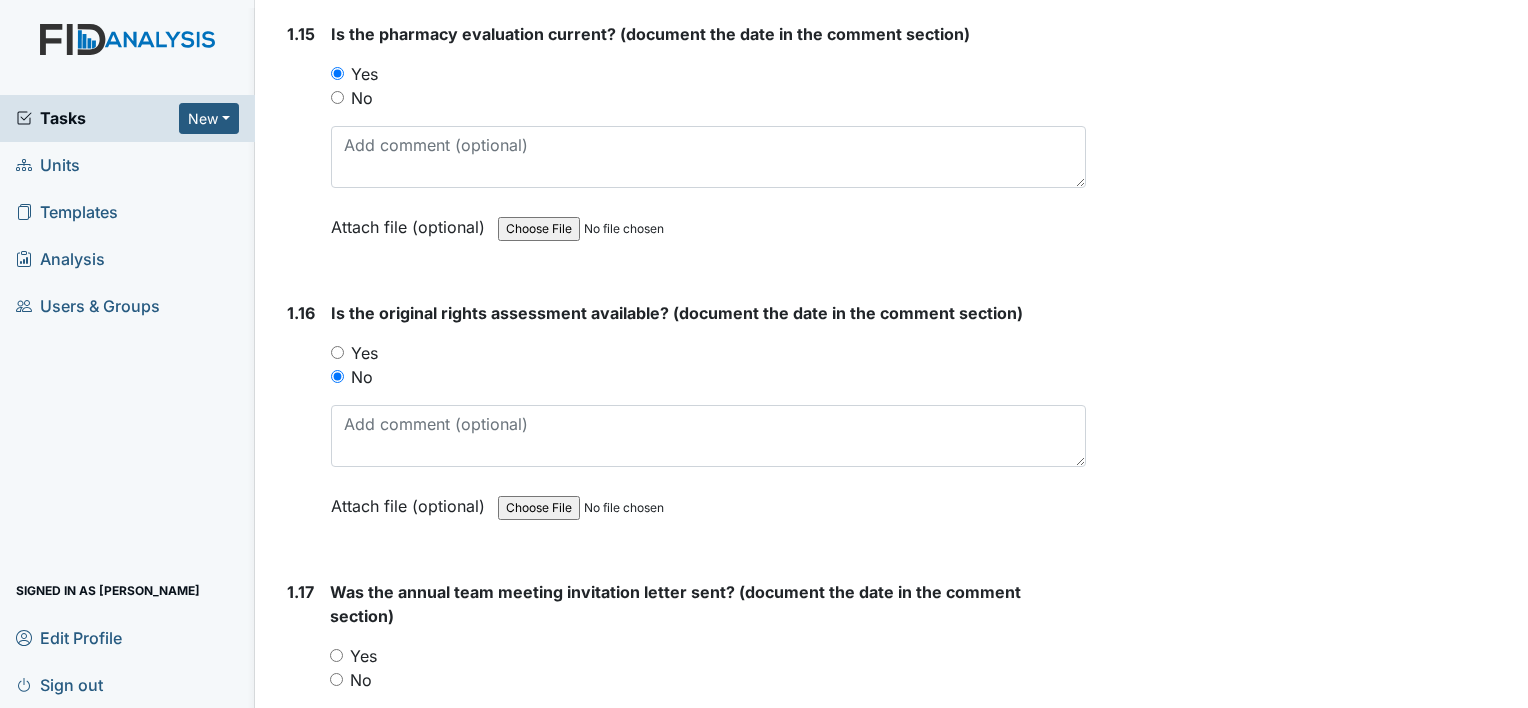 click on "No" at bounding box center [361, 680] 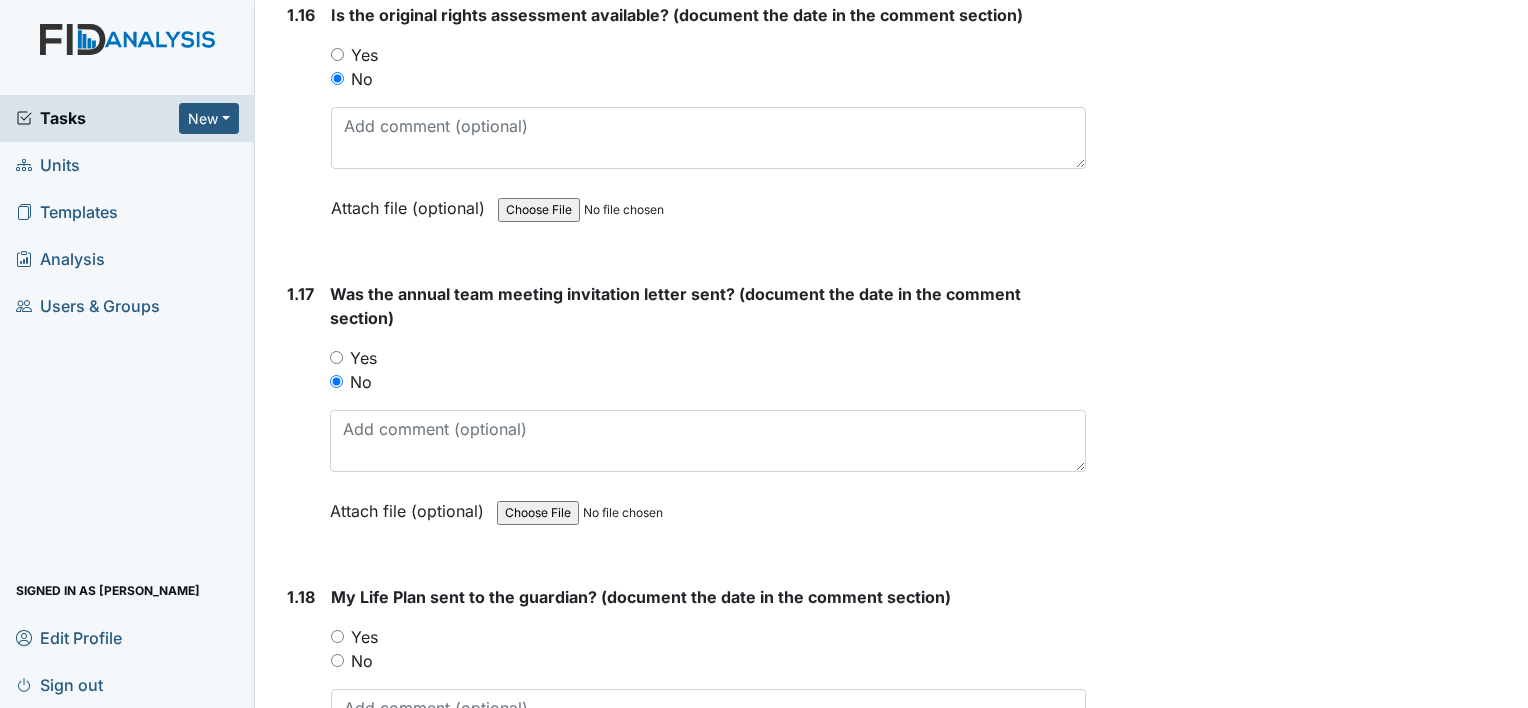 scroll, scrollTop: 4700, scrollLeft: 0, axis: vertical 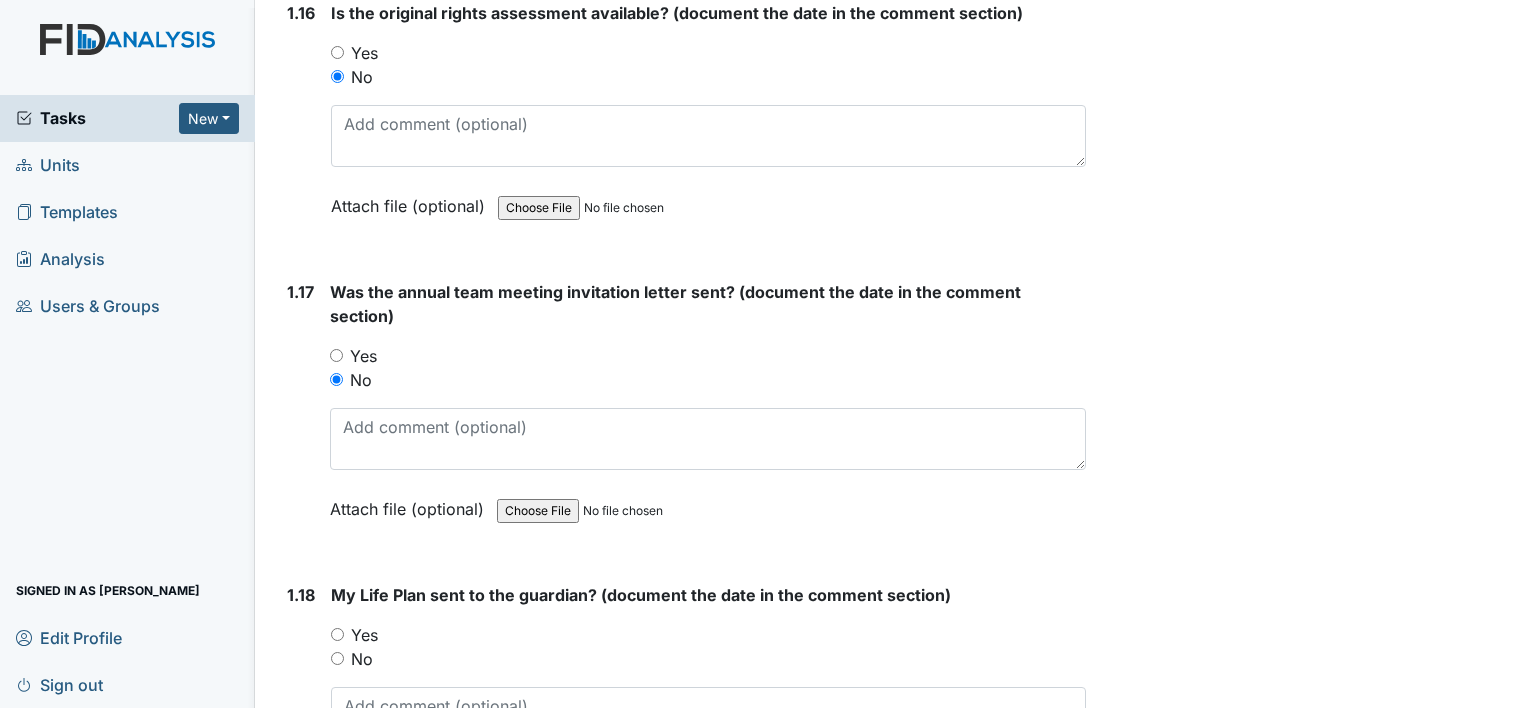click on "No" at bounding box center (362, 659) 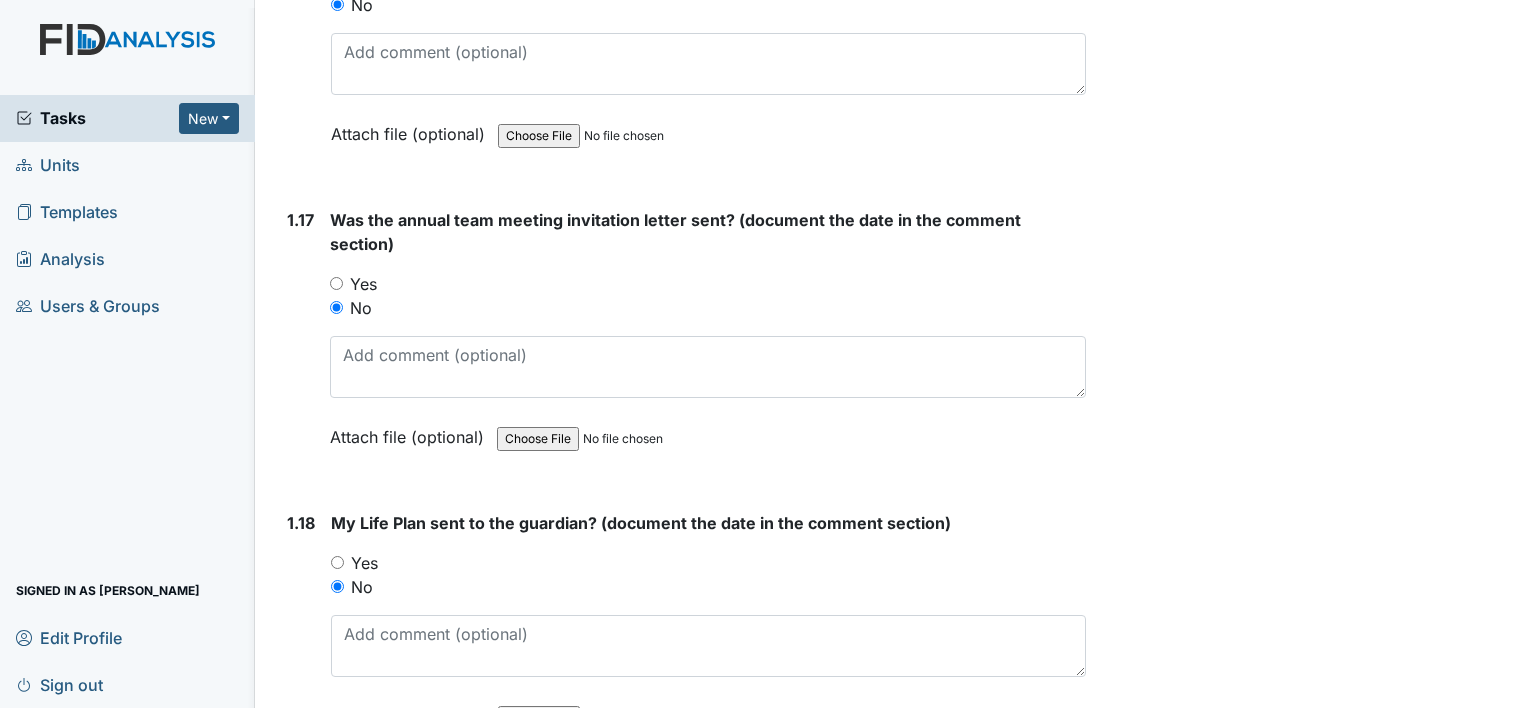 scroll, scrollTop: 4951, scrollLeft: 0, axis: vertical 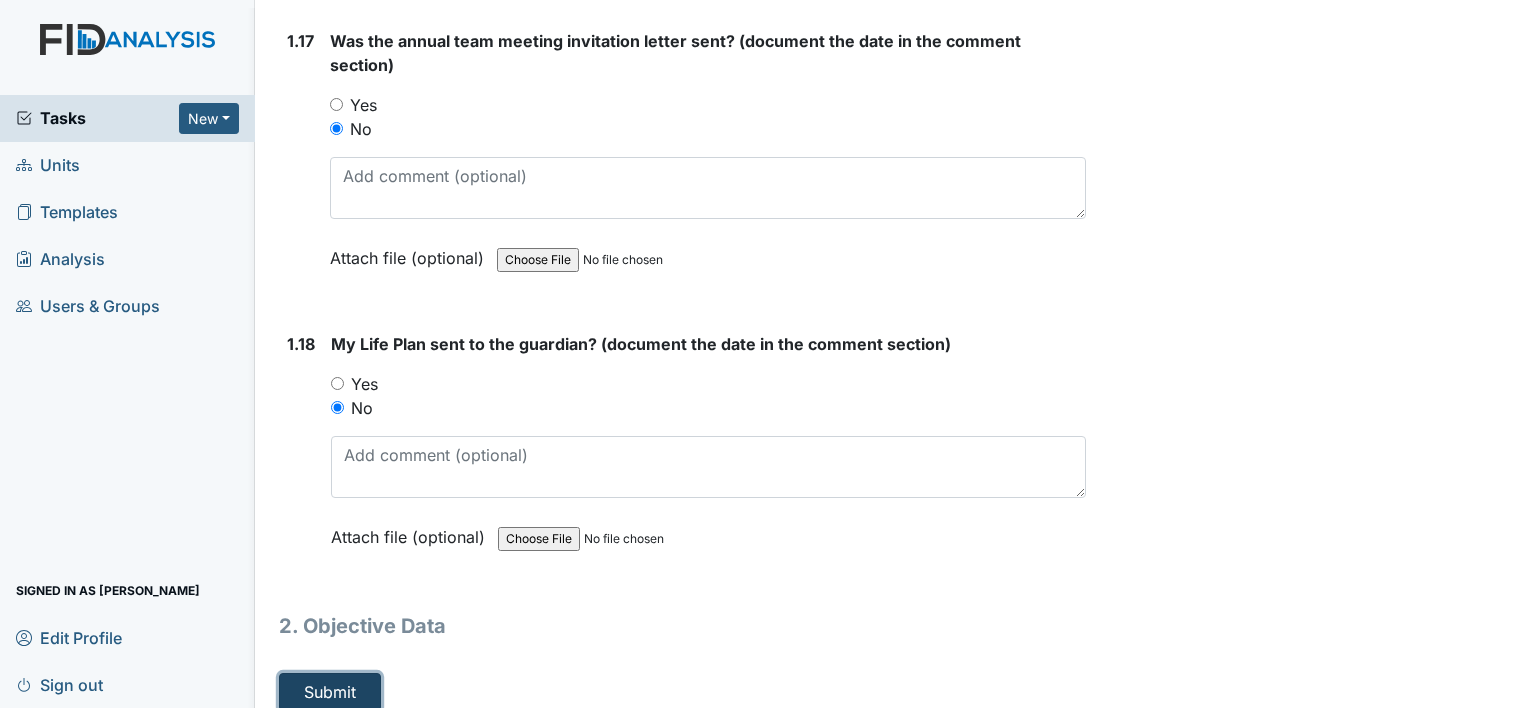 click on "Submit" at bounding box center (330, 692) 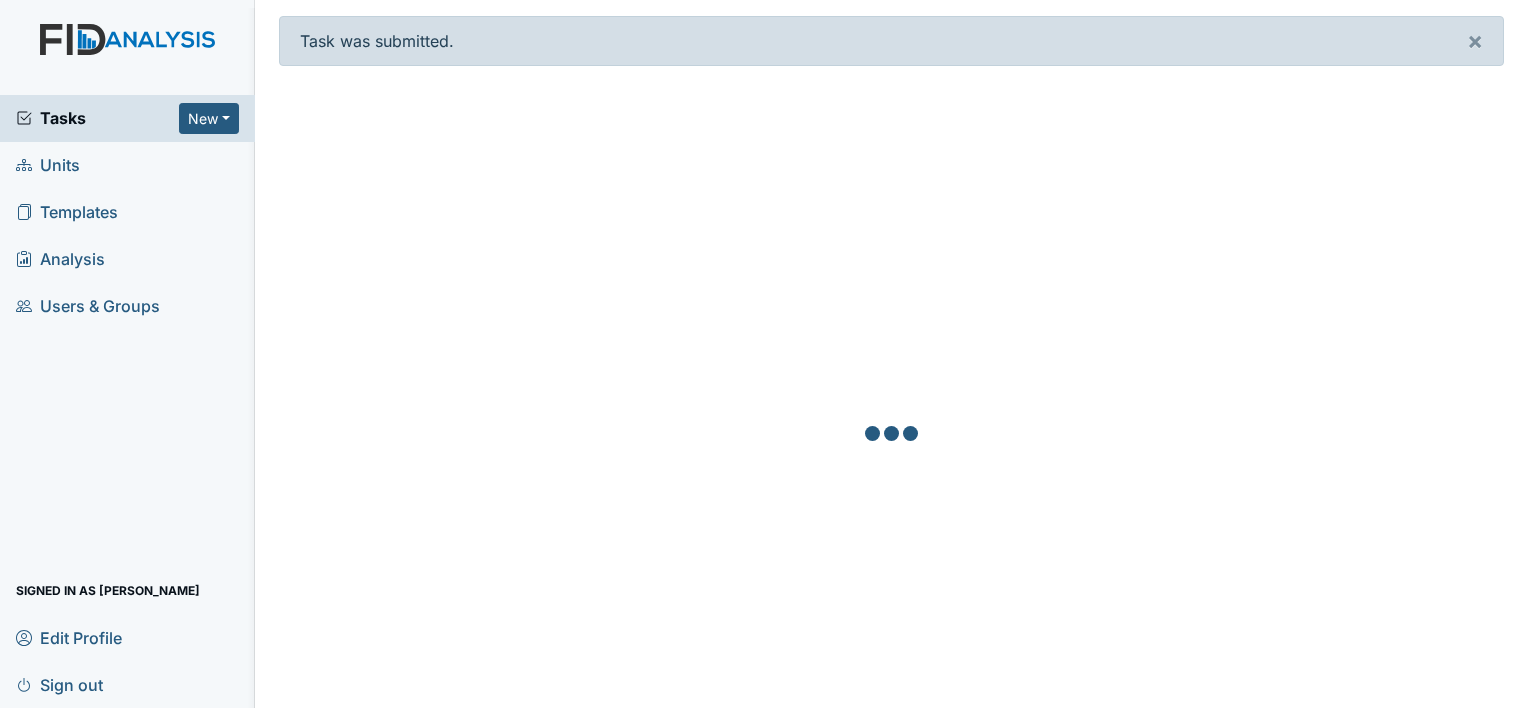 scroll, scrollTop: 0, scrollLeft: 0, axis: both 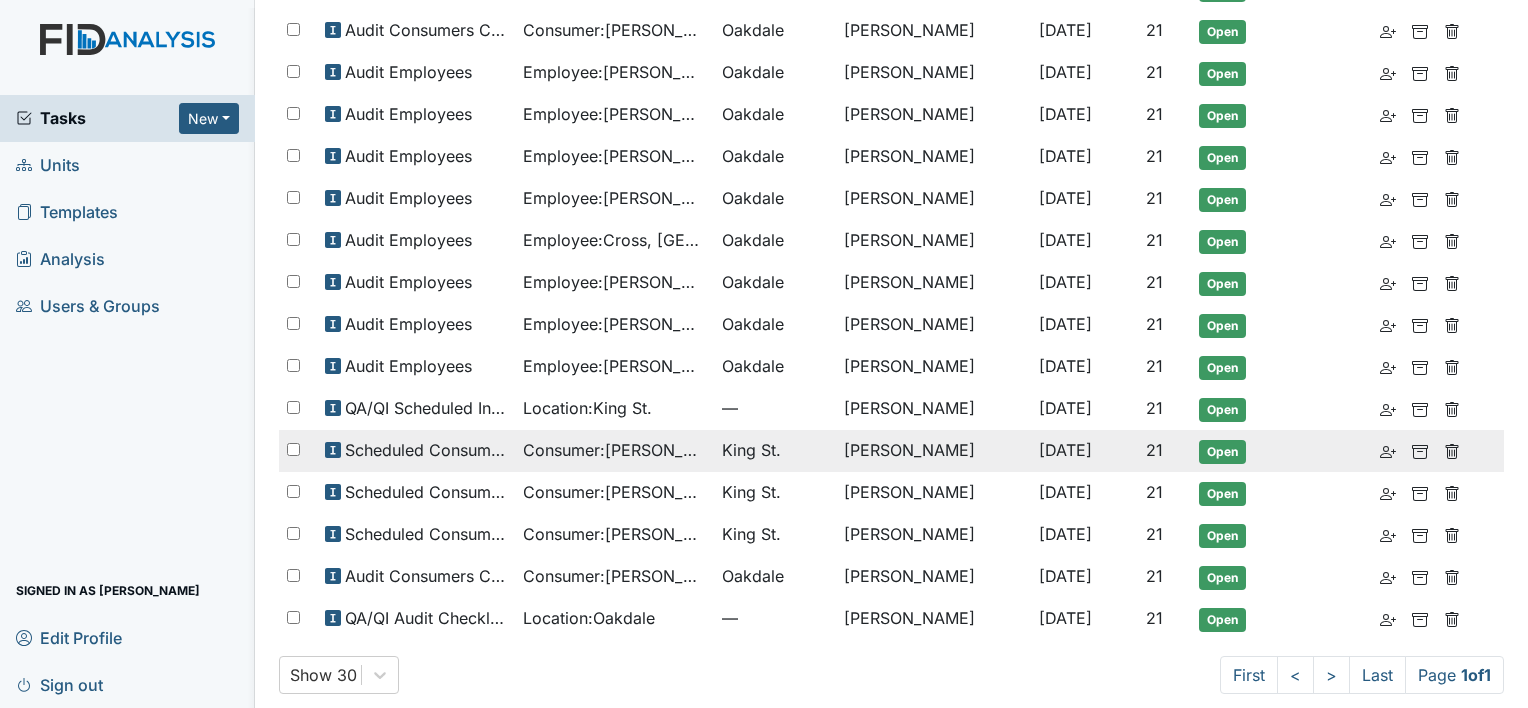 click on "Consumer :  [PERSON_NAME]" at bounding box center (614, 450) 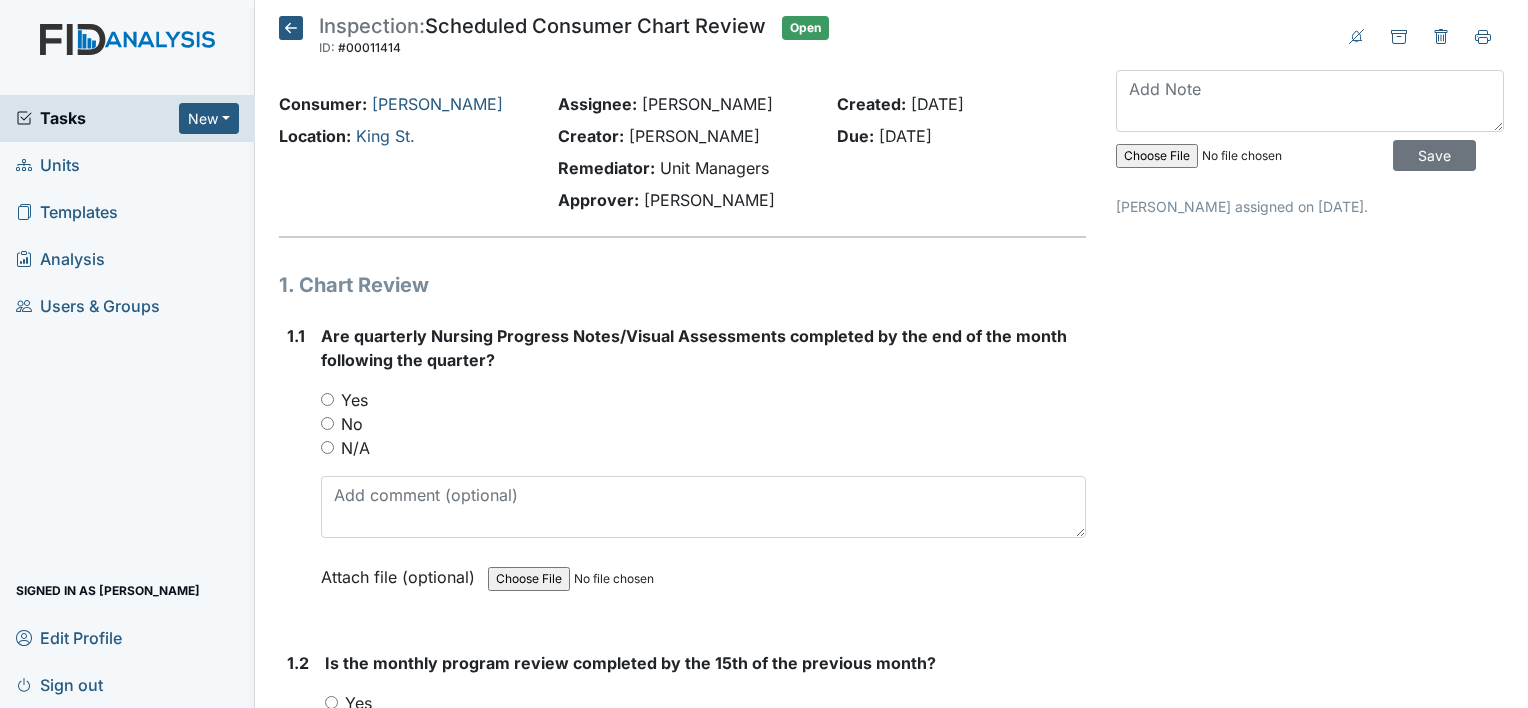 scroll, scrollTop: 0, scrollLeft: 0, axis: both 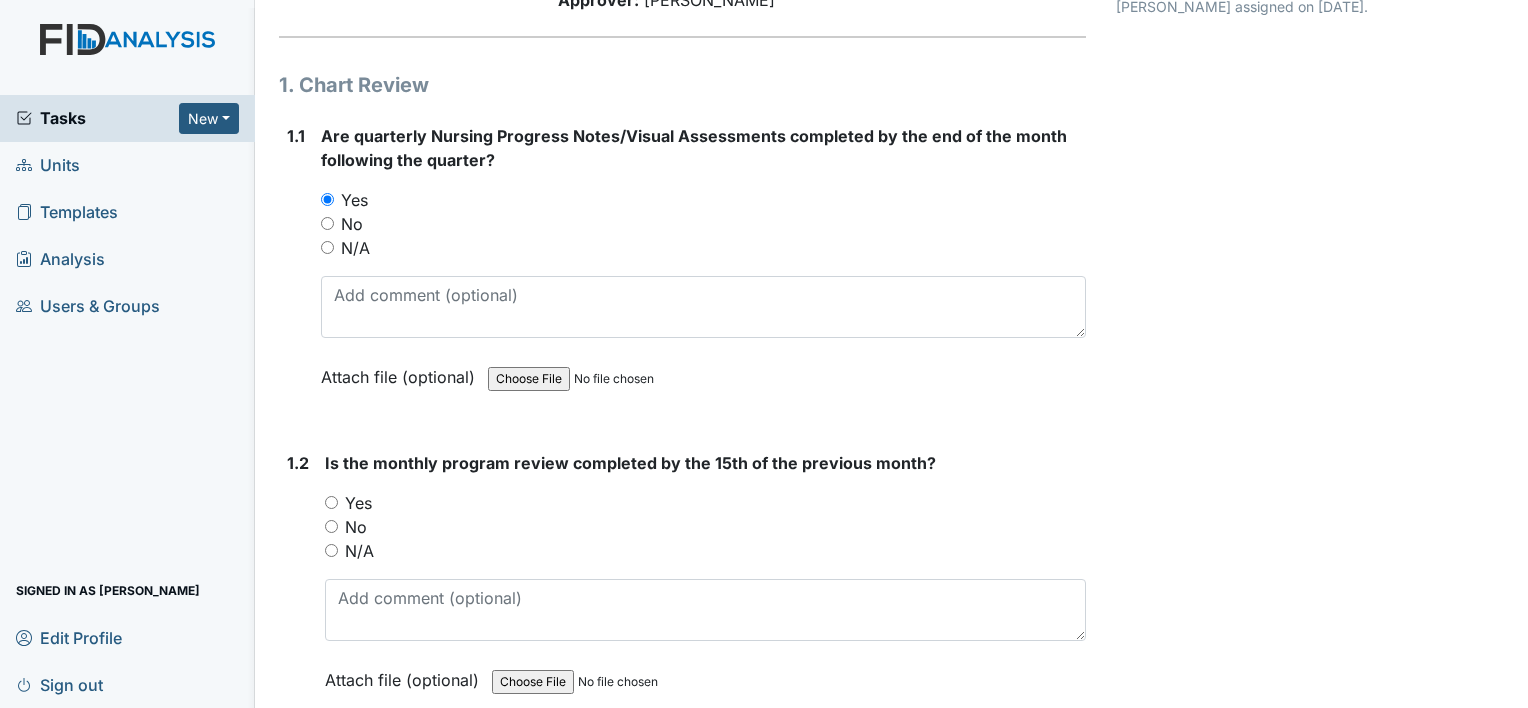 click on "Yes" at bounding box center [358, 503] 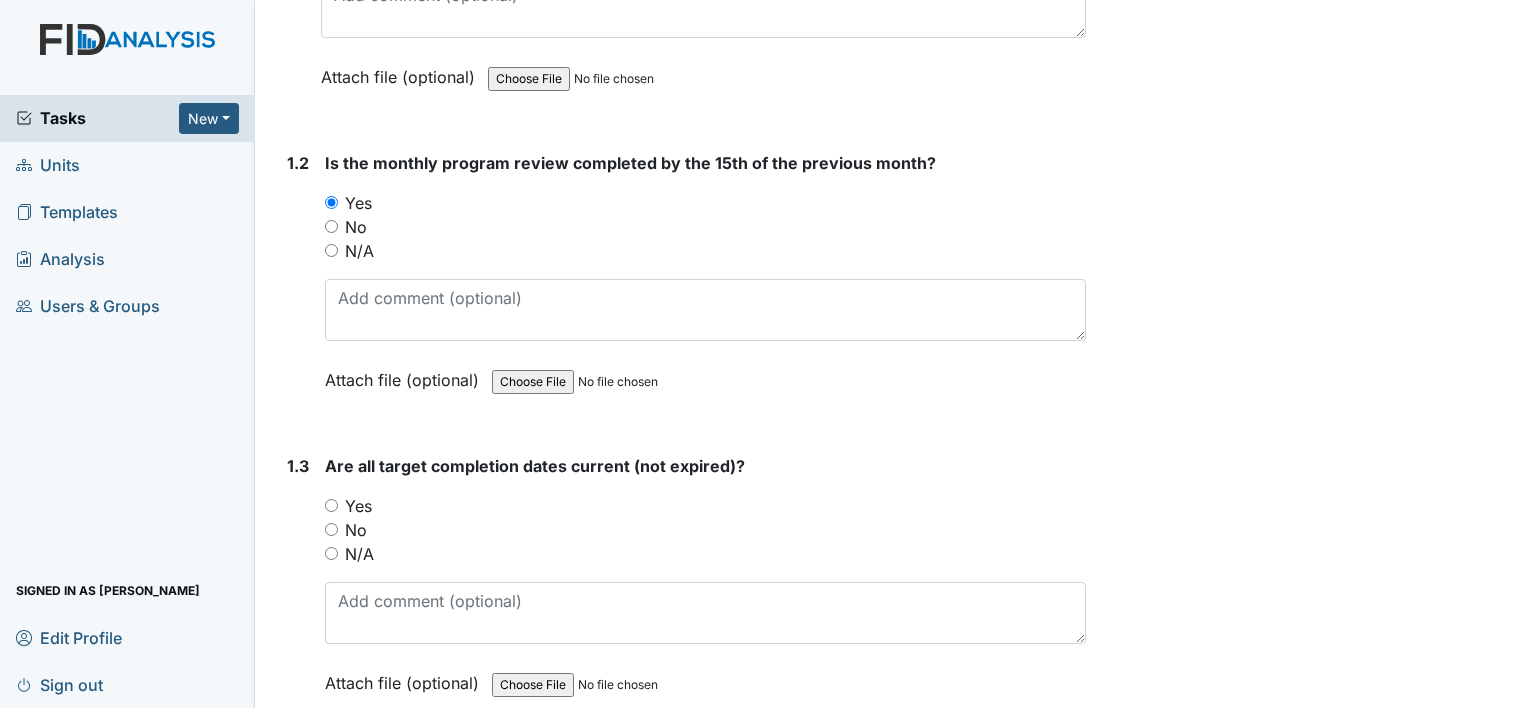 click on "Yes" at bounding box center [358, 506] 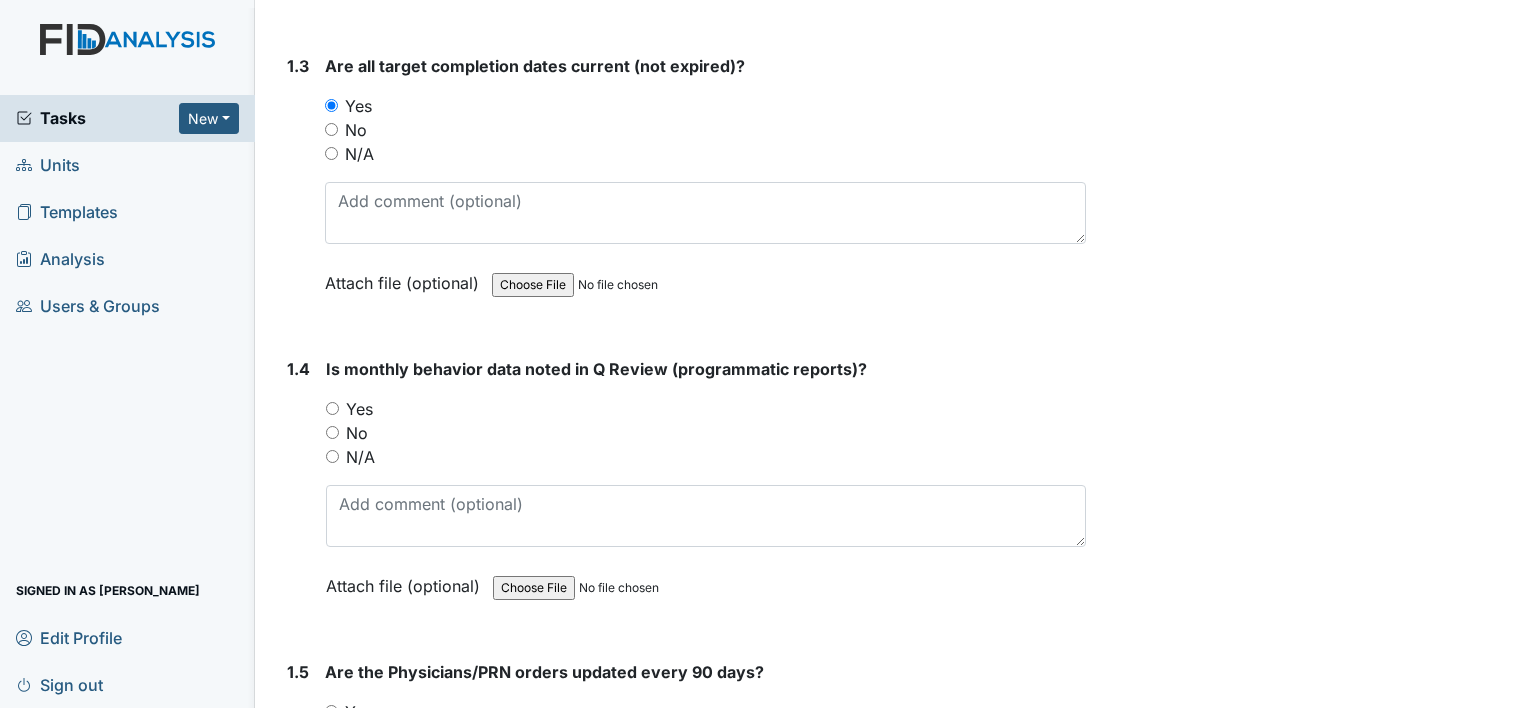 click on "Yes" at bounding box center [359, 409] 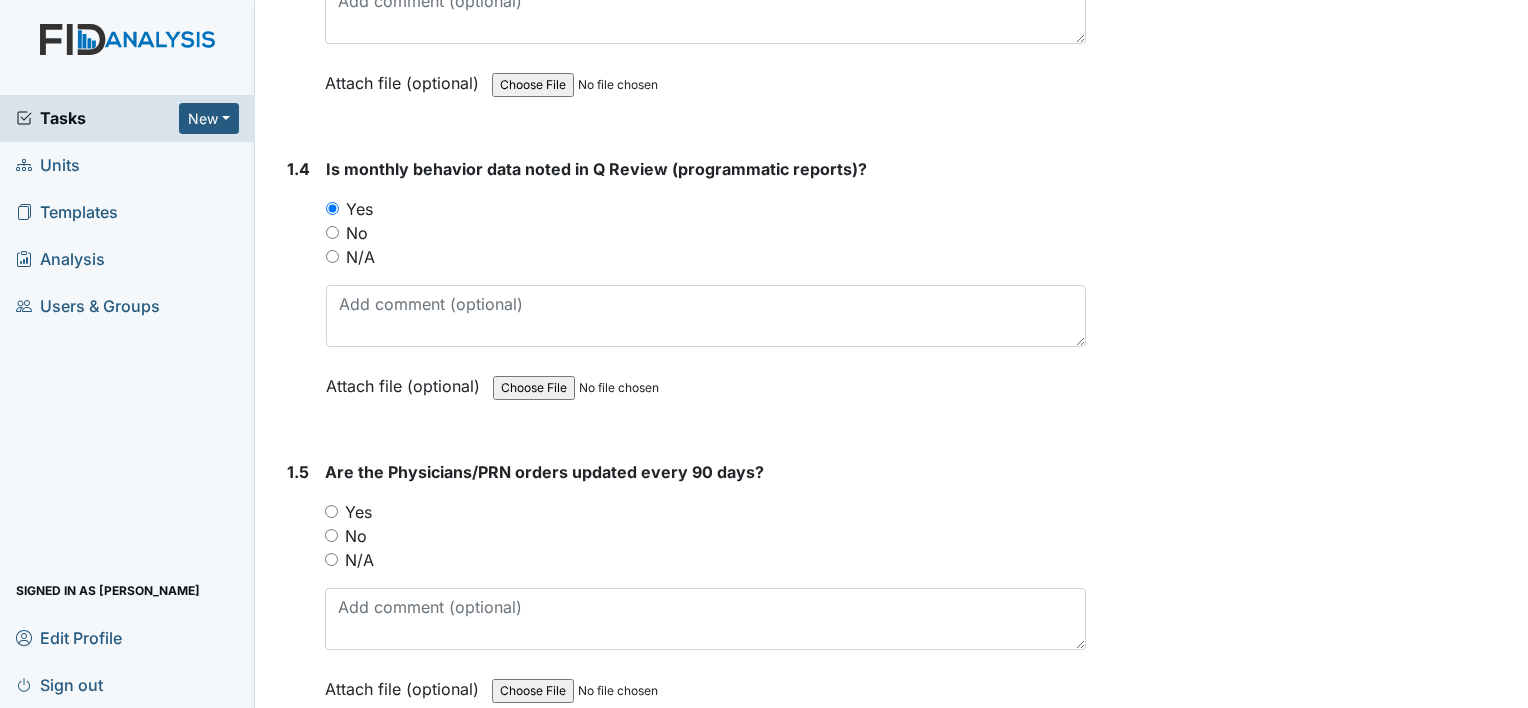 click on "Yes" at bounding box center (358, 512) 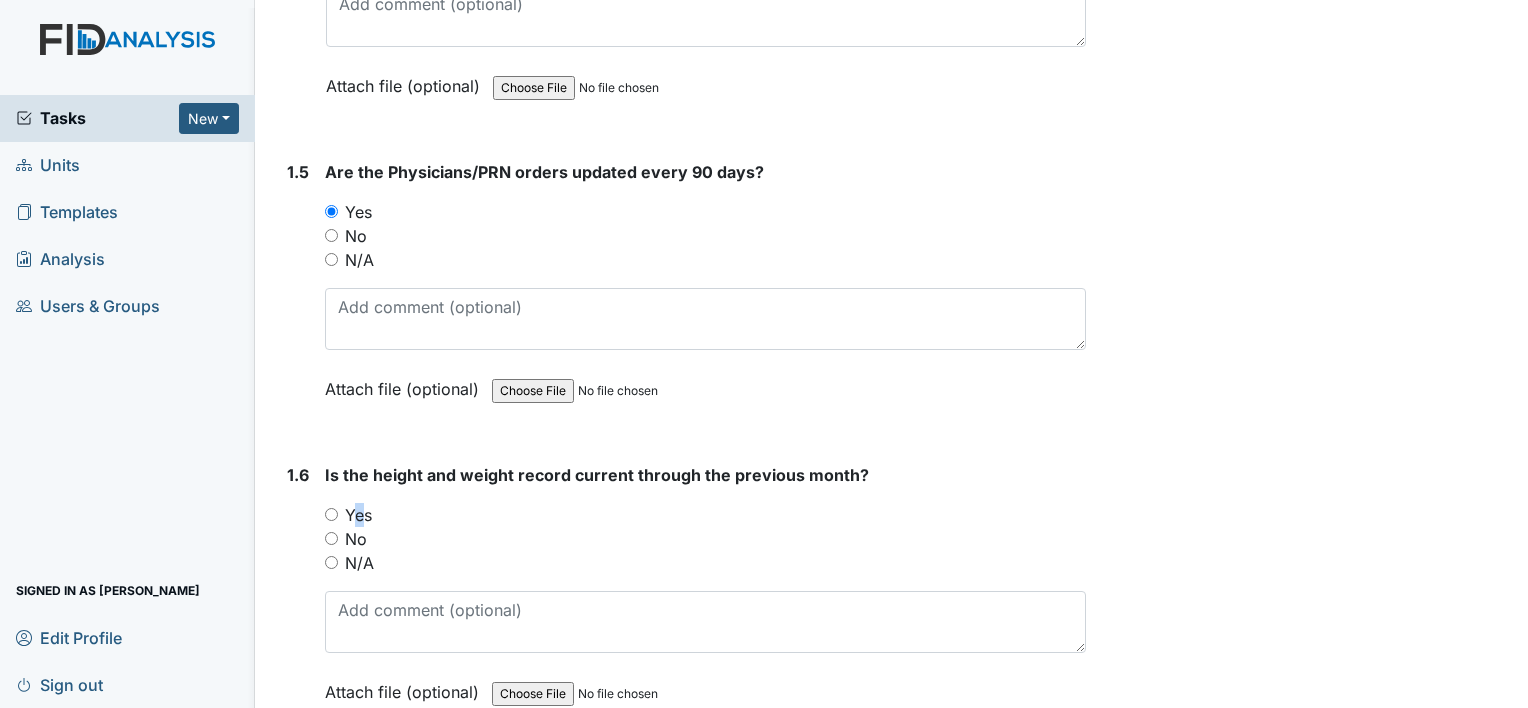 click on "Yes" at bounding box center [358, 515] 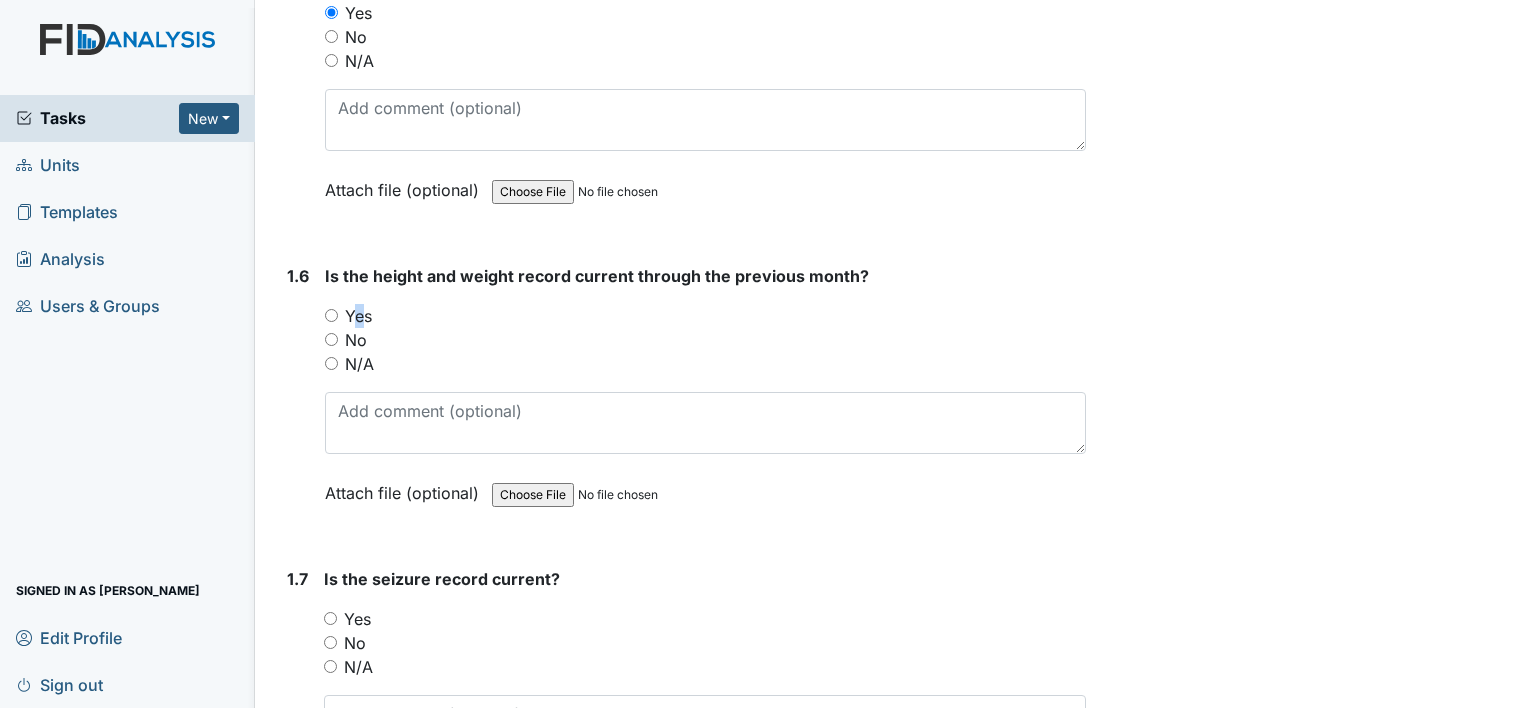 scroll, scrollTop: 1600, scrollLeft: 0, axis: vertical 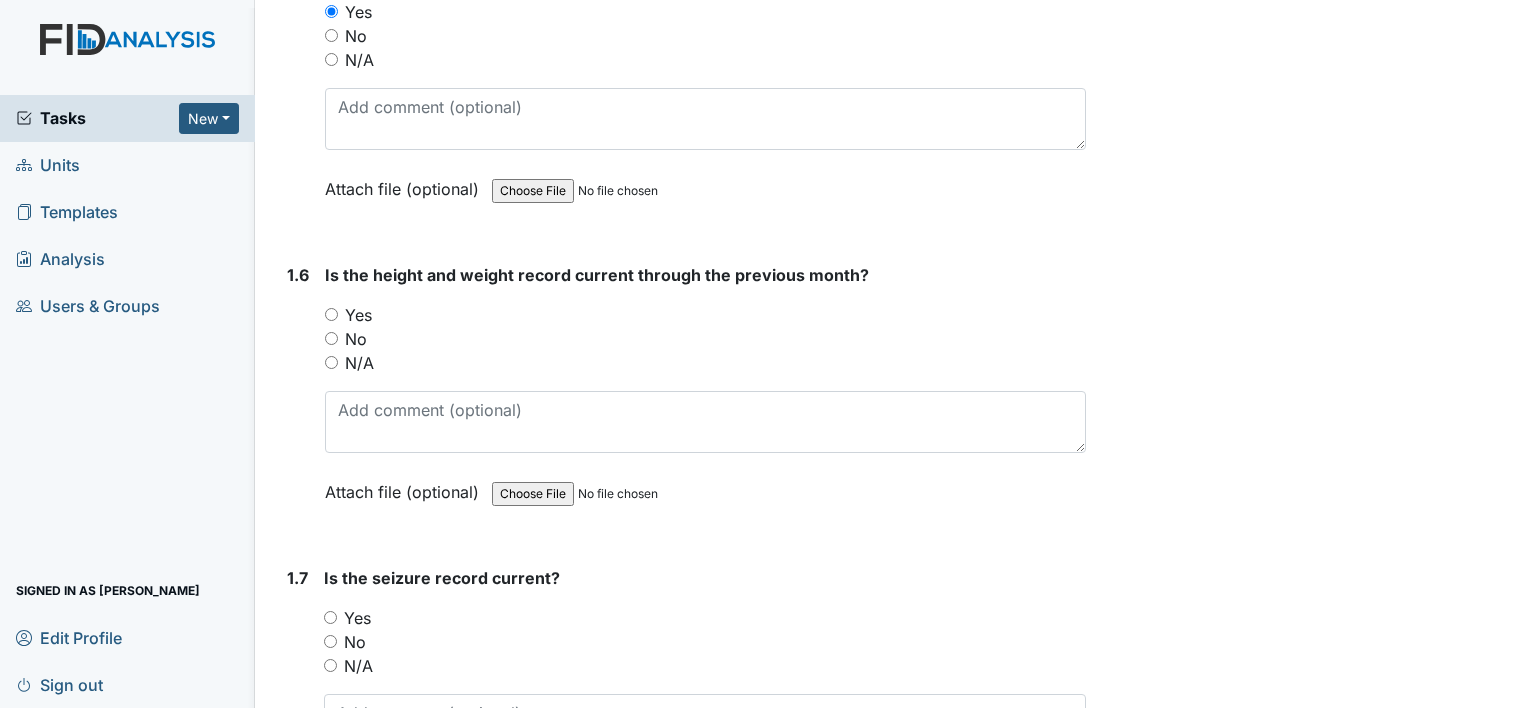 click on "Yes" at bounding box center [358, 315] 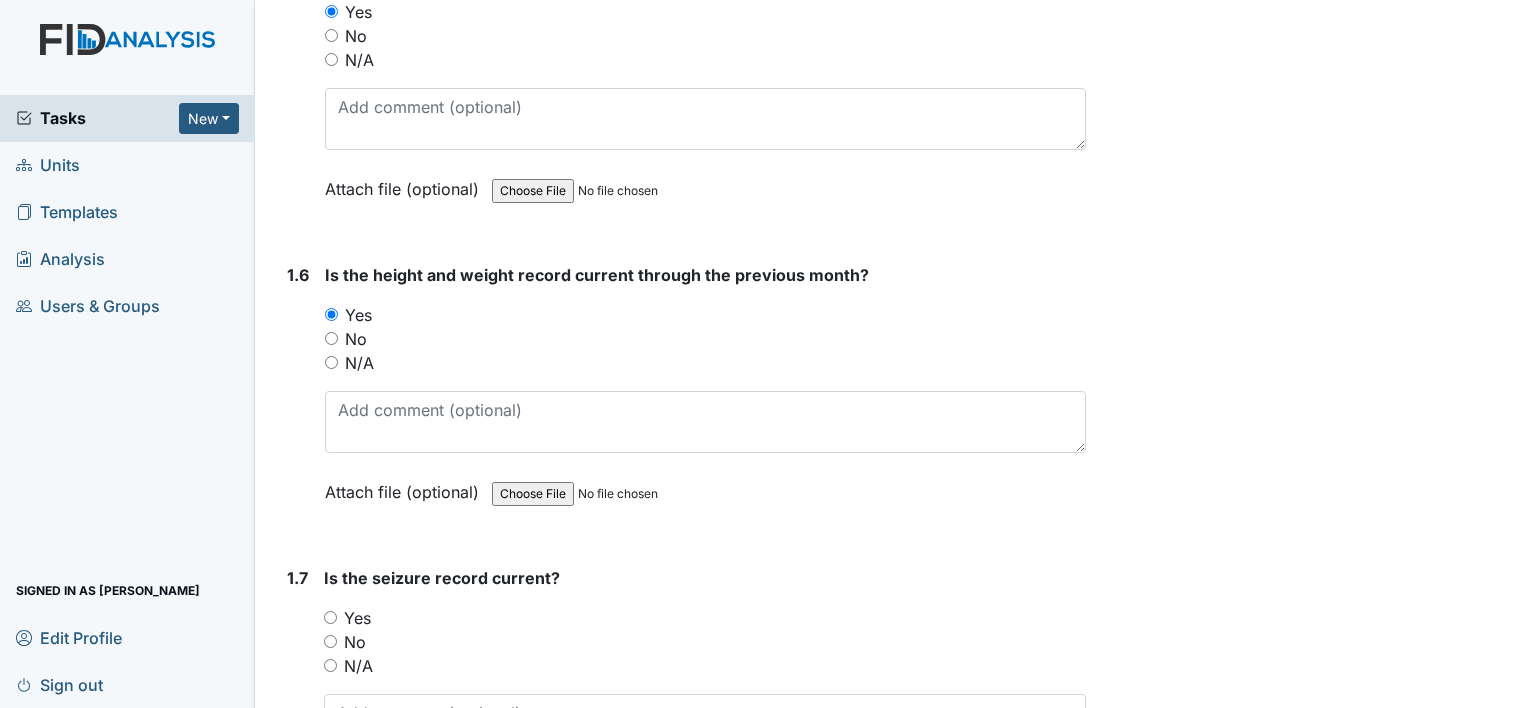 click on "Yes" at bounding box center (357, 618) 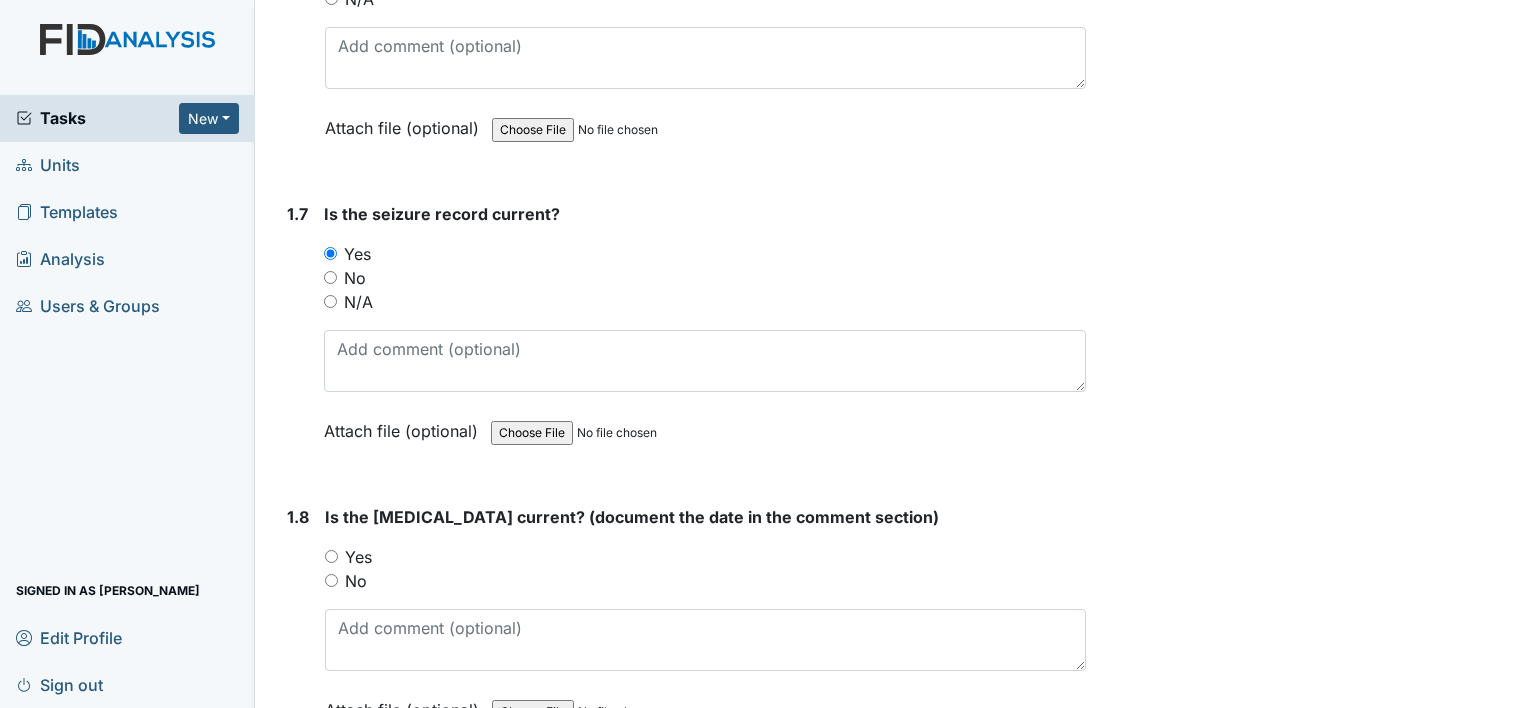 scroll, scrollTop: 2000, scrollLeft: 0, axis: vertical 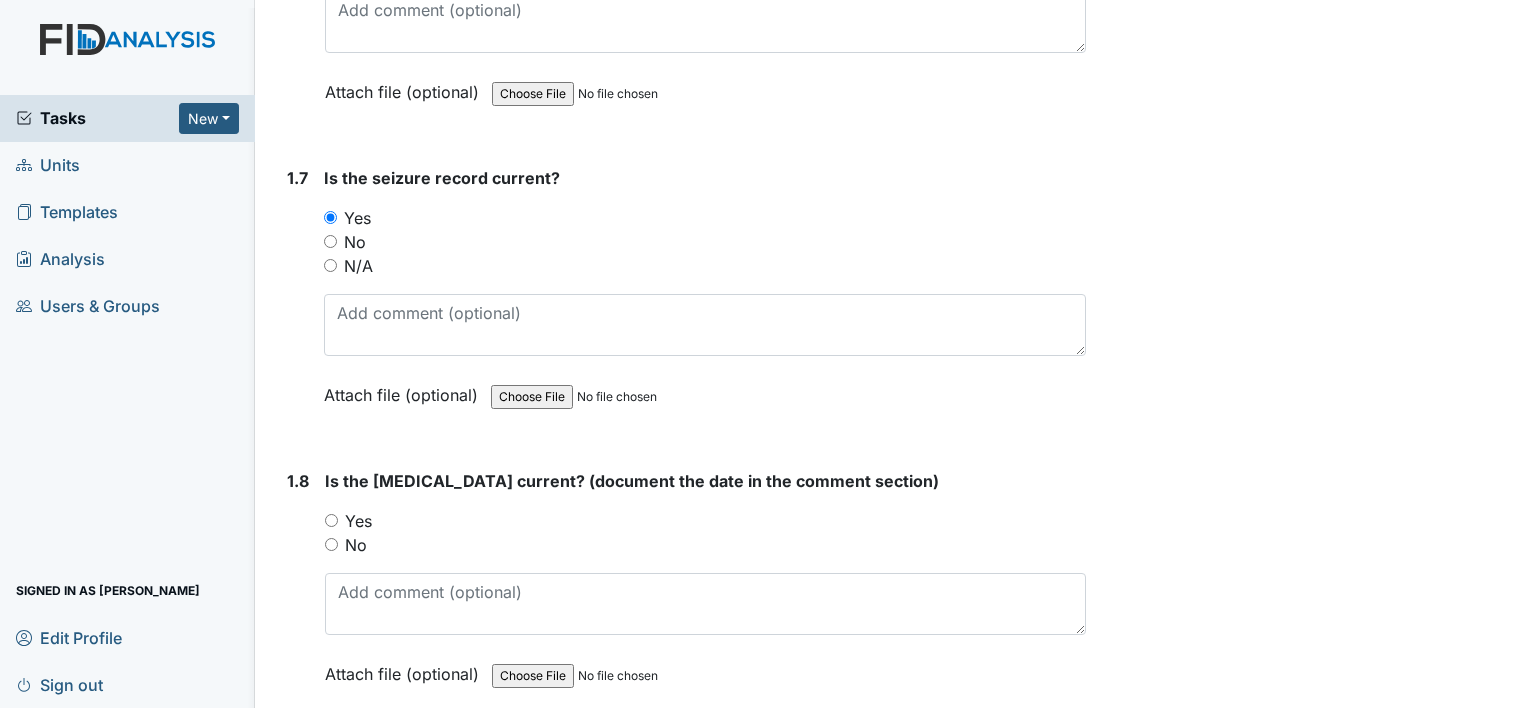 click on "N/A" at bounding box center (358, 266) 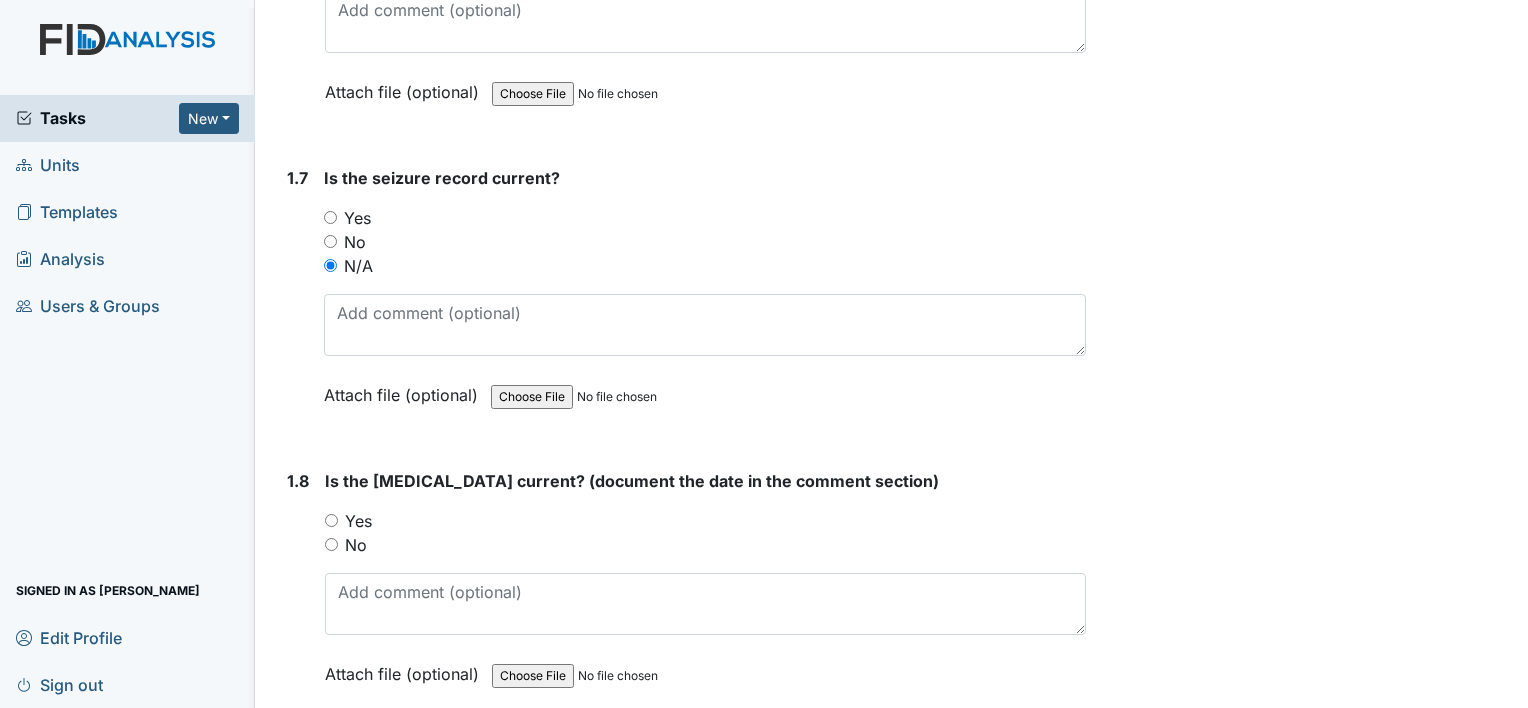 click on "Yes" at bounding box center (358, 521) 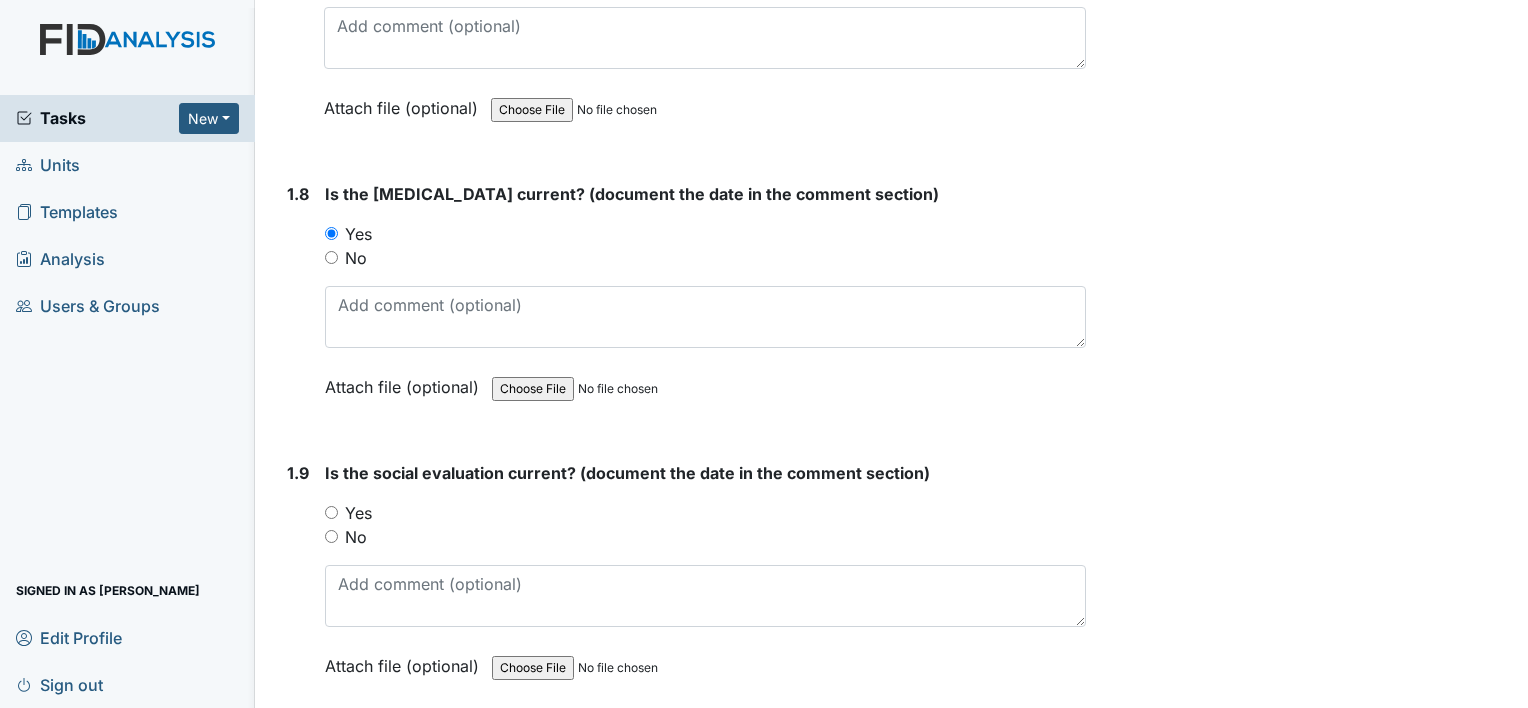 scroll, scrollTop: 2300, scrollLeft: 0, axis: vertical 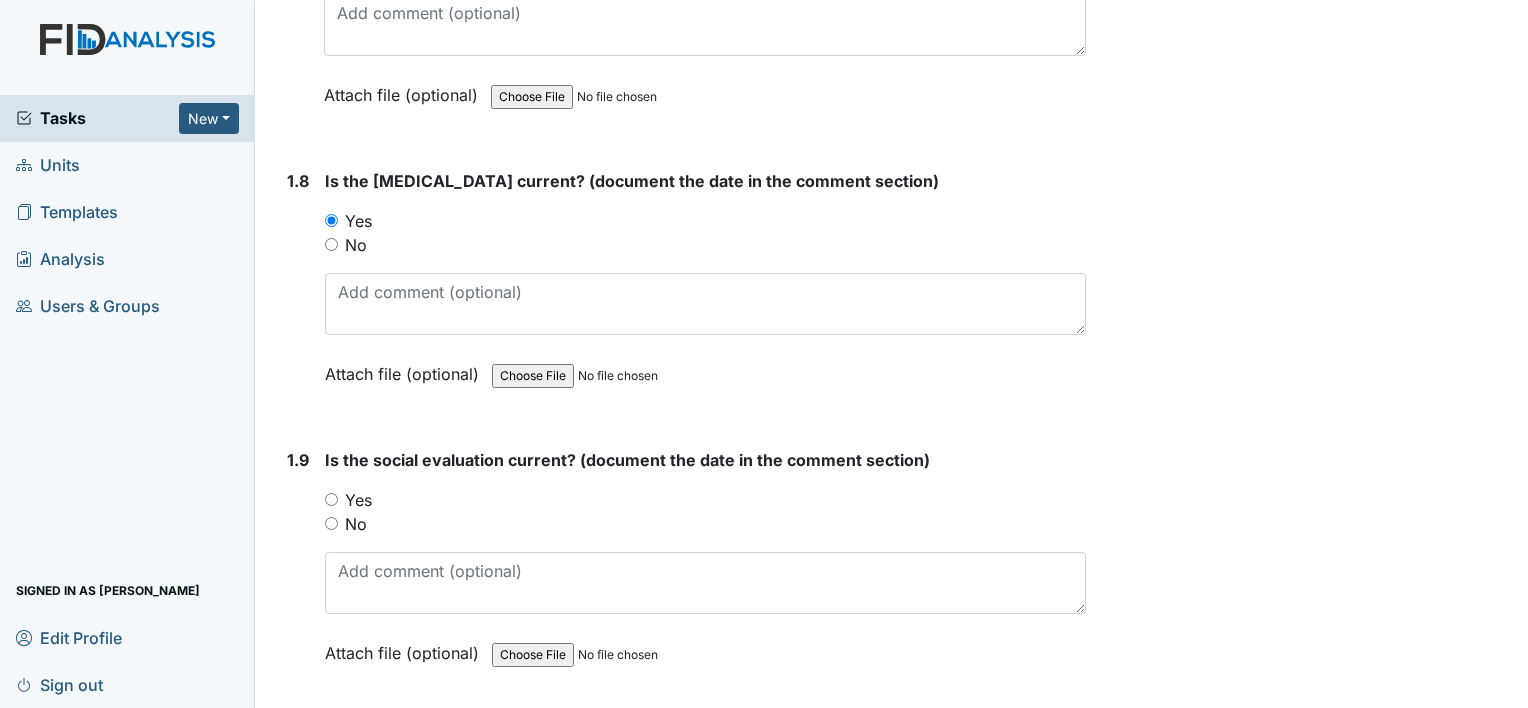 click on "Yes" at bounding box center [358, 500] 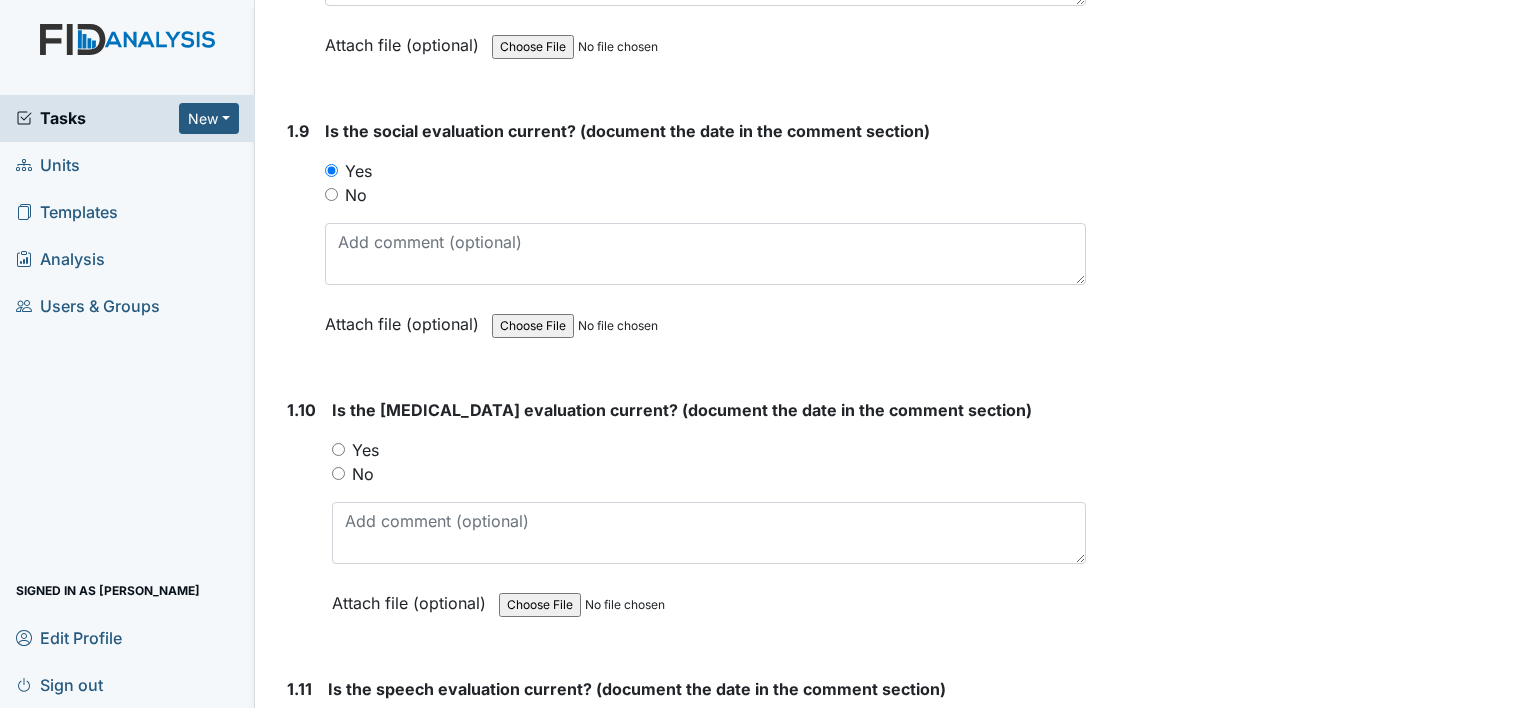 scroll, scrollTop: 2700, scrollLeft: 0, axis: vertical 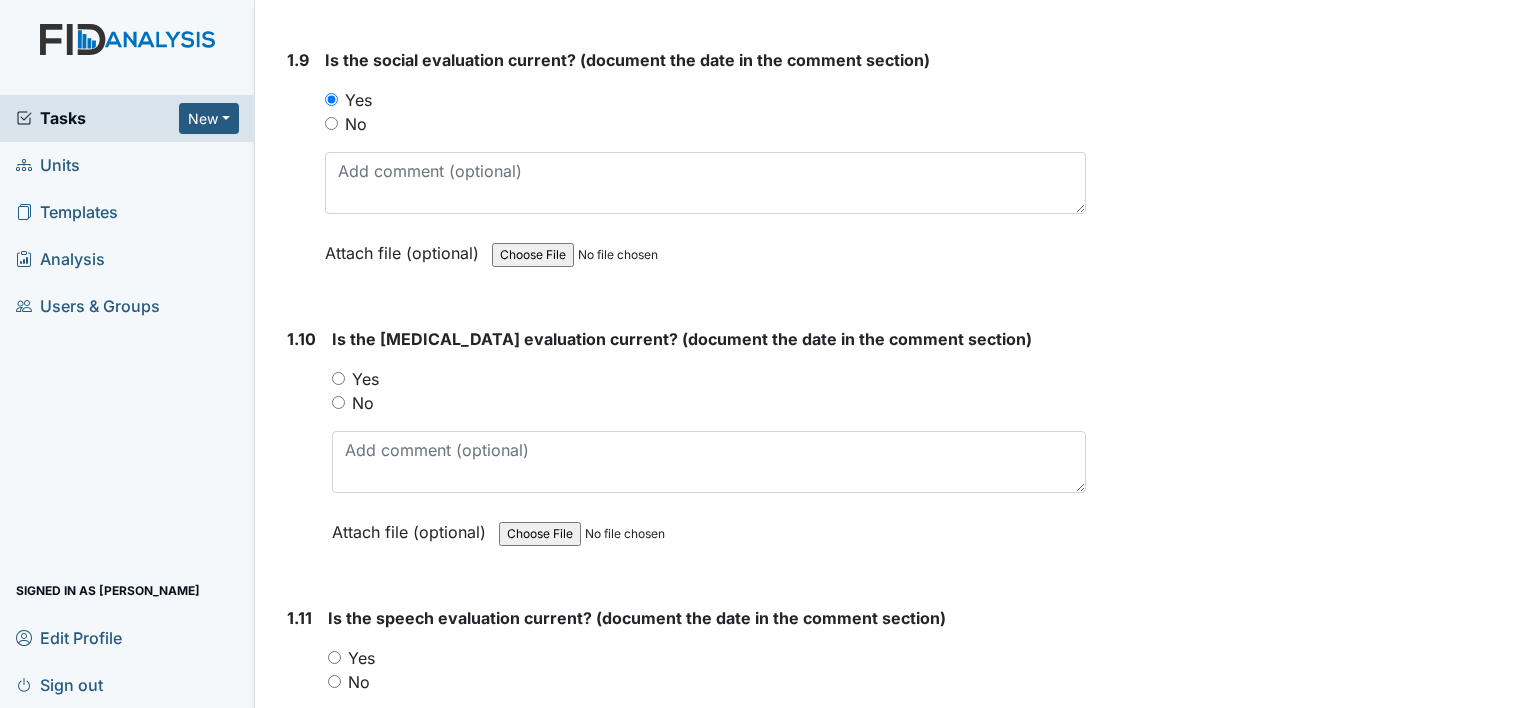 click on "Yes" at bounding box center (365, 379) 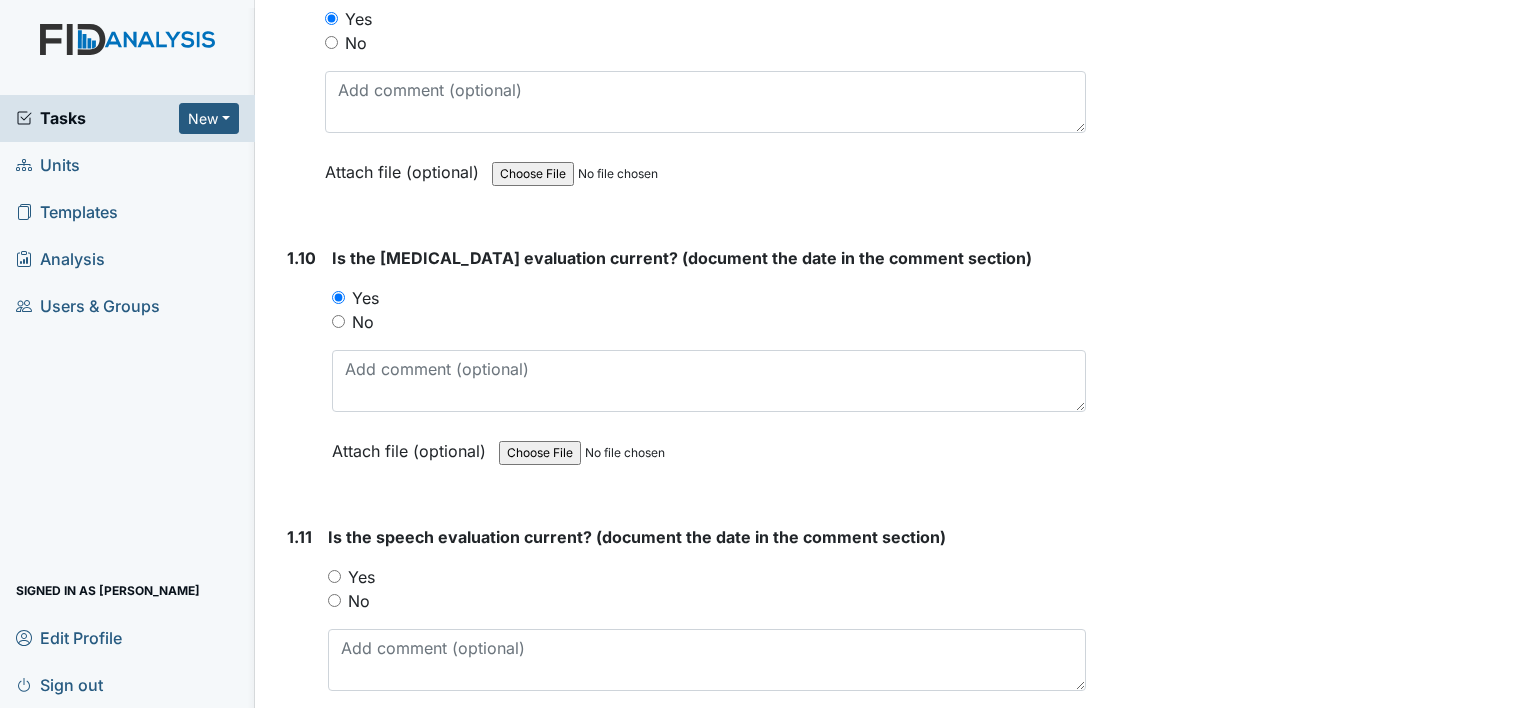 scroll, scrollTop: 2900, scrollLeft: 0, axis: vertical 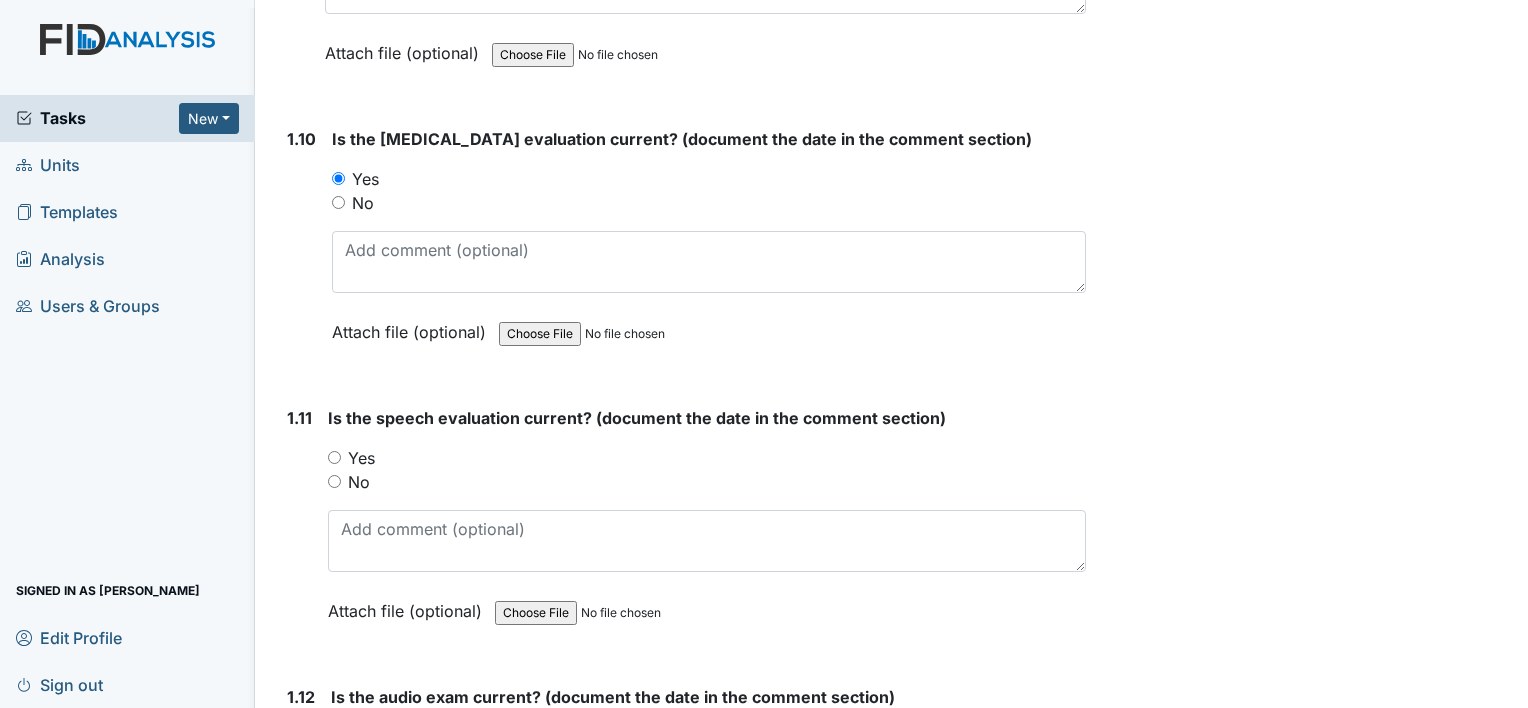 click on "Yes" at bounding box center (361, 458) 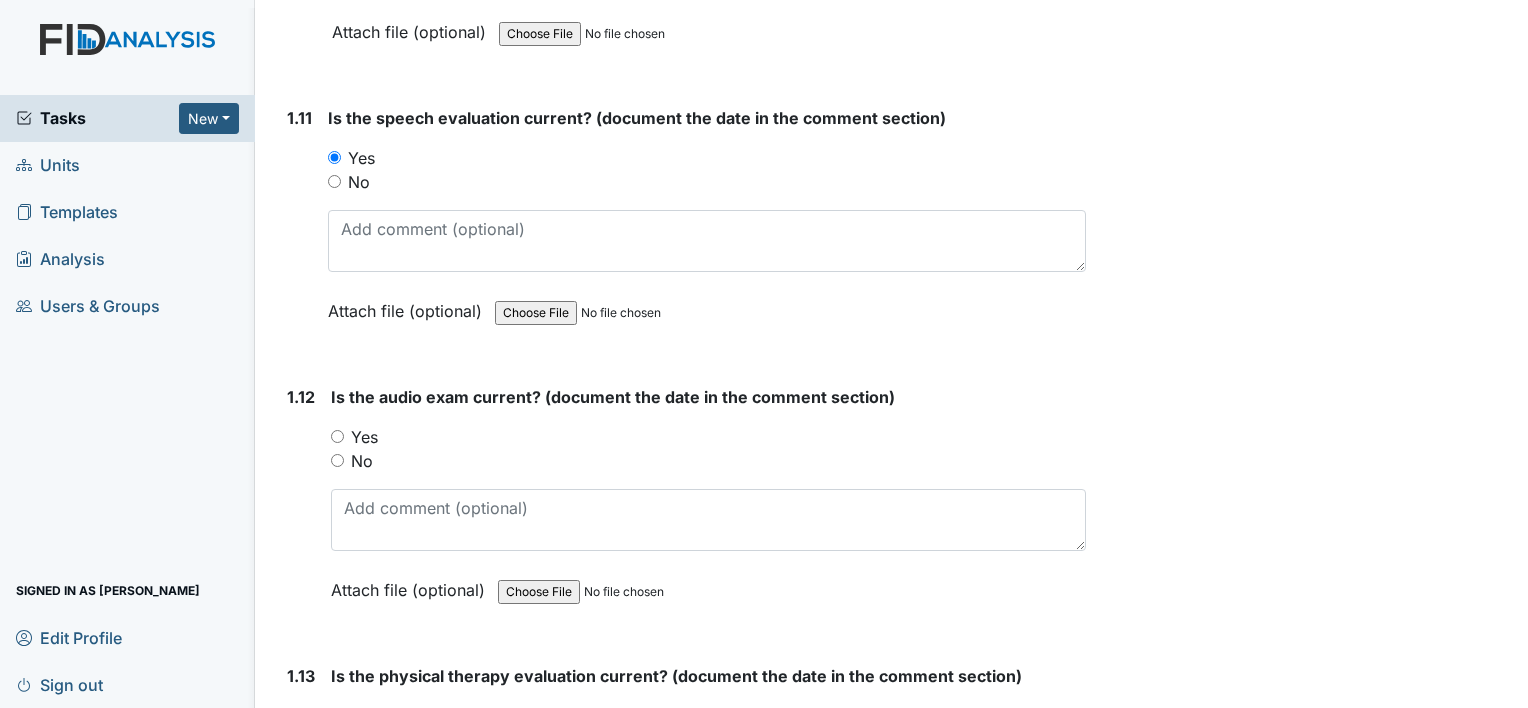click on "Yes" at bounding box center [364, 437] 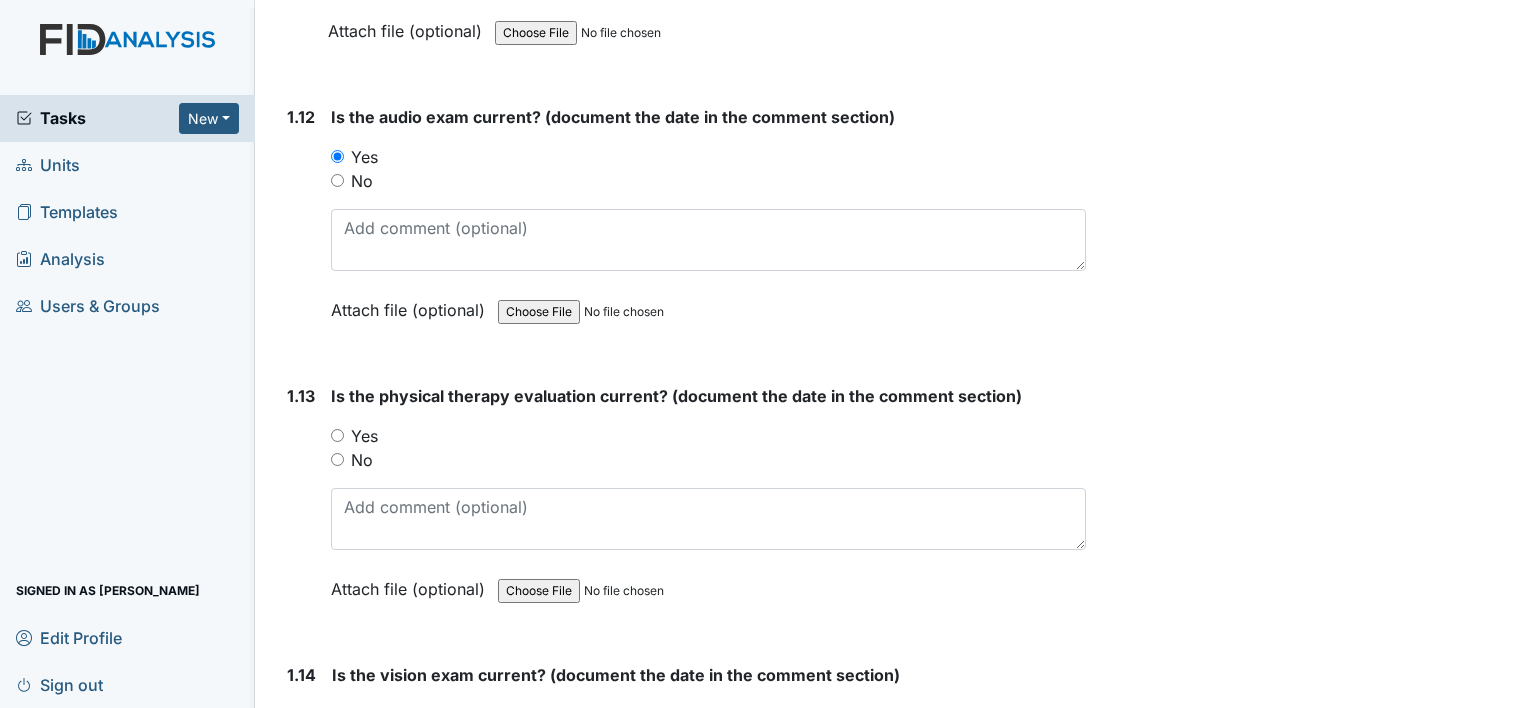 scroll, scrollTop: 3500, scrollLeft: 0, axis: vertical 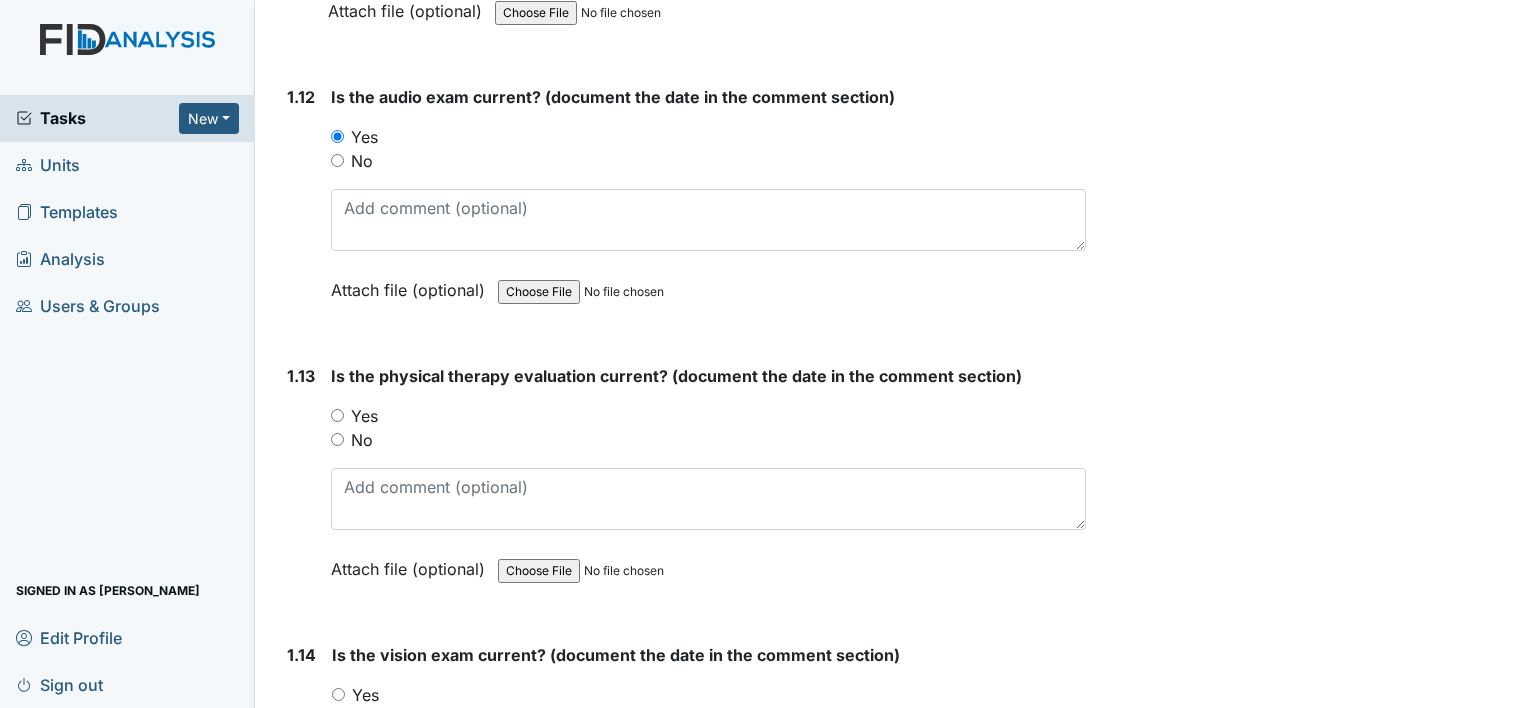 click on "Yes" at bounding box center (364, 416) 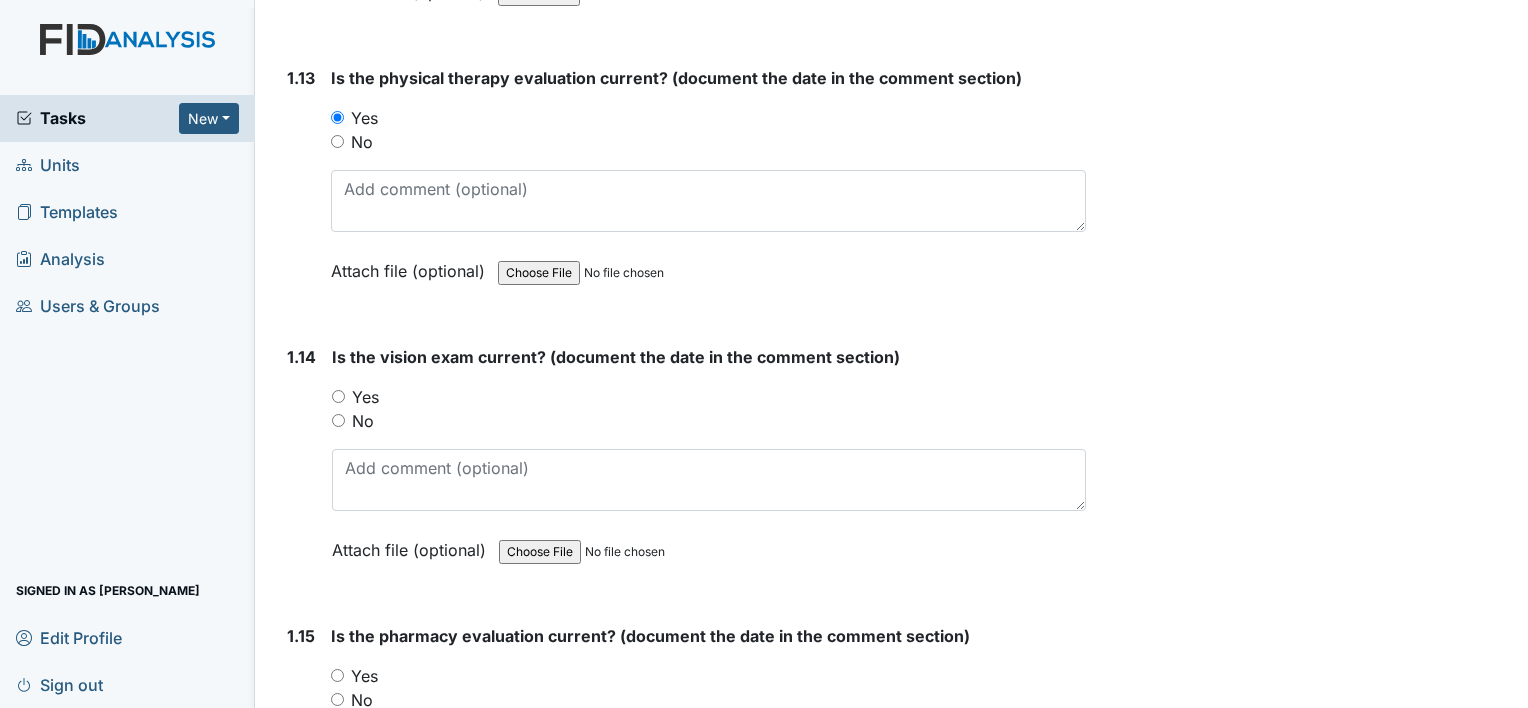 scroll, scrollTop: 3800, scrollLeft: 0, axis: vertical 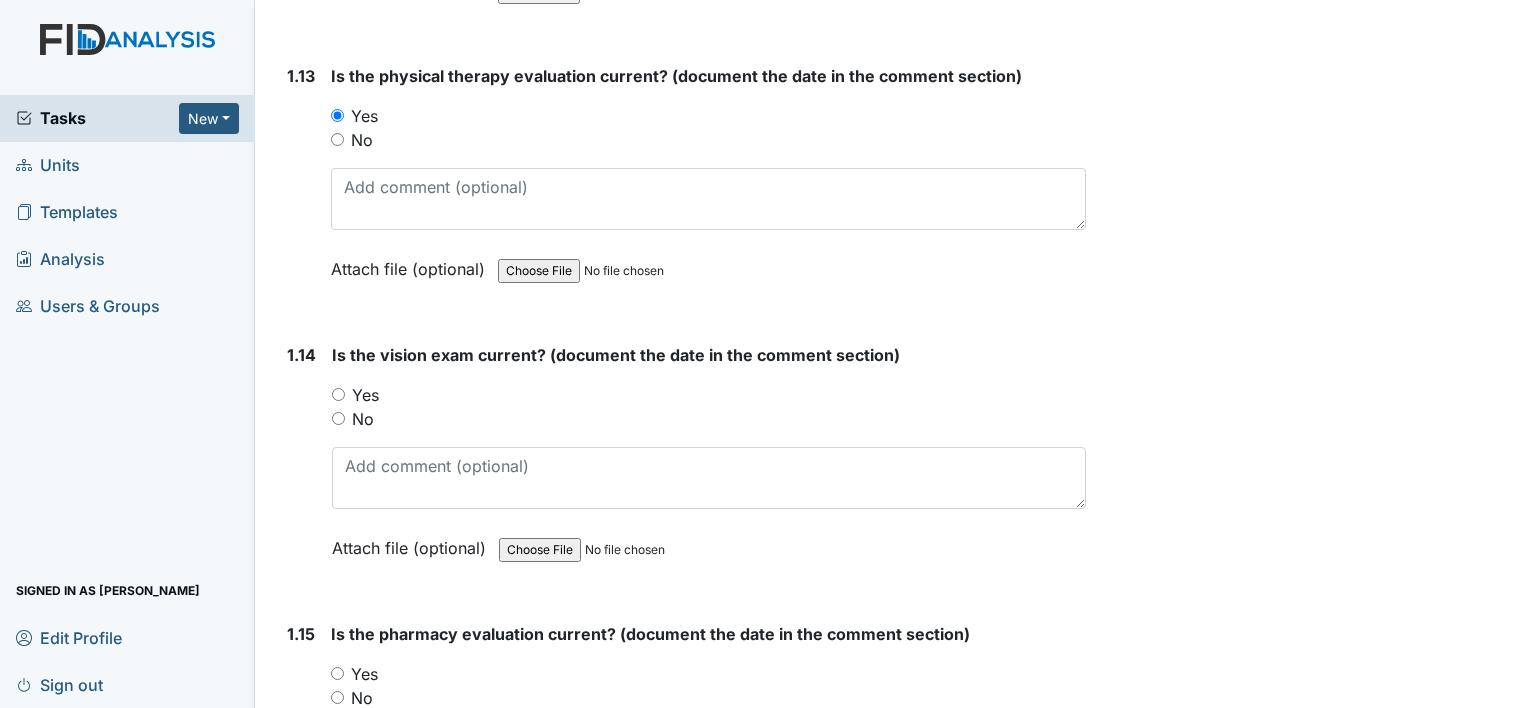 click on "Yes" at bounding box center [365, 395] 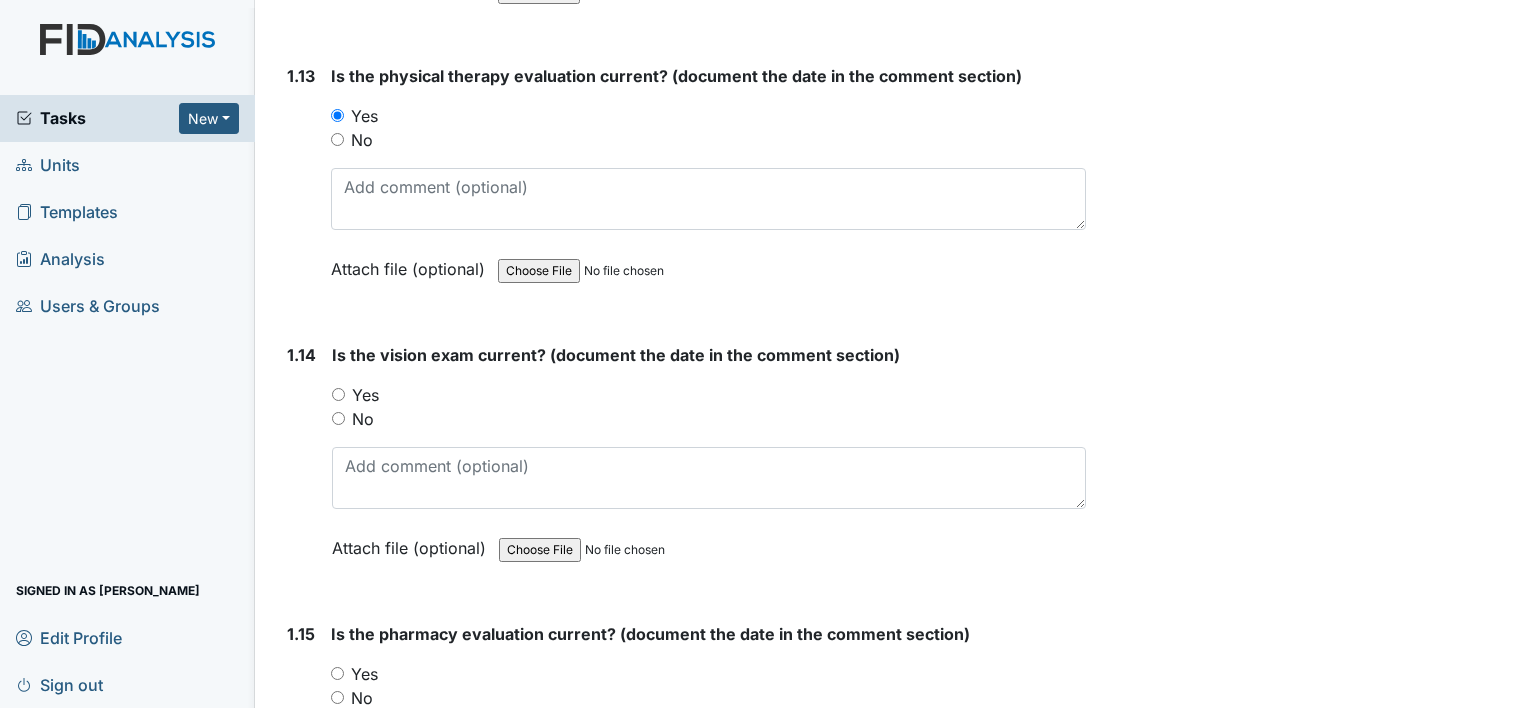 click on "Yes" at bounding box center (338, 394) 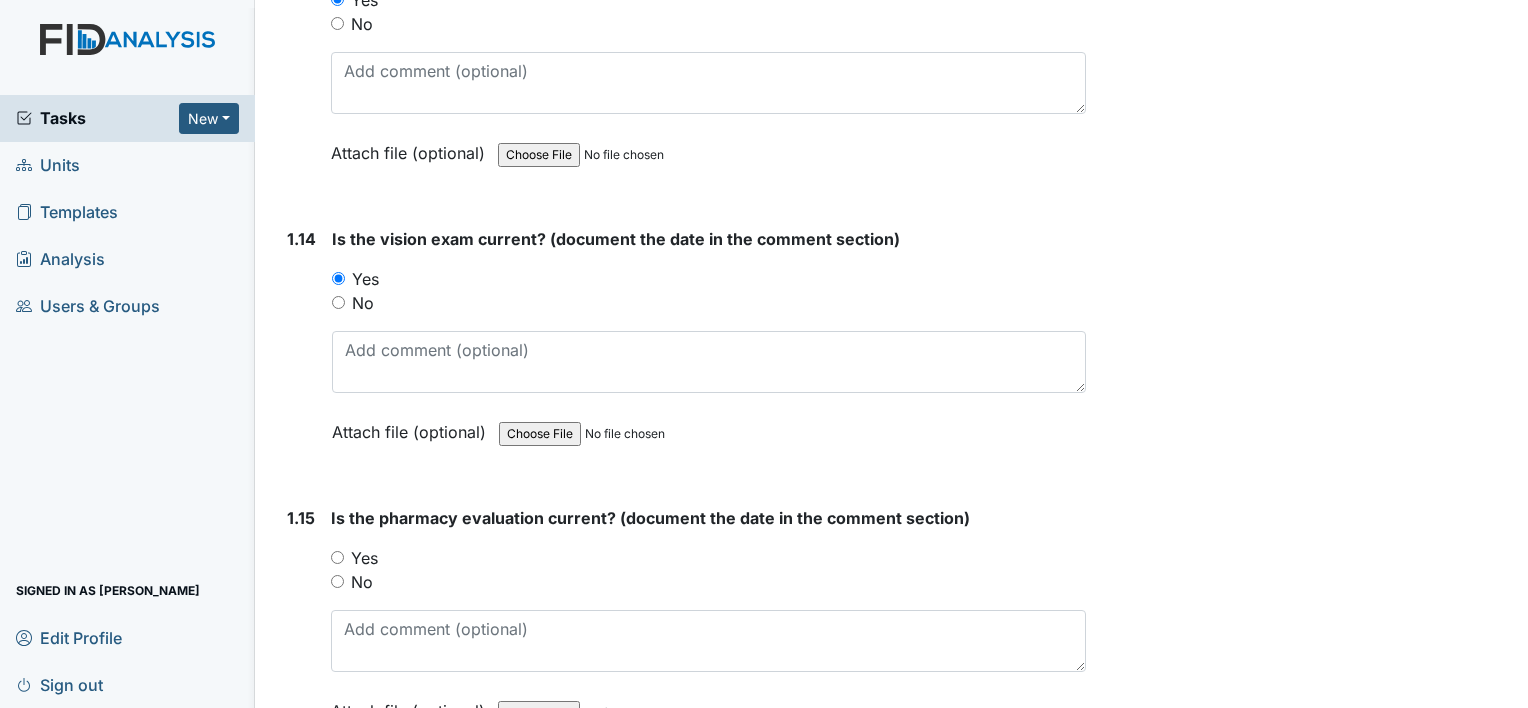 scroll, scrollTop: 4000, scrollLeft: 0, axis: vertical 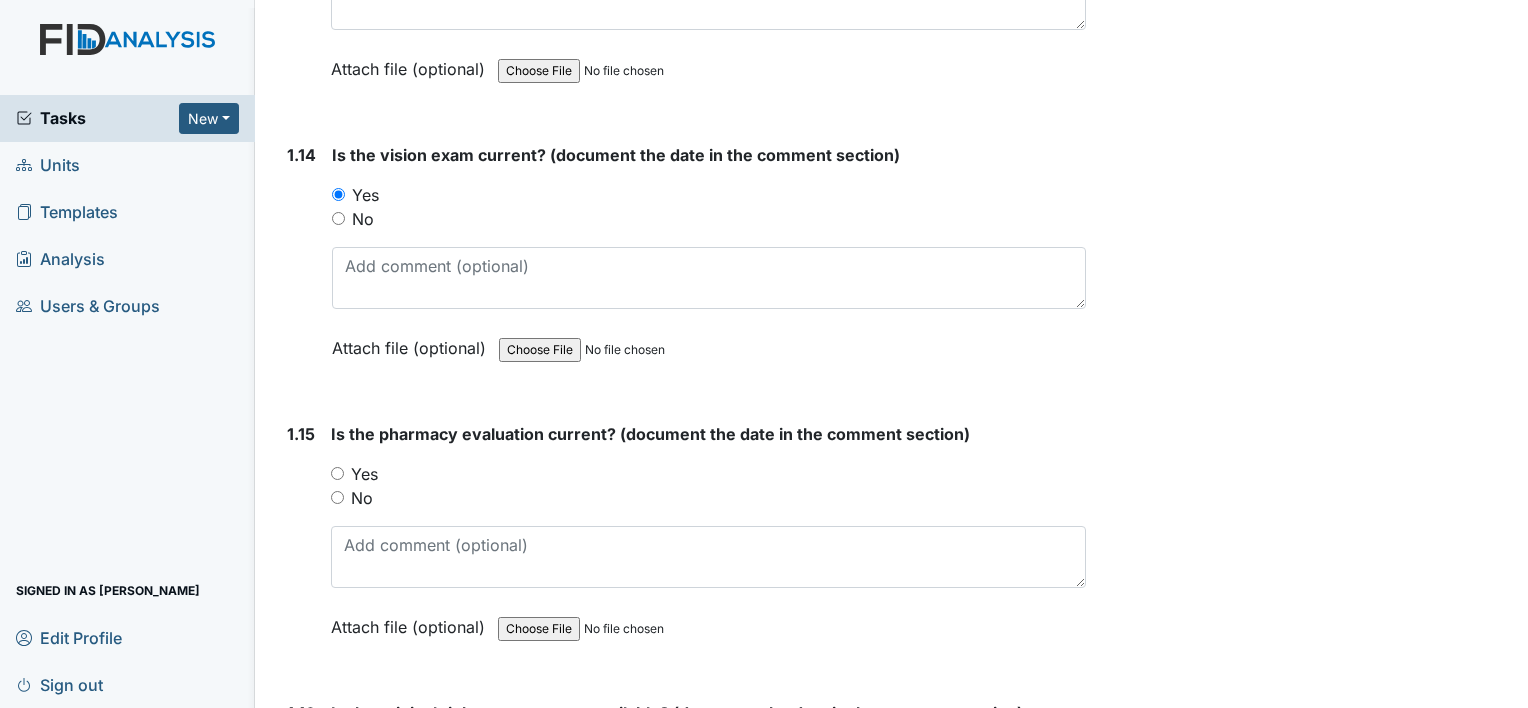 click on "Yes" at bounding box center [364, 474] 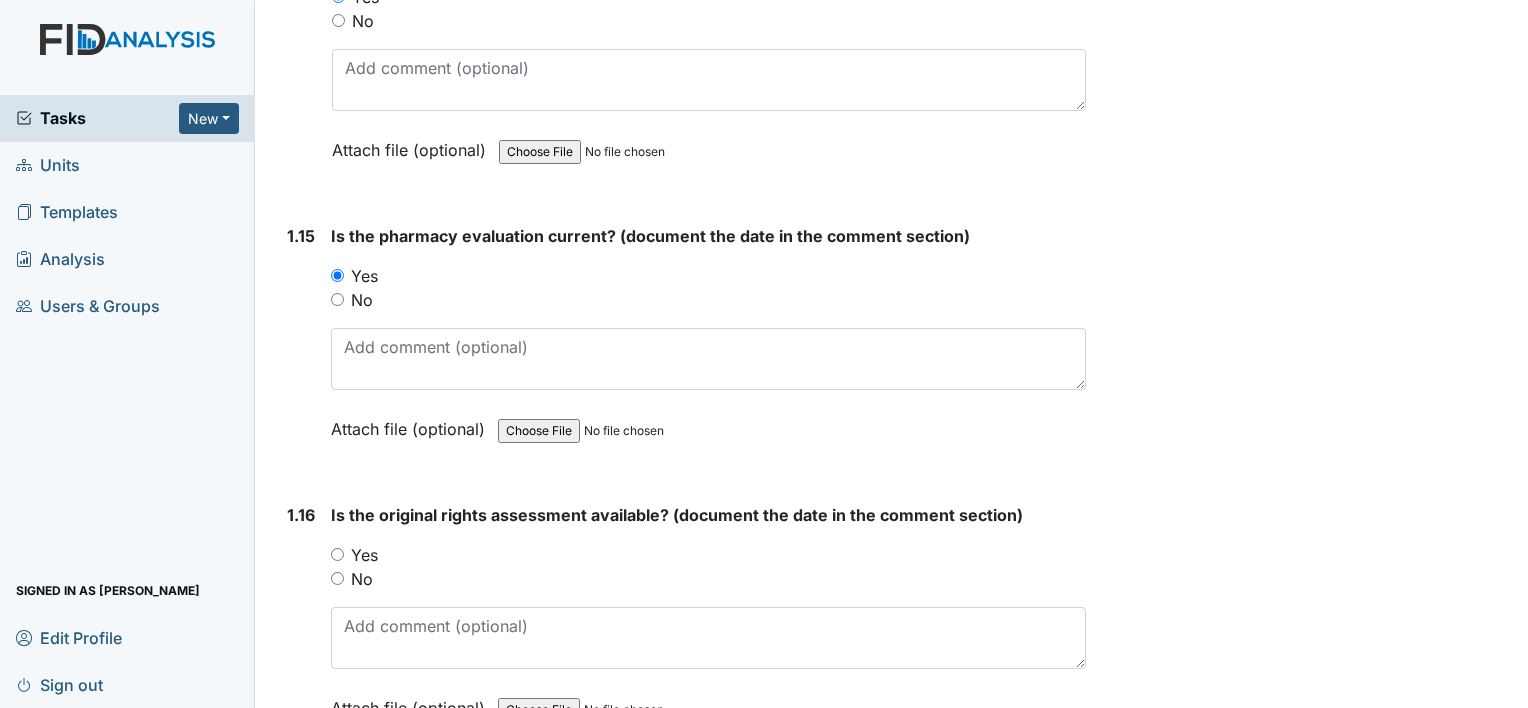 scroll, scrollTop: 4200, scrollLeft: 0, axis: vertical 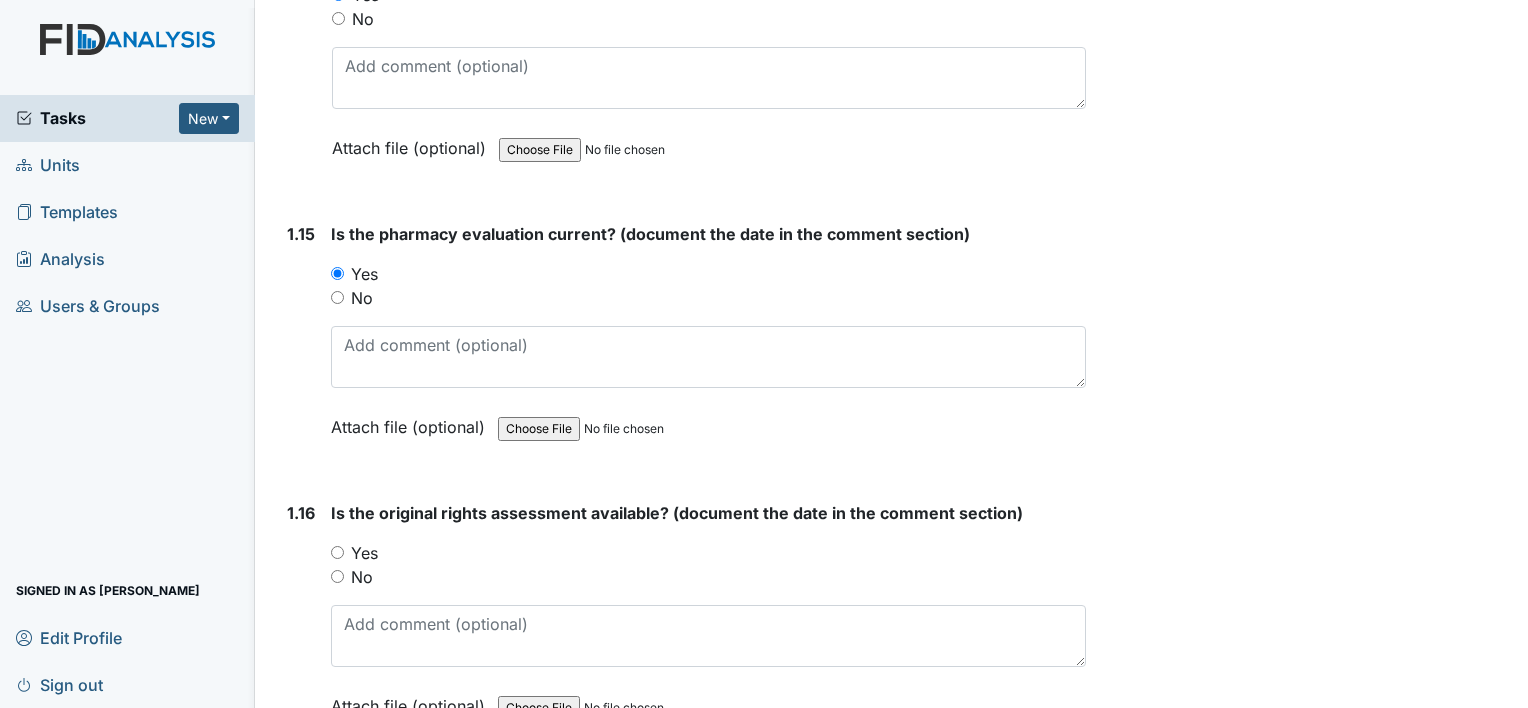click on "Yes" at bounding box center [364, 553] 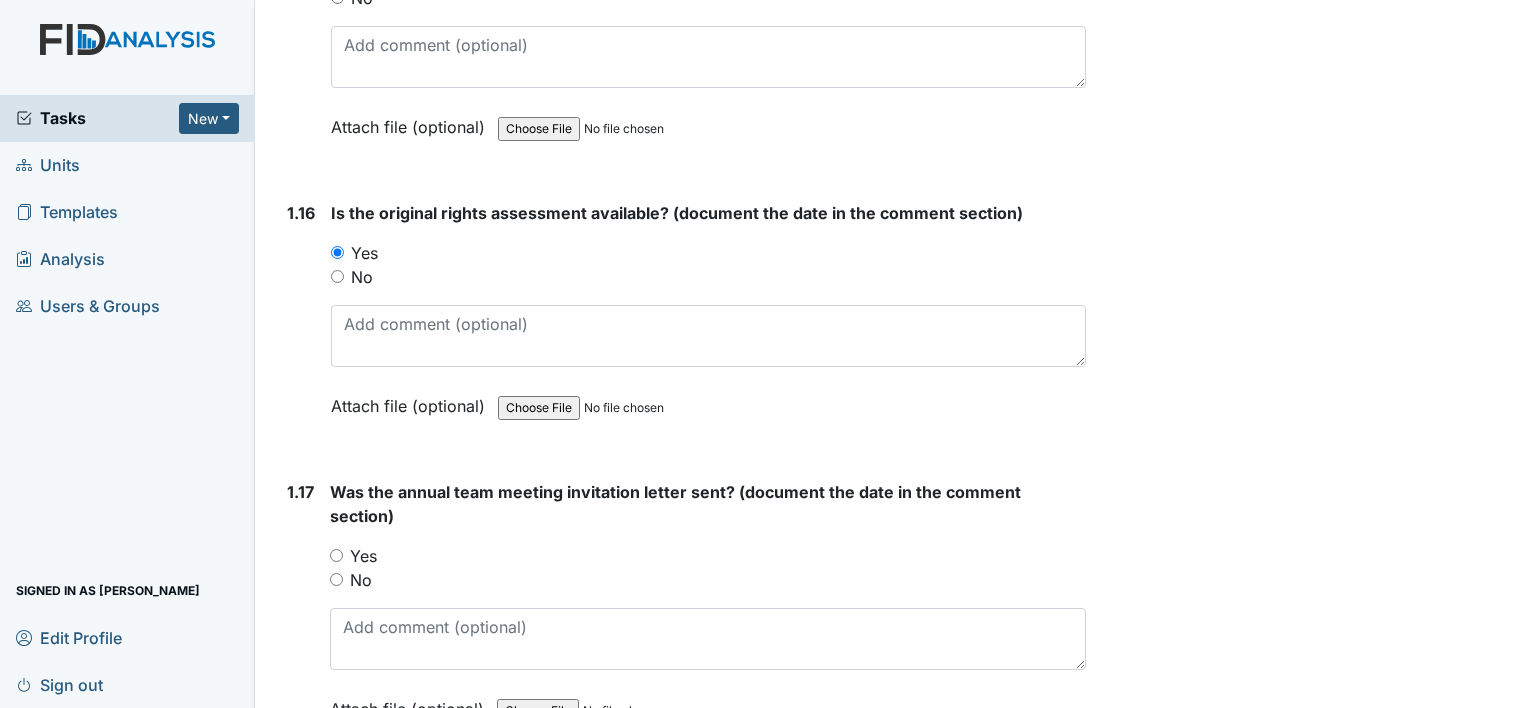 click on "No" at bounding box center [361, 580] 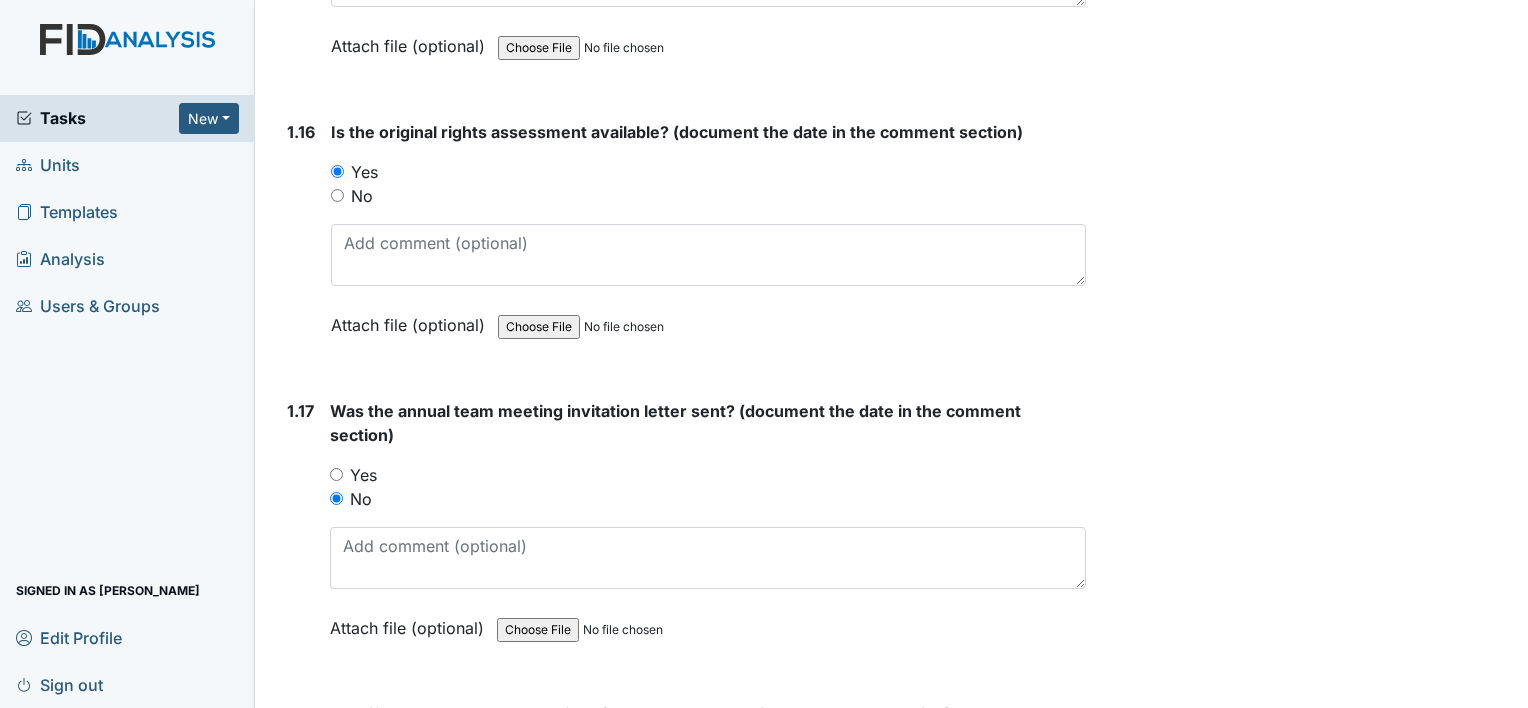 scroll, scrollTop: 4800, scrollLeft: 0, axis: vertical 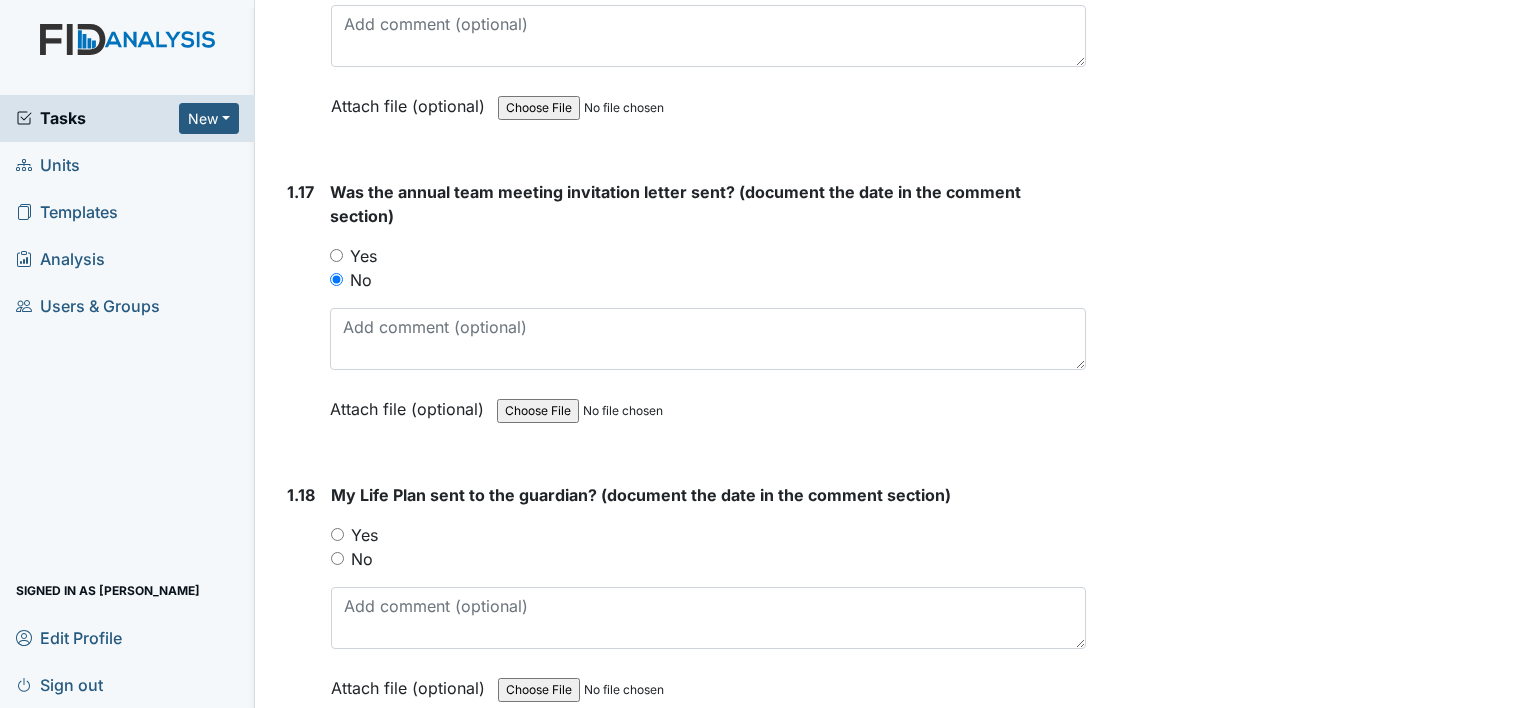 click on "No" at bounding box center [362, 559] 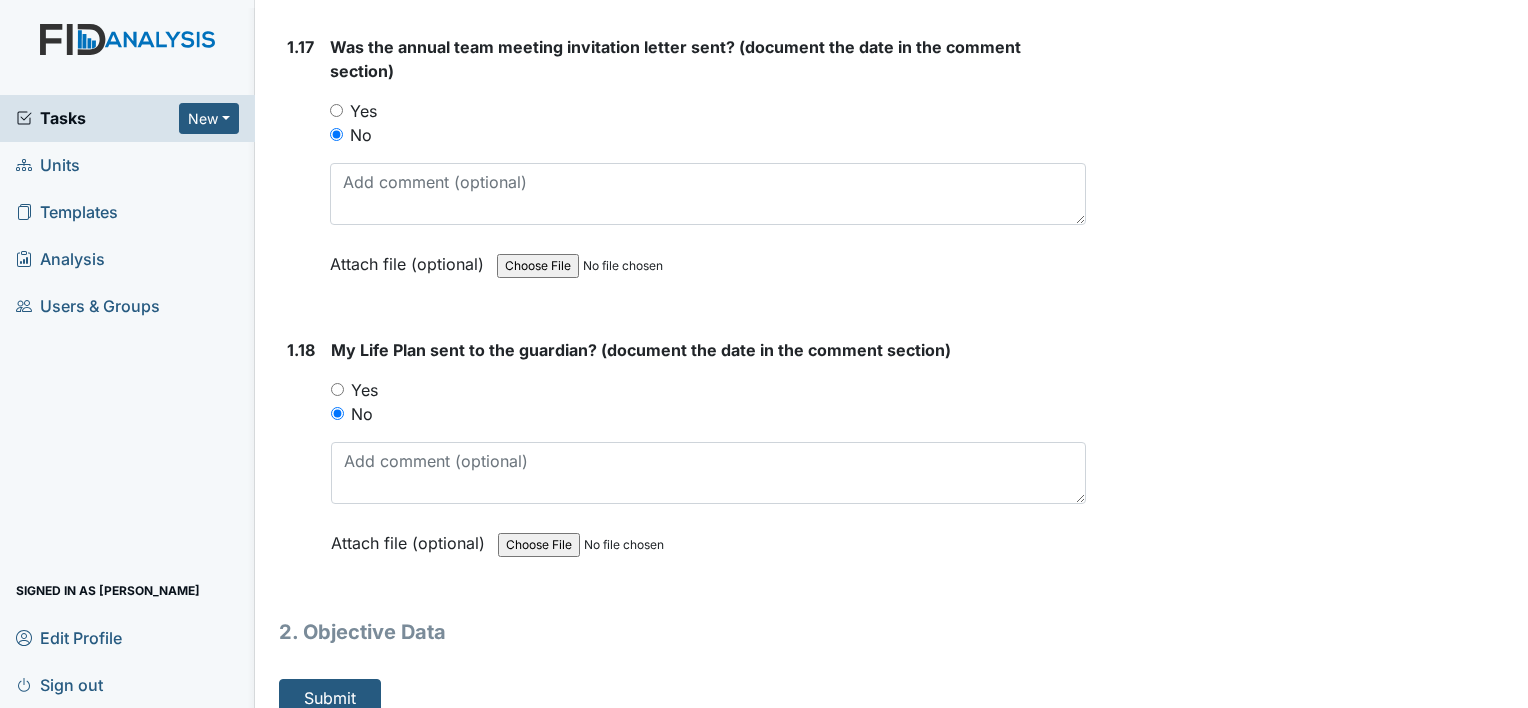 scroll, scrollTop: 4951, scrollLeft: 0, axis: vertical 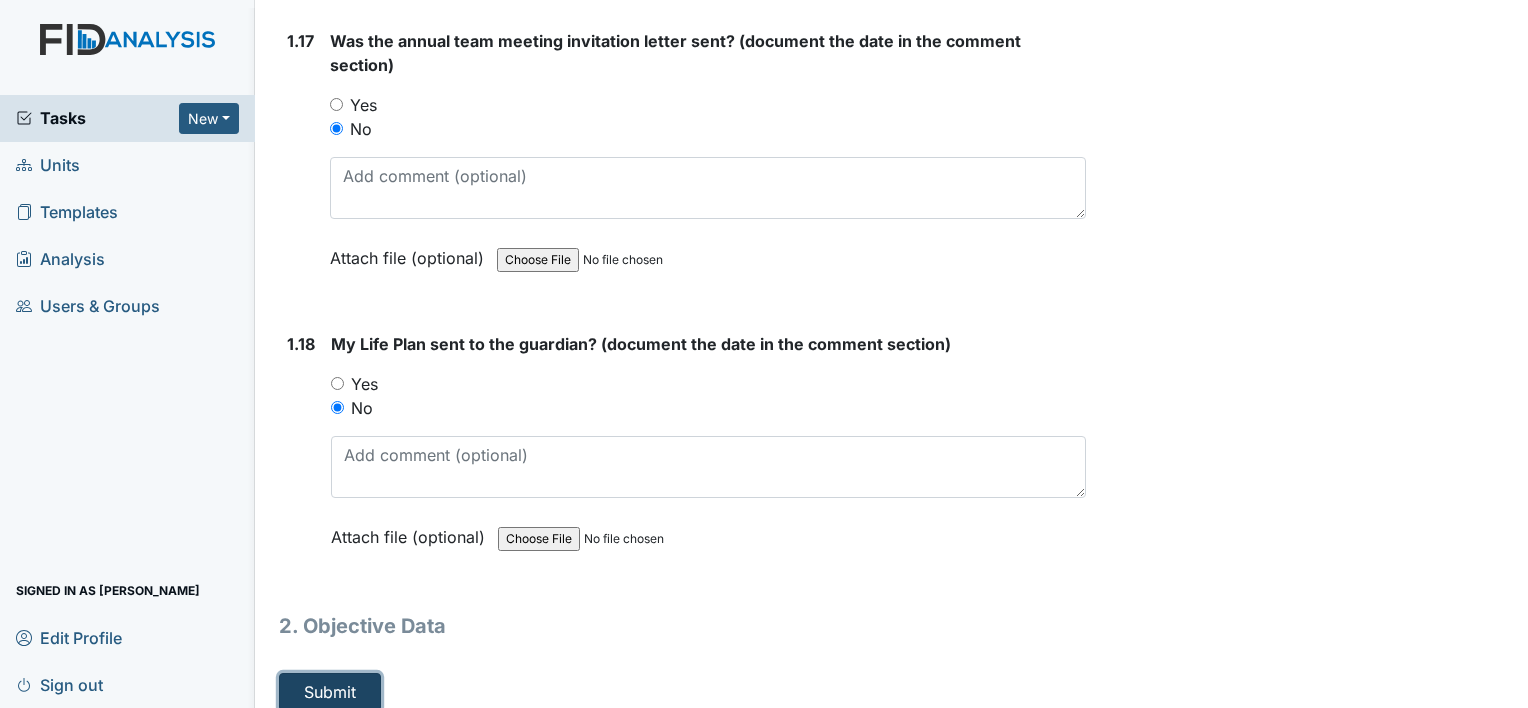click on "Submit" at bounding box center [330, 692] 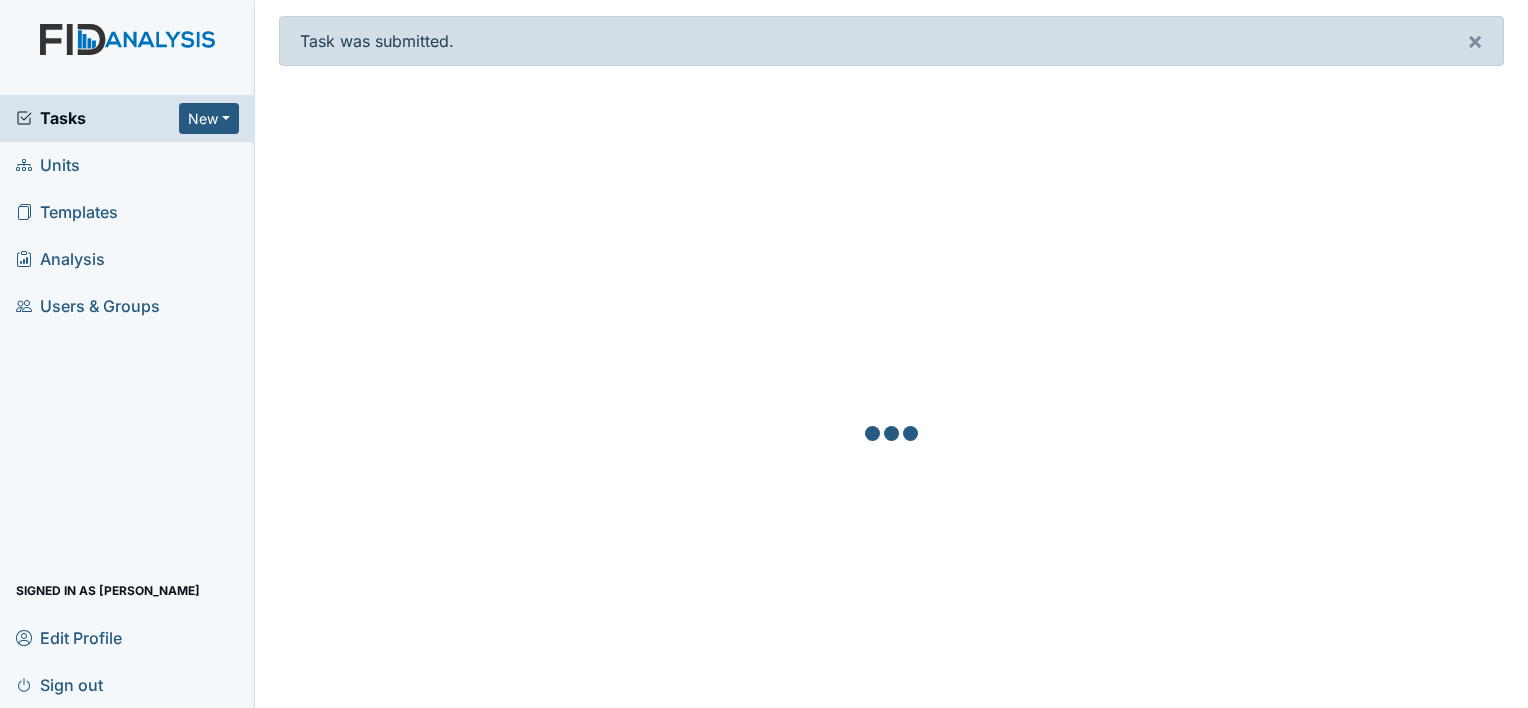 scroll, scrollTop: 0, scrollLeft: 0, axis: both 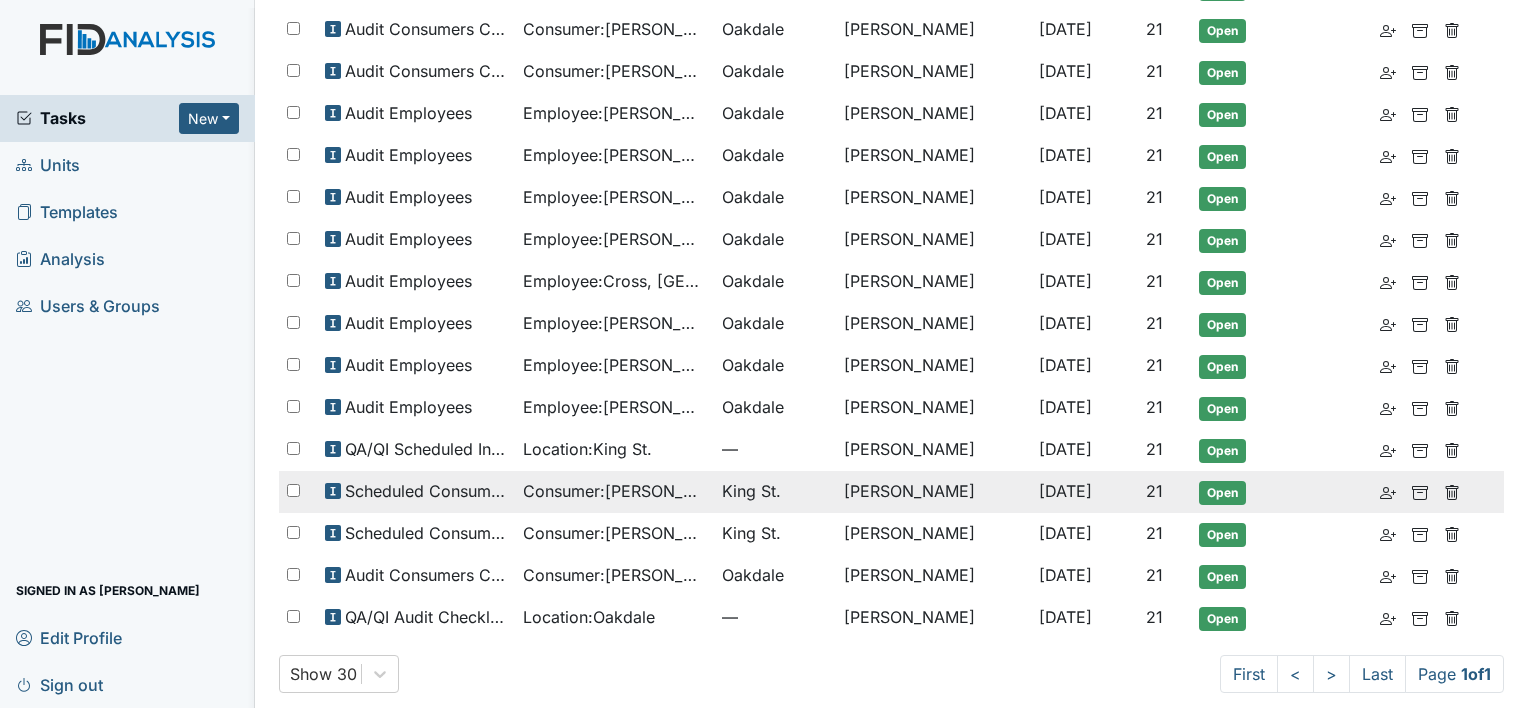 click on "Consumer :  Pearson, Judy" at bounding box center (614, 491) 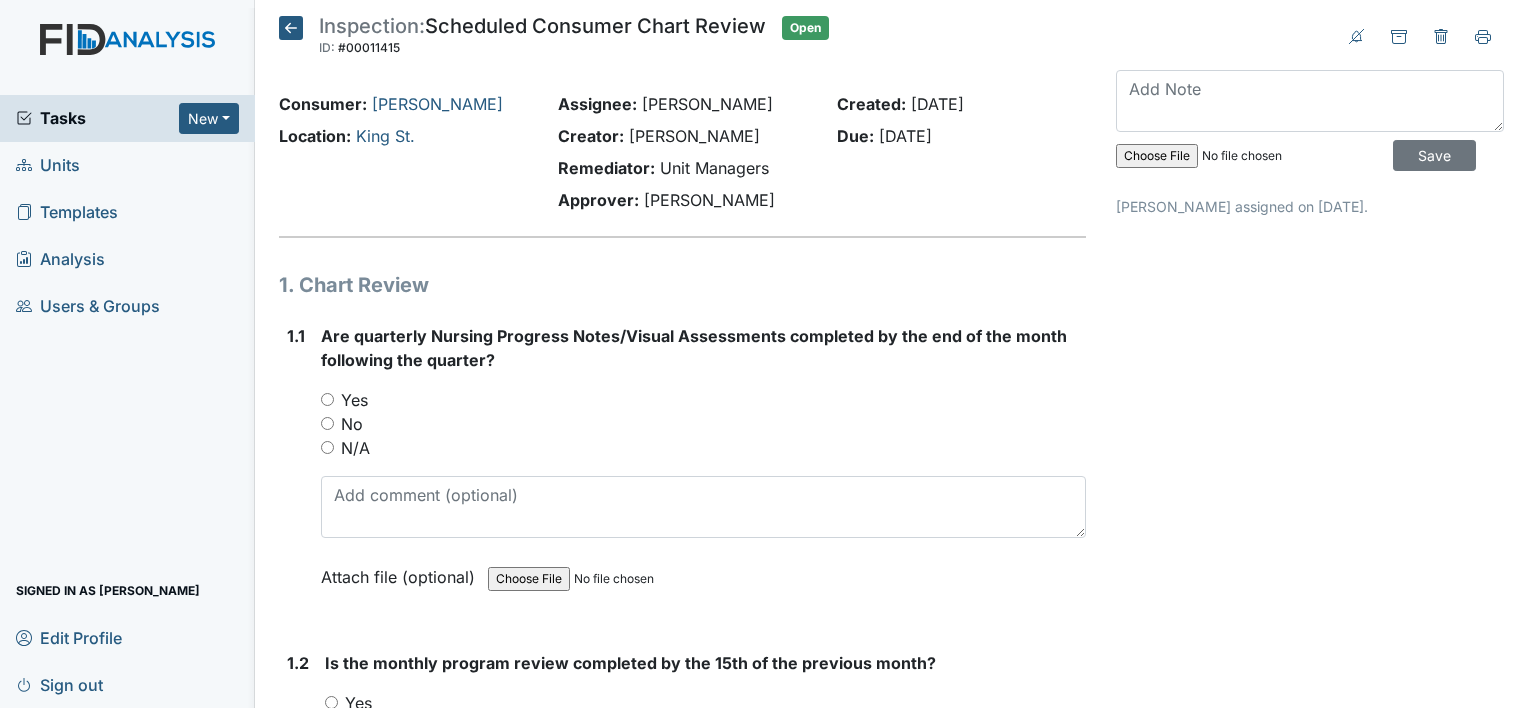 scroll, scrollTop: 0, scrollLeft: 0, axis: both 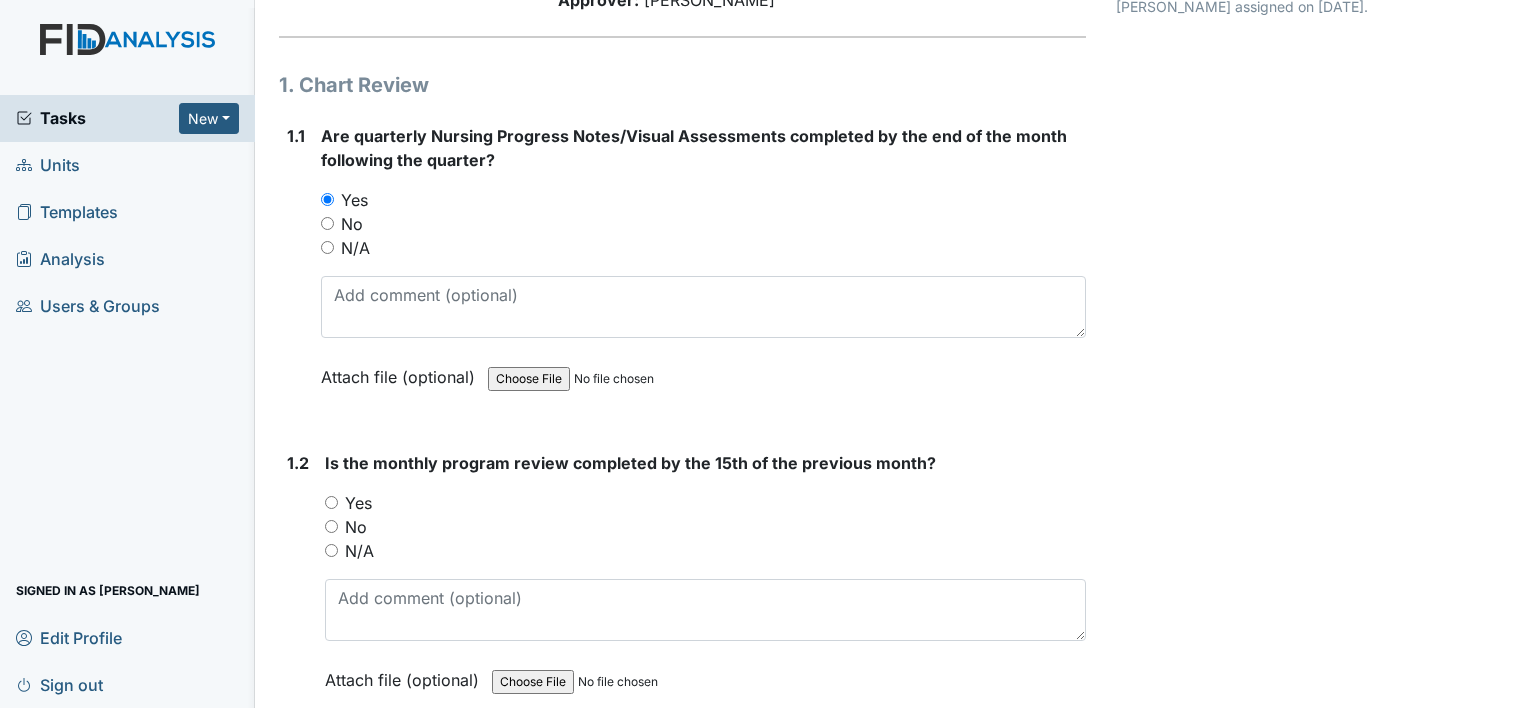 click on "Yes" at bounding box center [358, 503] 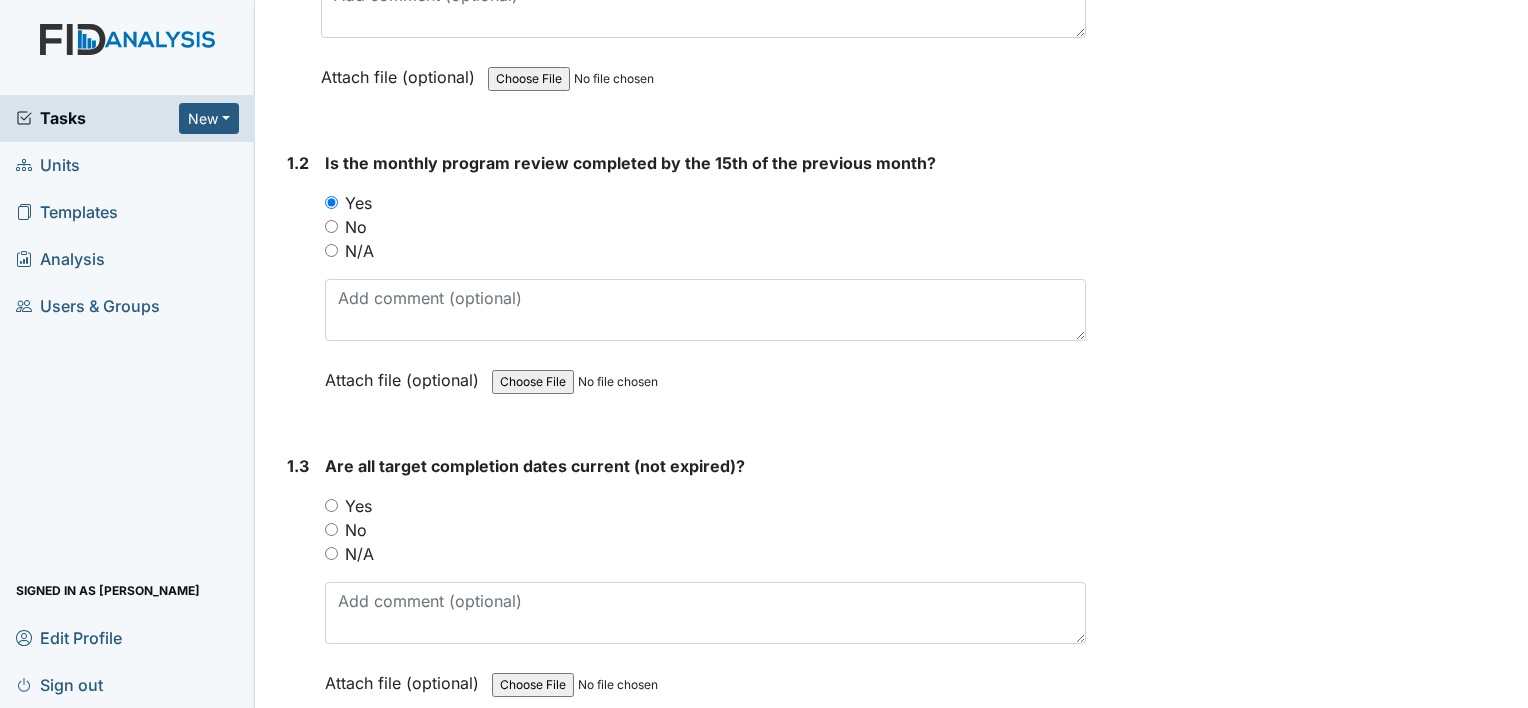 click on "Yes" at bounding box center (358, 506) 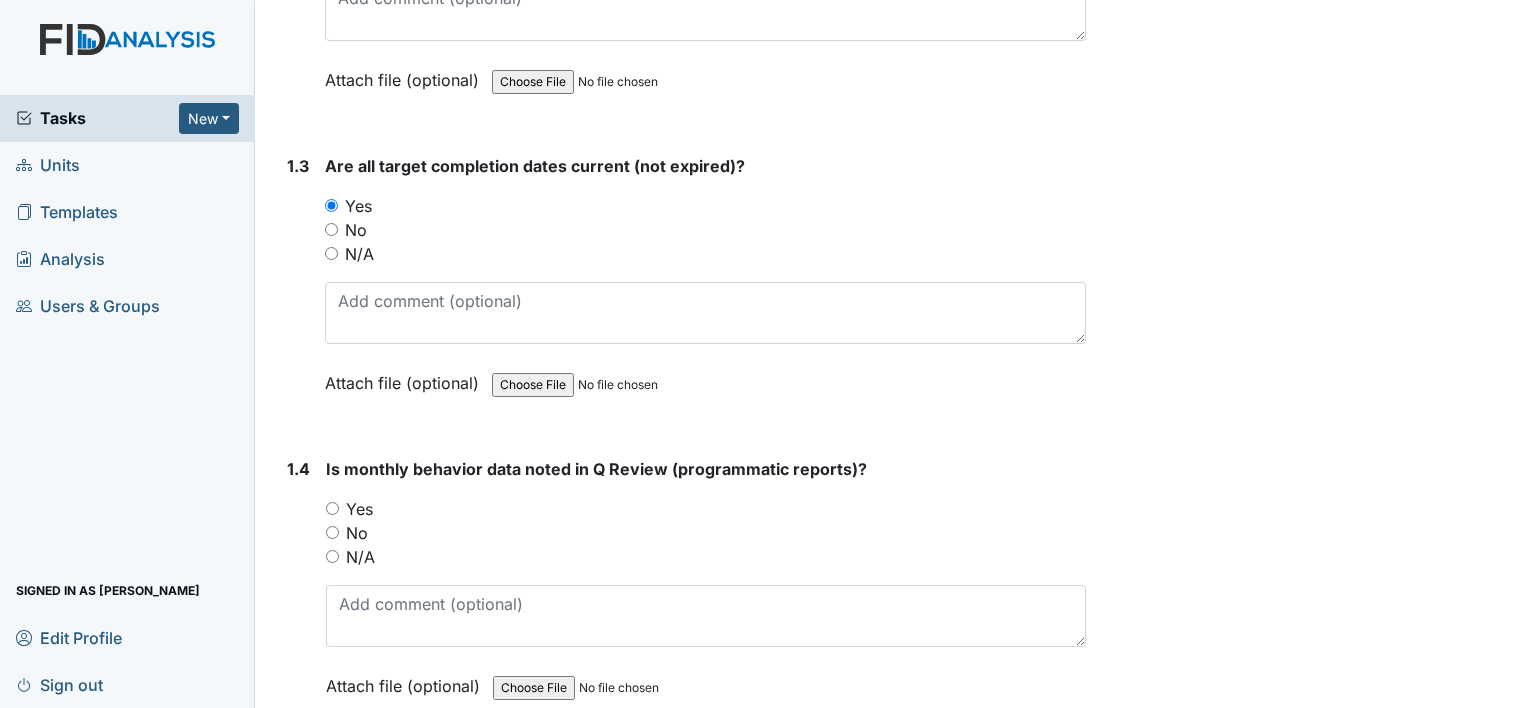 click on "Yes" at bounding box center [359, 509] 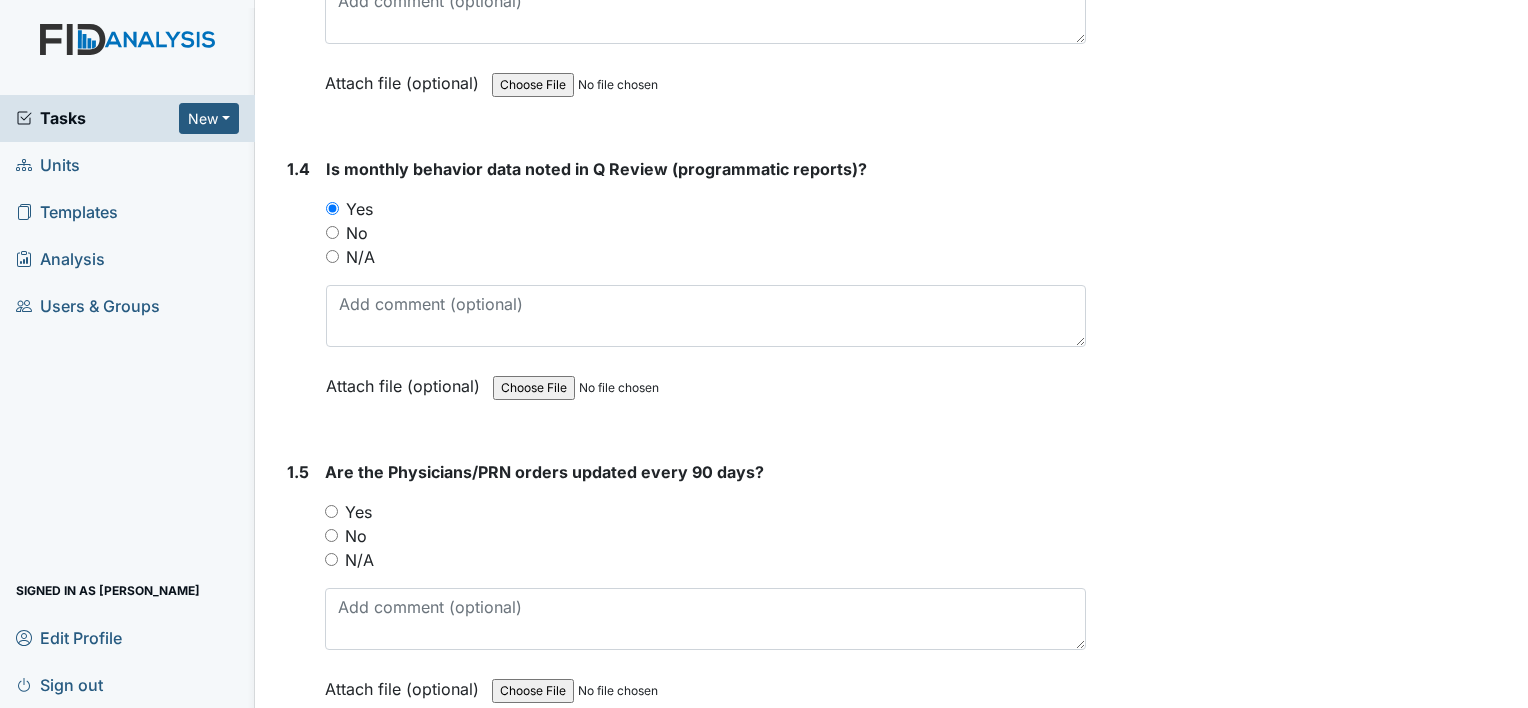 click on "Yes" at bounding box center (358, 512) 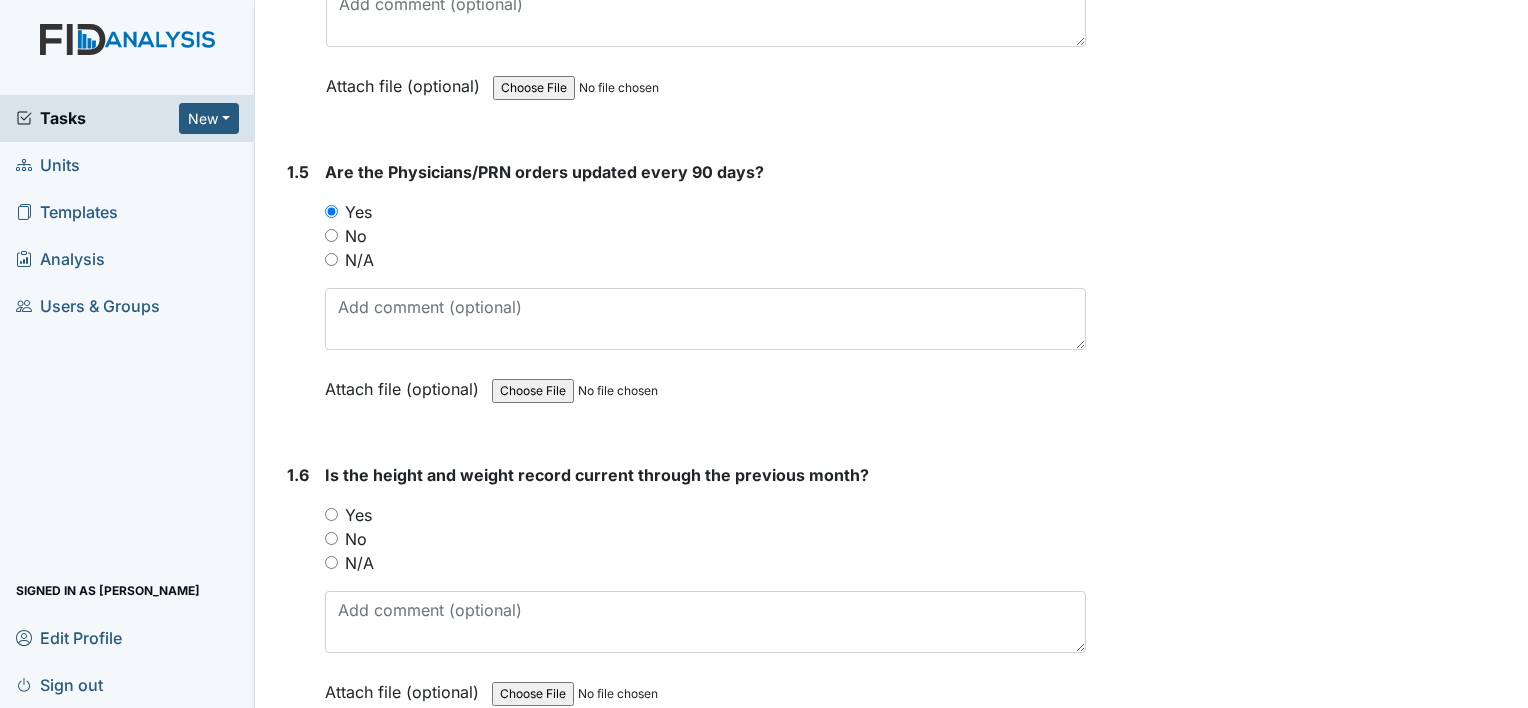click on "Yes" at bounding box center [358, 515] 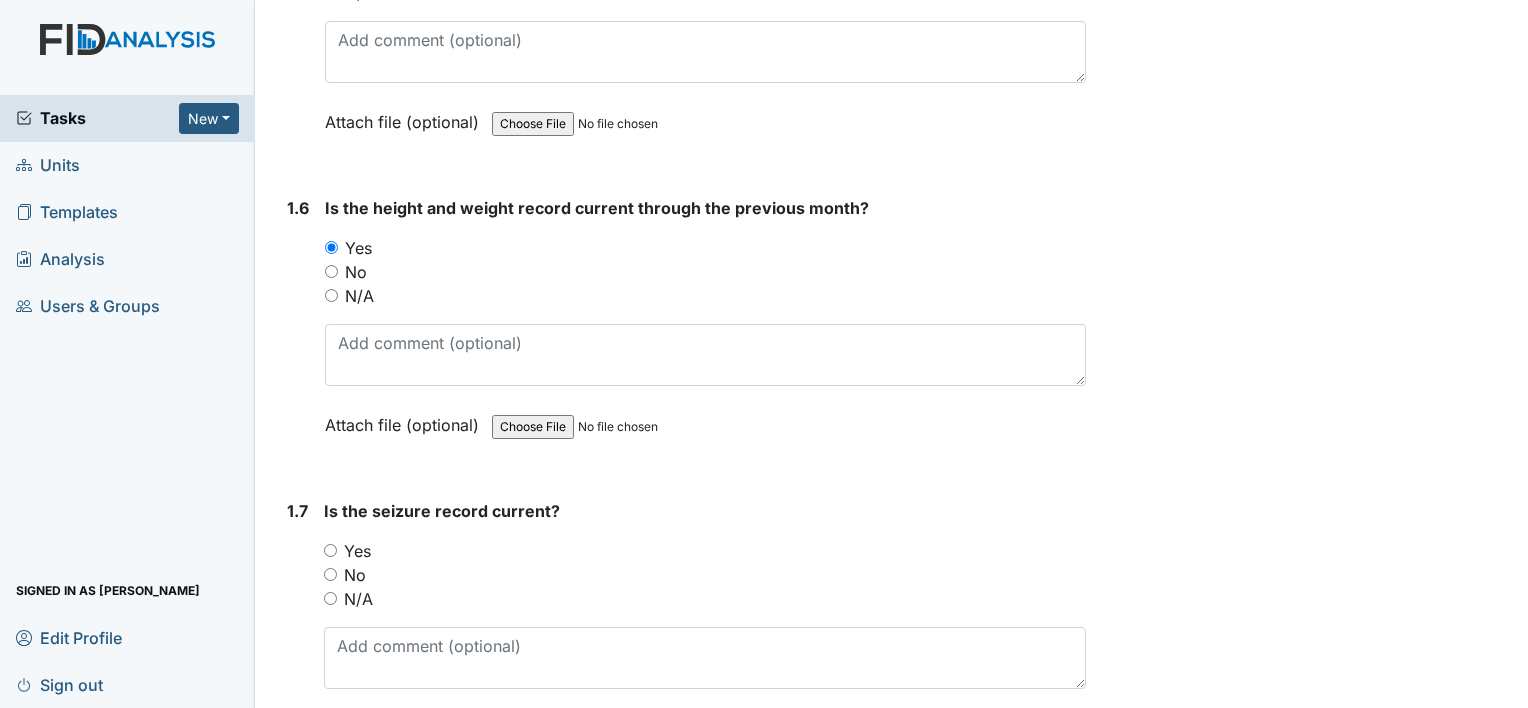 scroll, scrollTop: 1700, scrollLeft: 0, axis: vertical 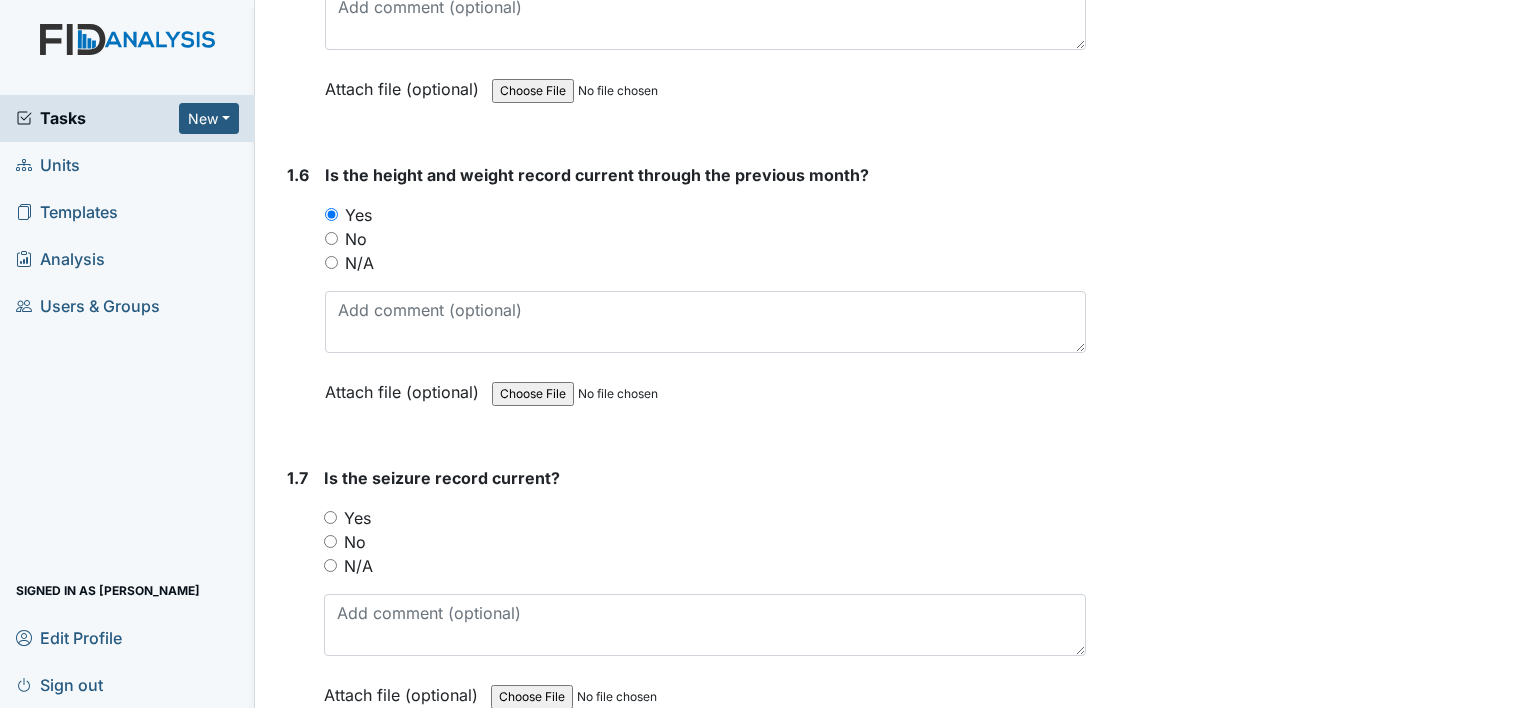 click on "N/A" at bounding box center (358, 566) 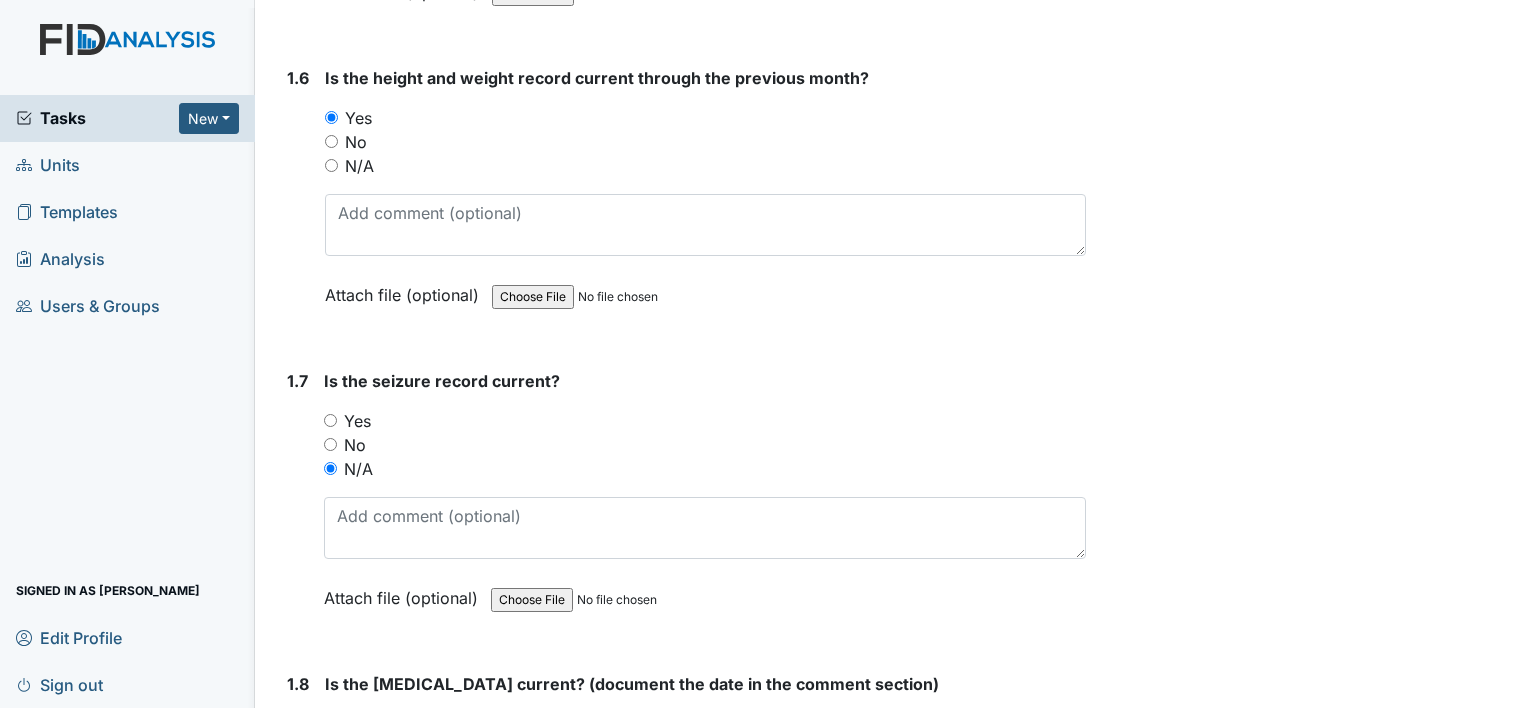 scroll, scrollTop: 1900, scrollLeft: 0, axis: vertical 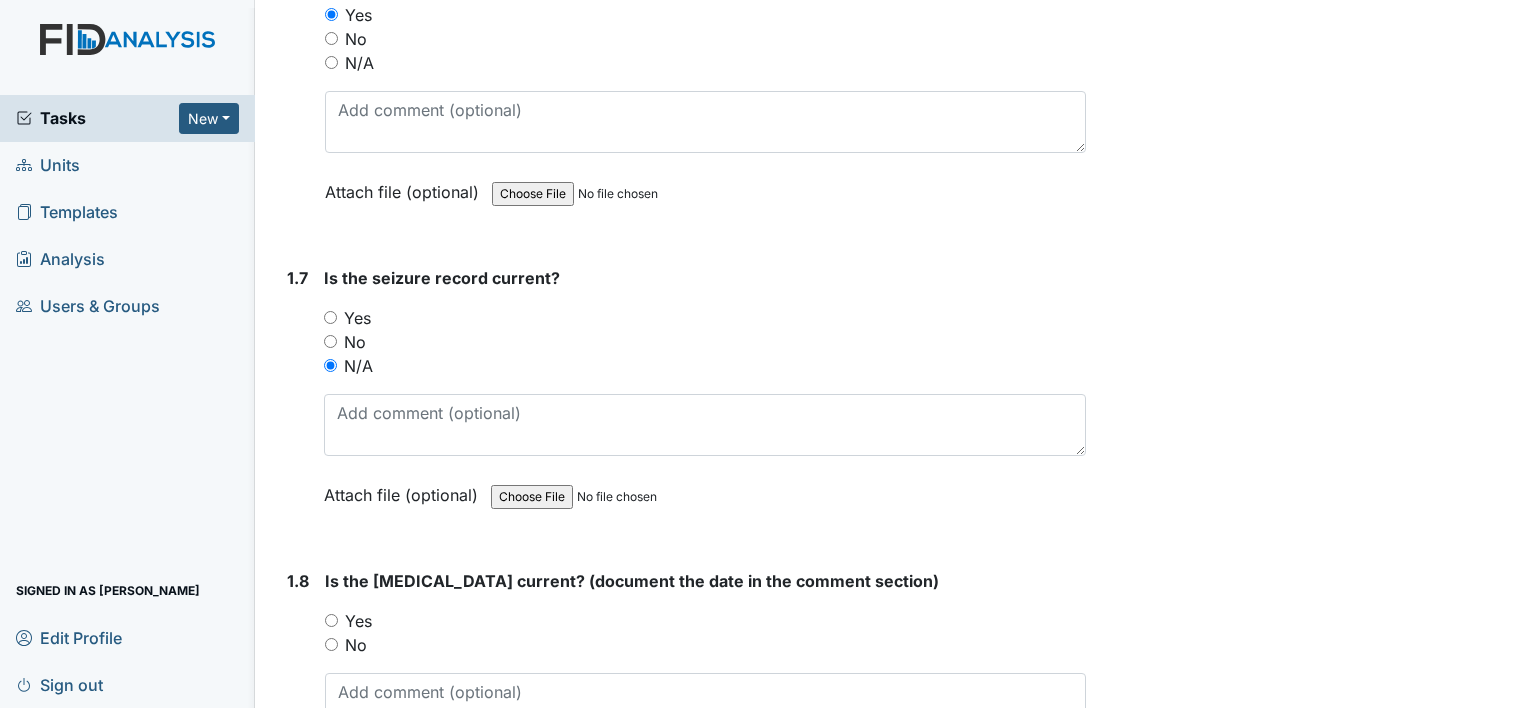 click on "Yes" at bounding box center [358, 621] 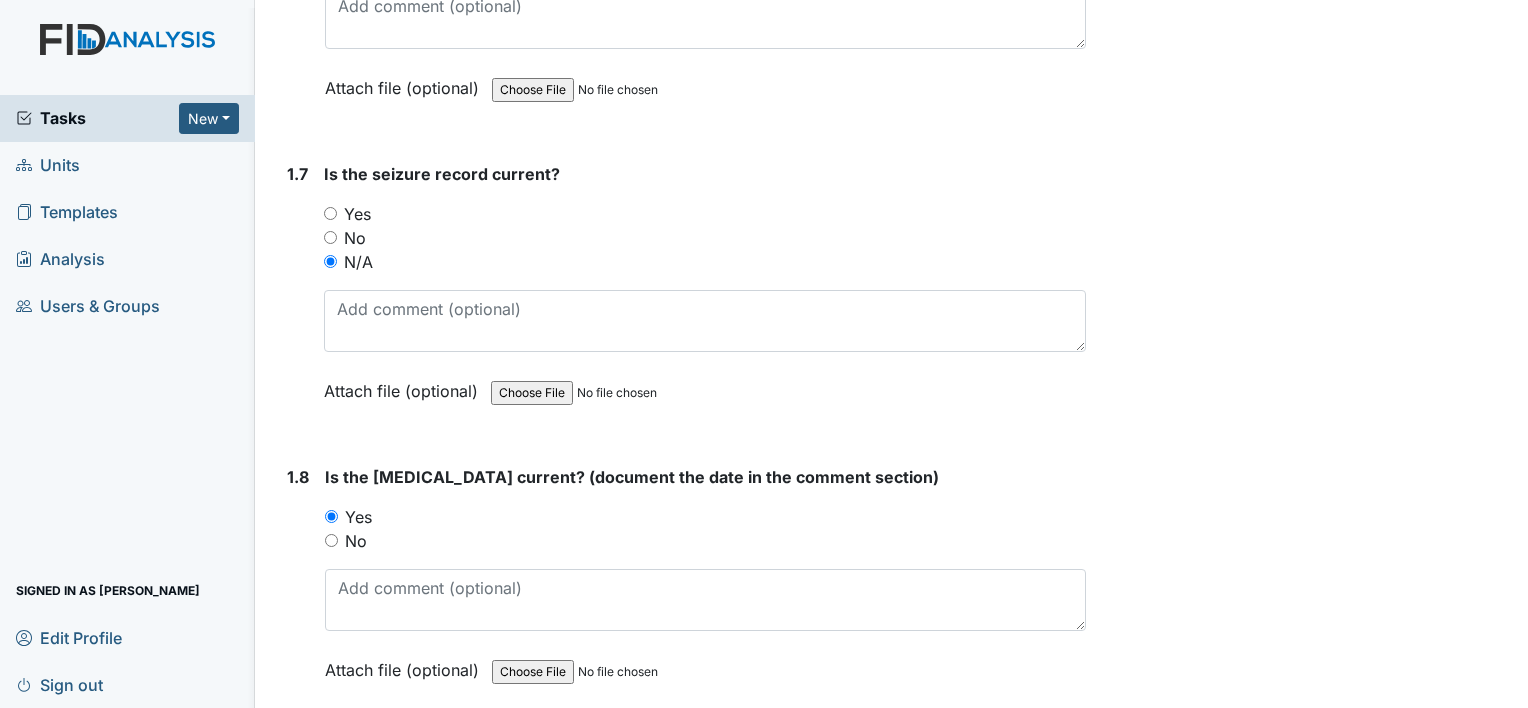 scroll, scrollTop: 2300, scrollLeft: 0, axis: vertical 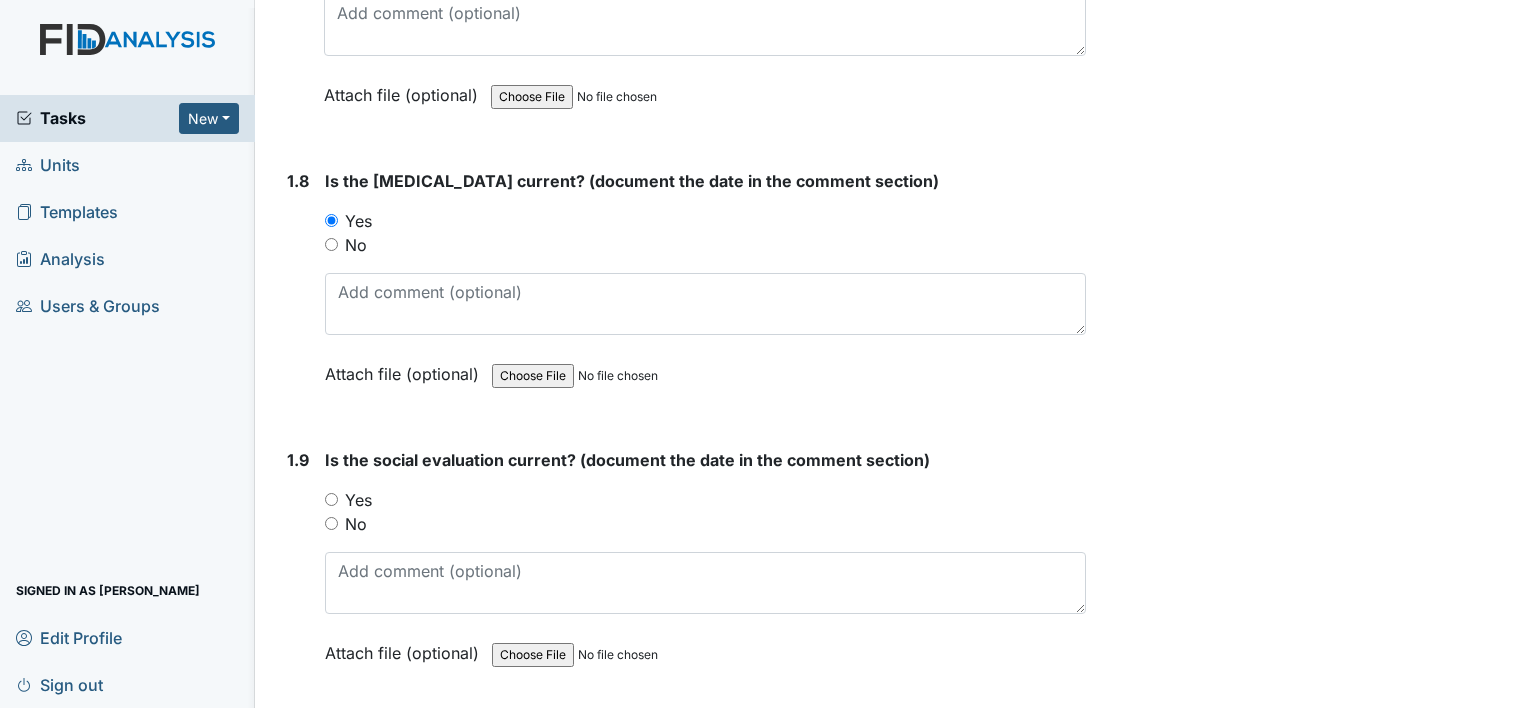click on "Yes" at bounding box center [358, 500] 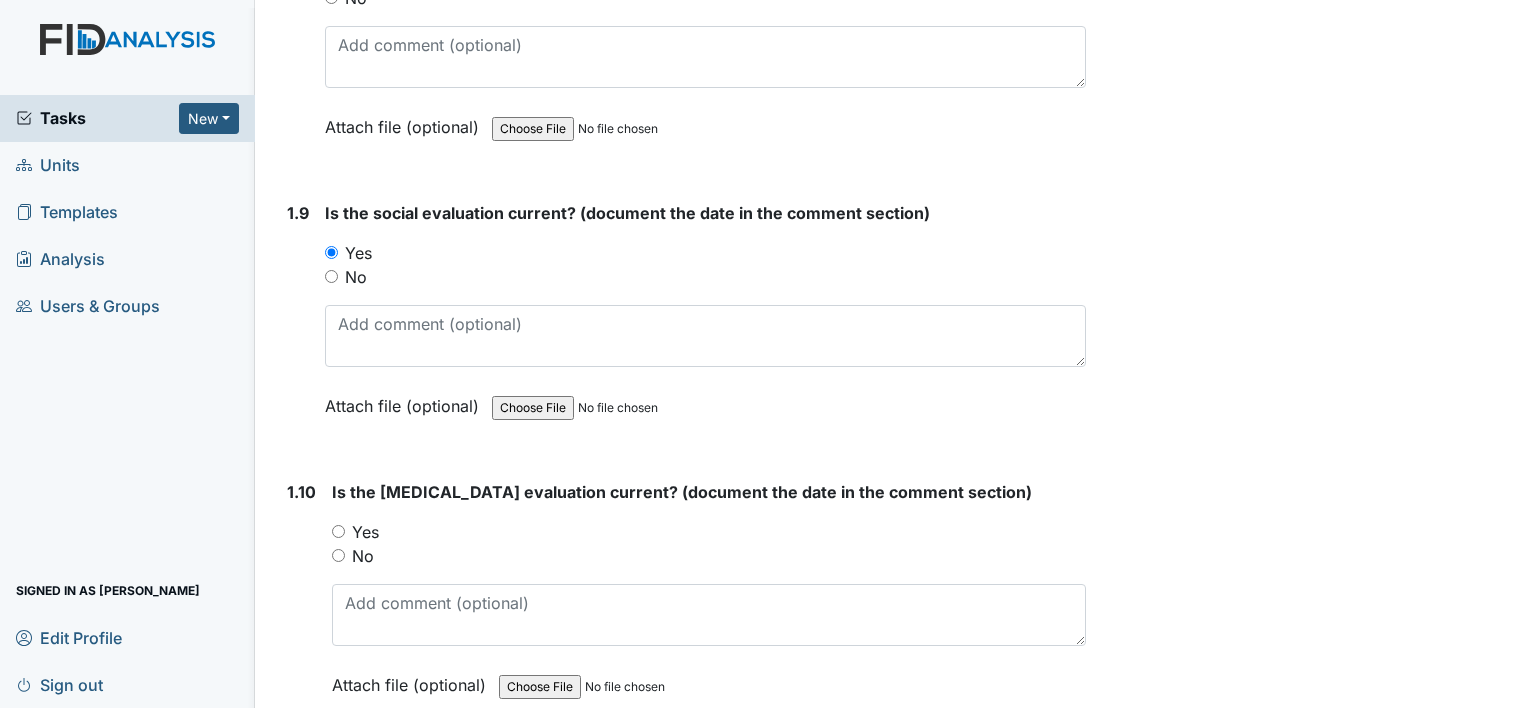 scroll, scrollTop: 2700, scrollLeft: 0, axis: vertical 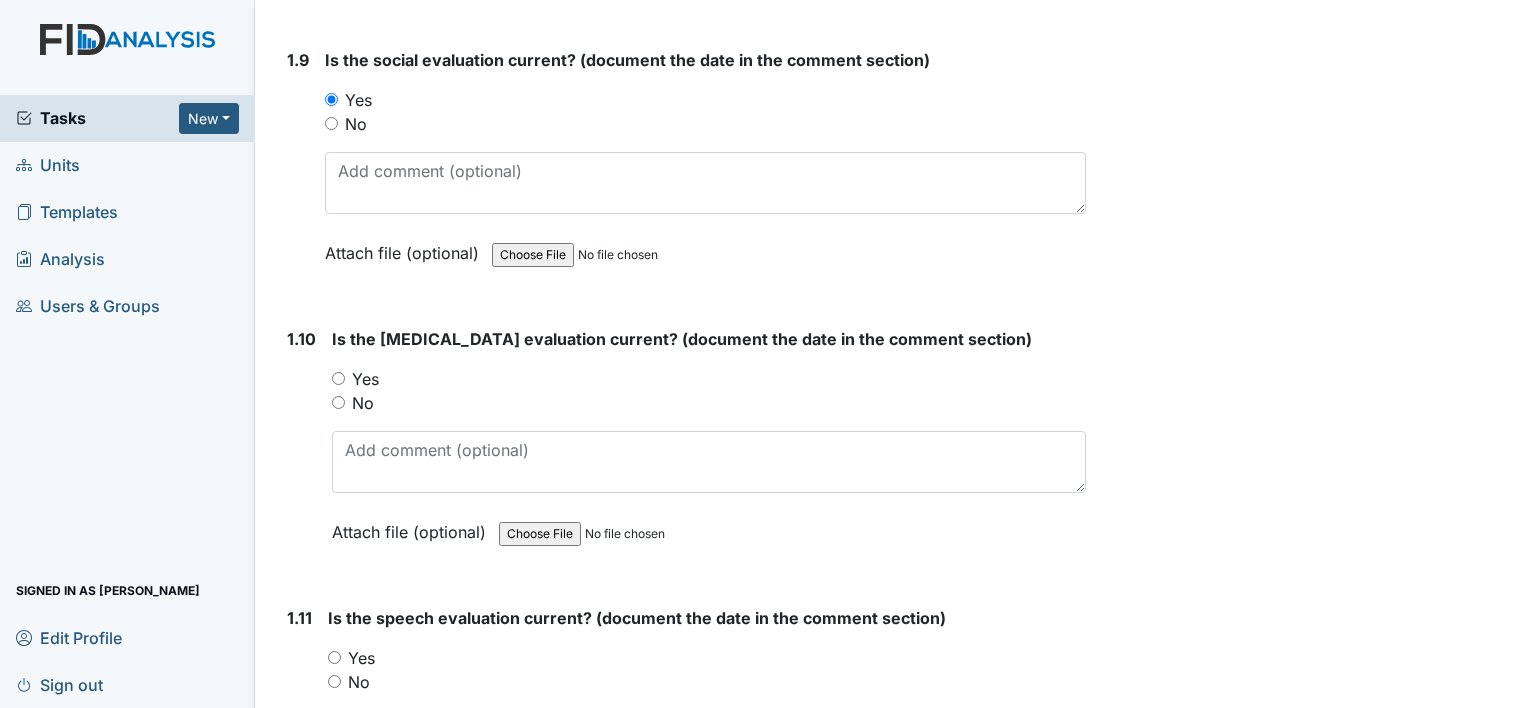 click on "Yes" at bounding box center [365, 379] 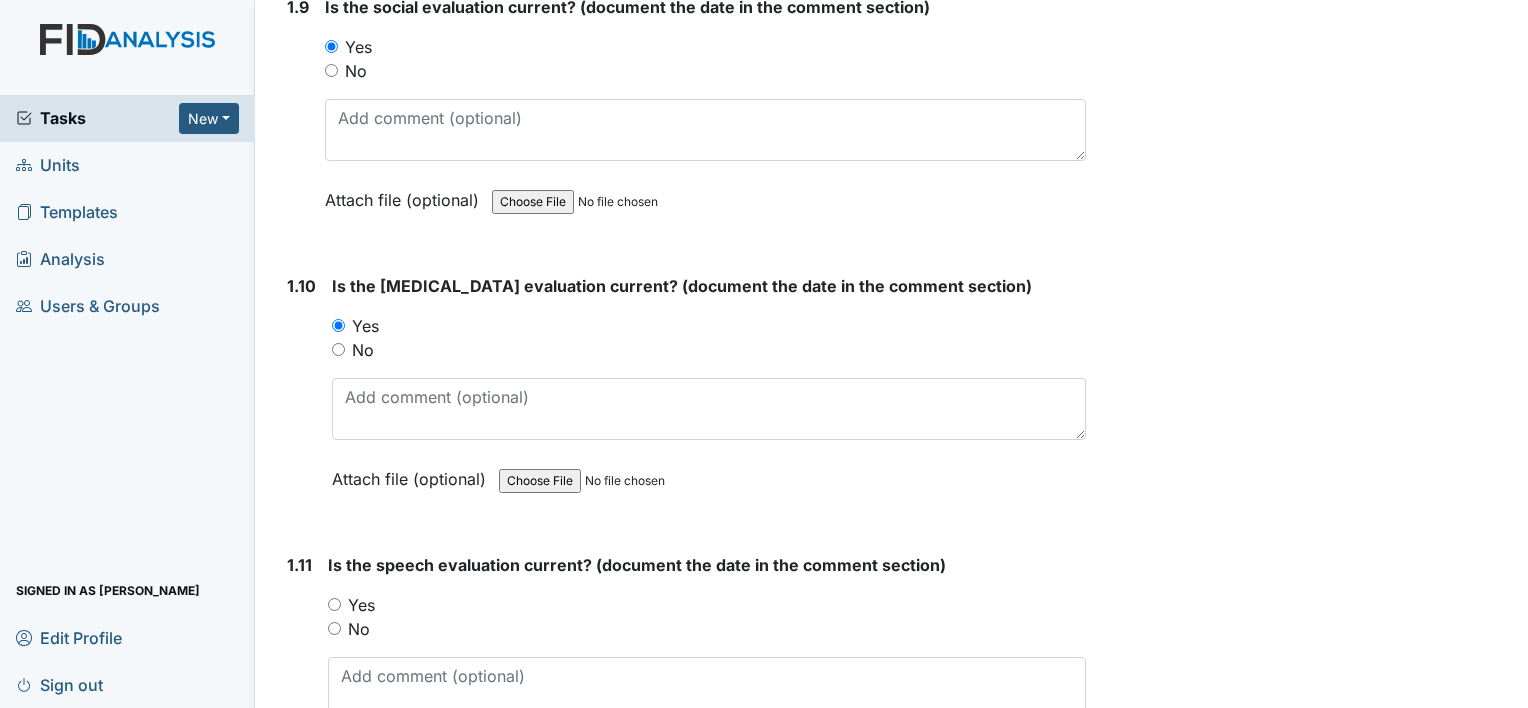 scroll, scrollTop: 2800, scrollLeft: 0, axis: vertical 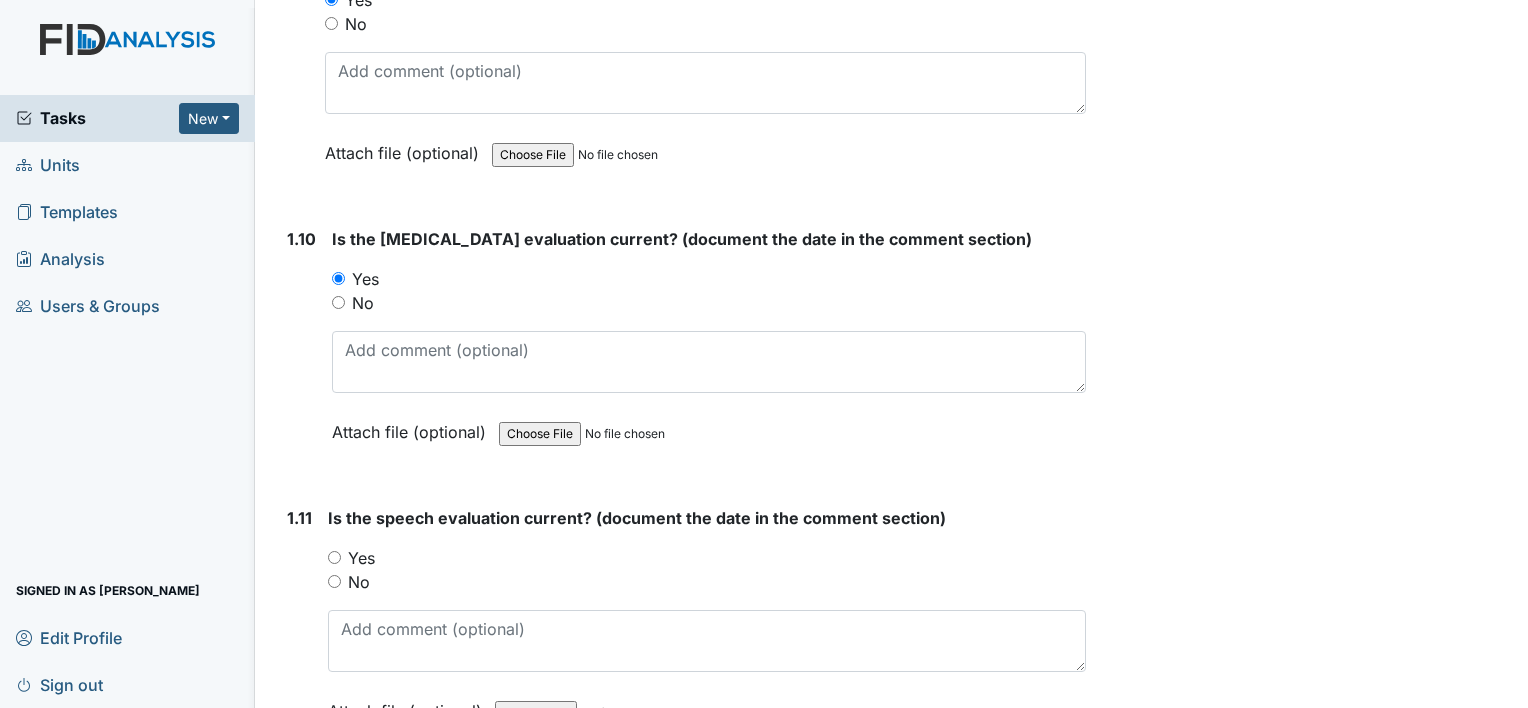 click on "Yes" at bounding box center (361, 558) 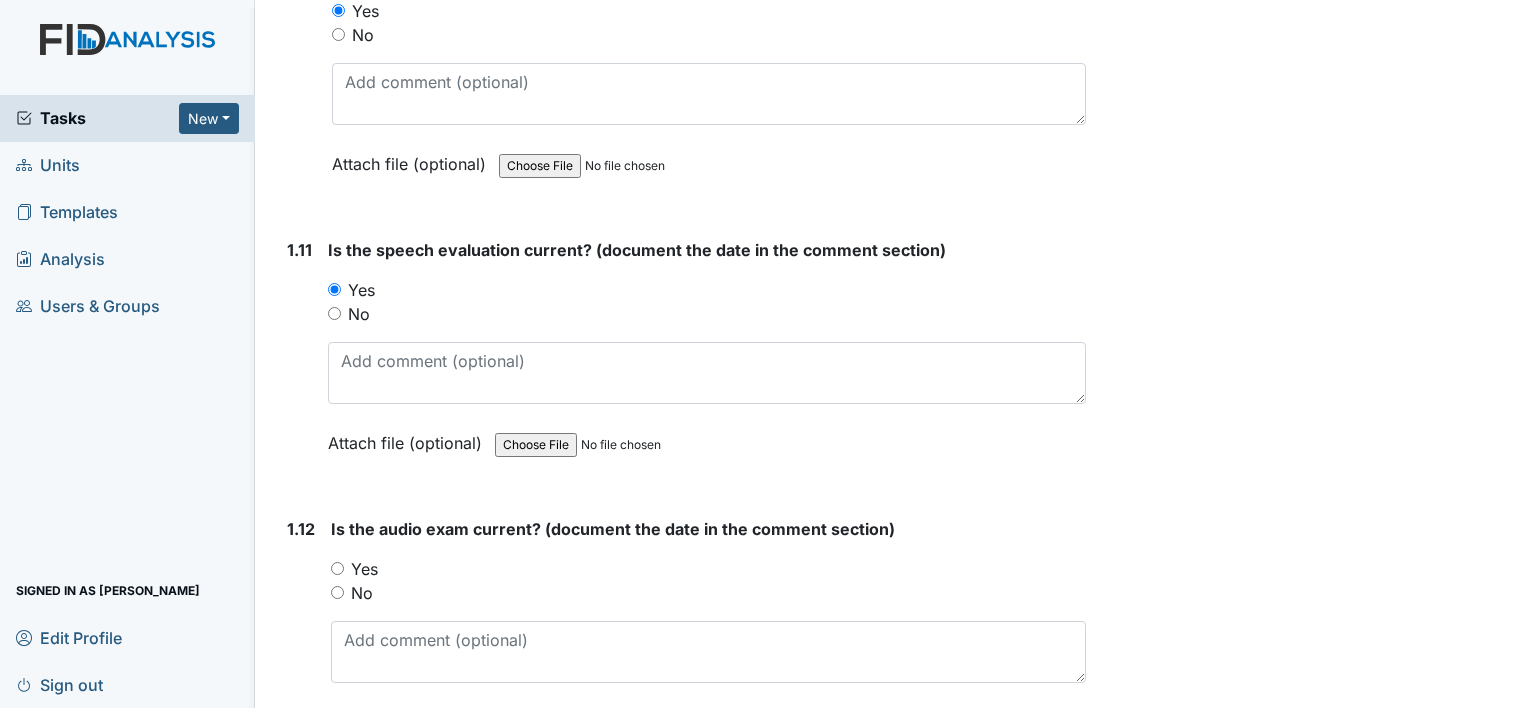 scroll, scrollTop: 3100, scrollLeft: 0, axis: vertical 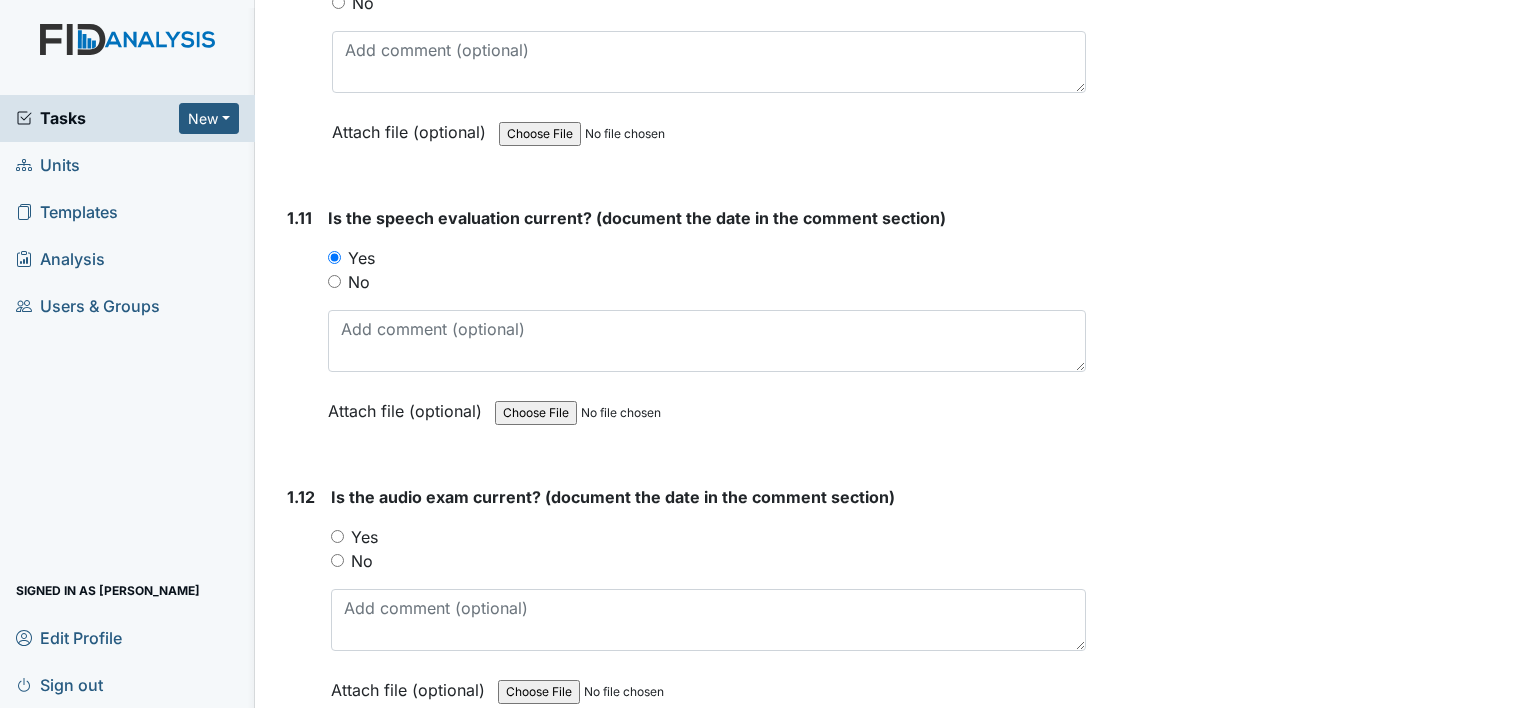 click on "Yes" at bounding box center (364, 537) 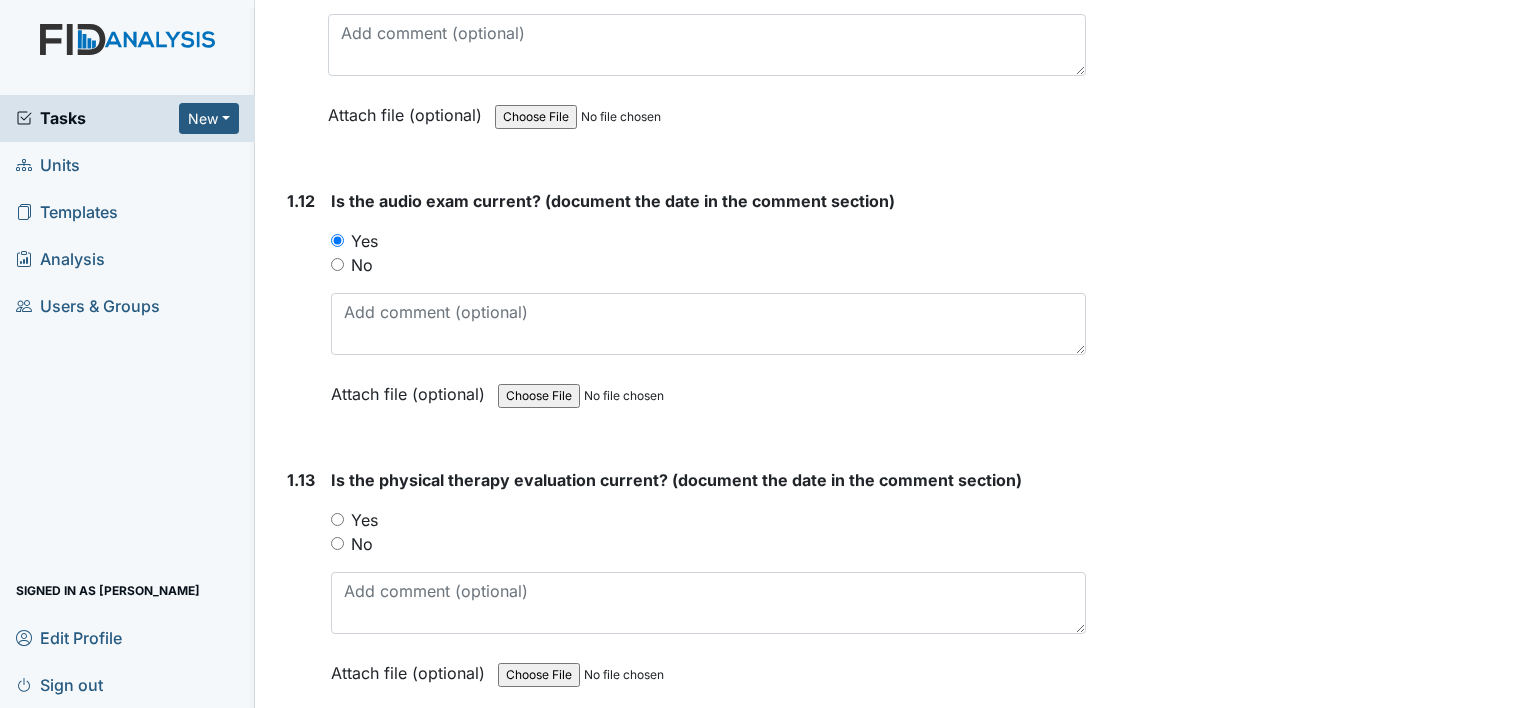 scroll, scrollTop: 3400, scrollLeft: 0, axis: vertical 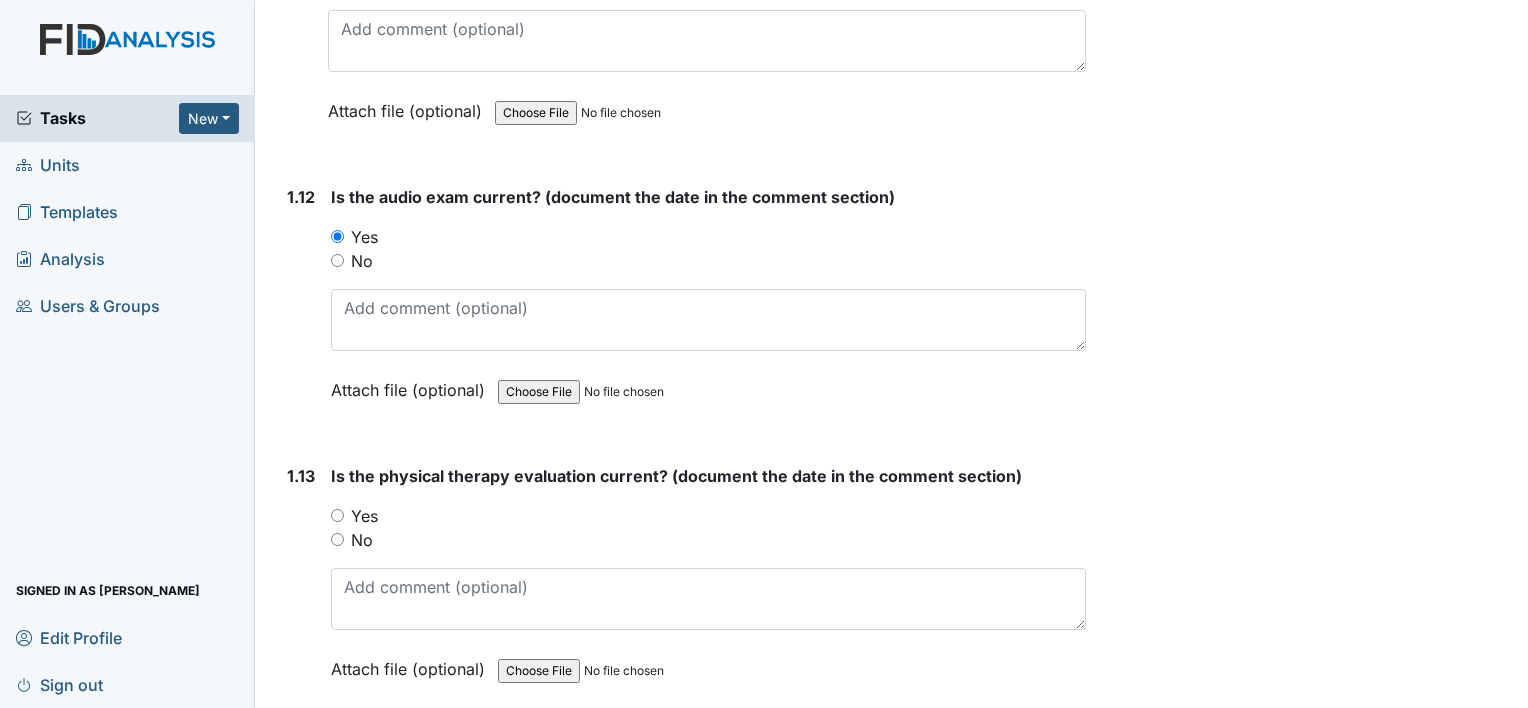 click on "Yes" at bounding box center [364, 516] 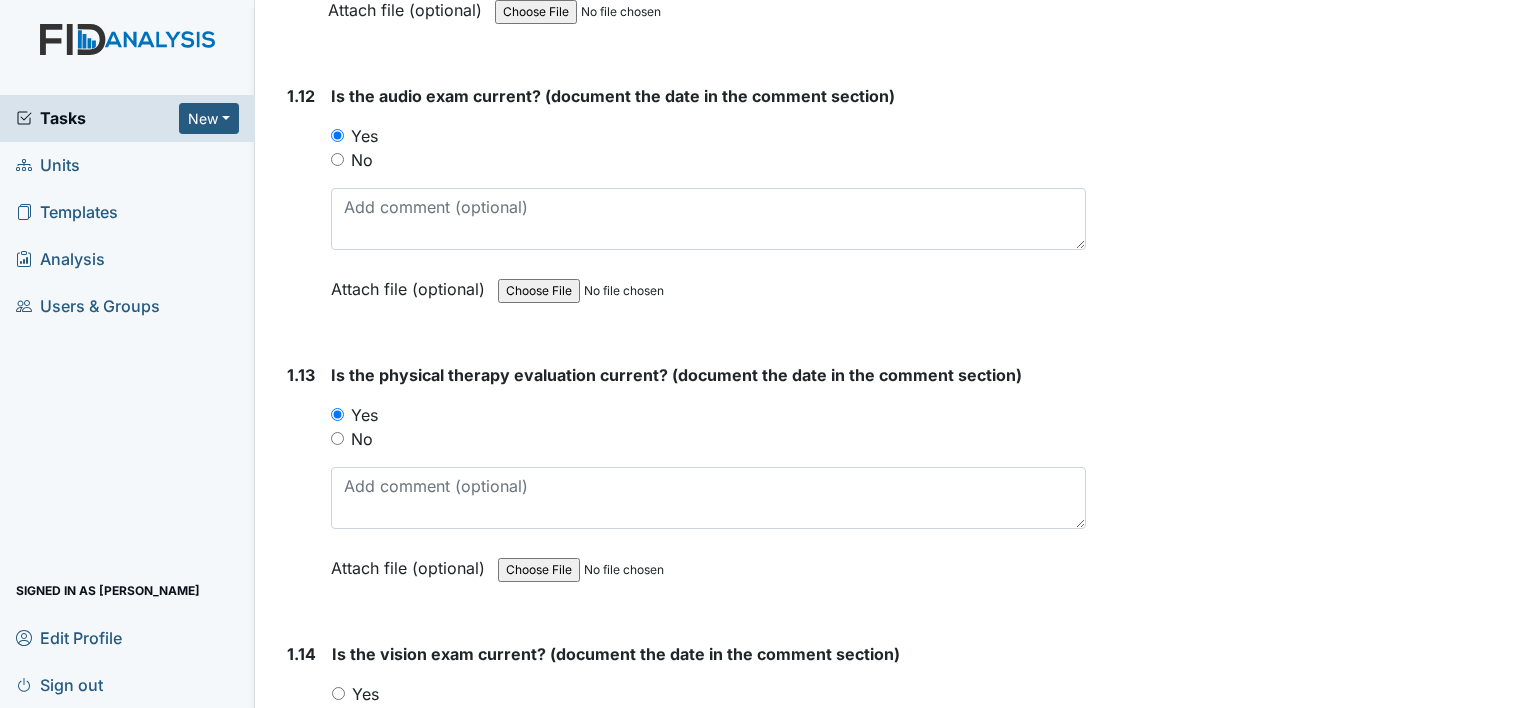 scroll, scrollTop: 3700, scrollLeft: 0, axis: vertical 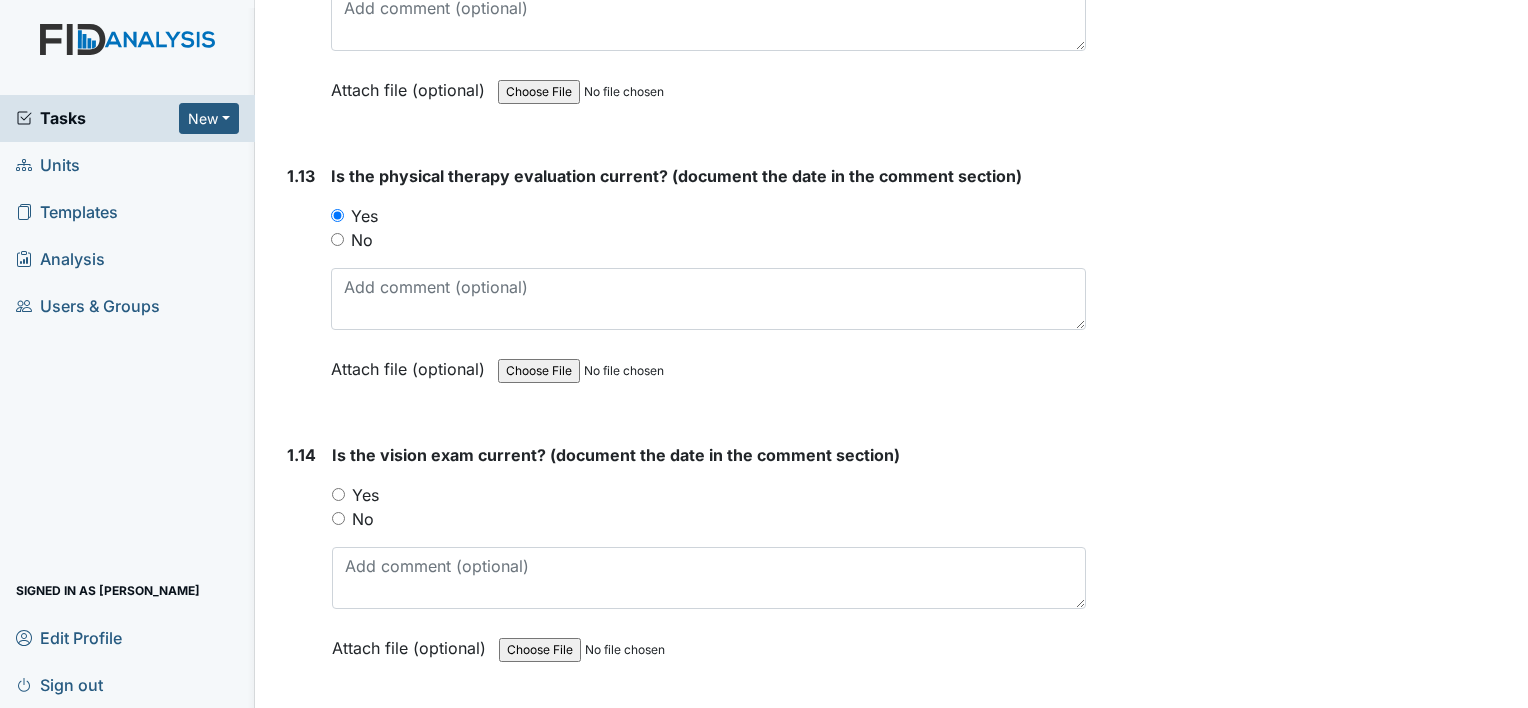 click on "Yes" at bounding box center (365, 495) 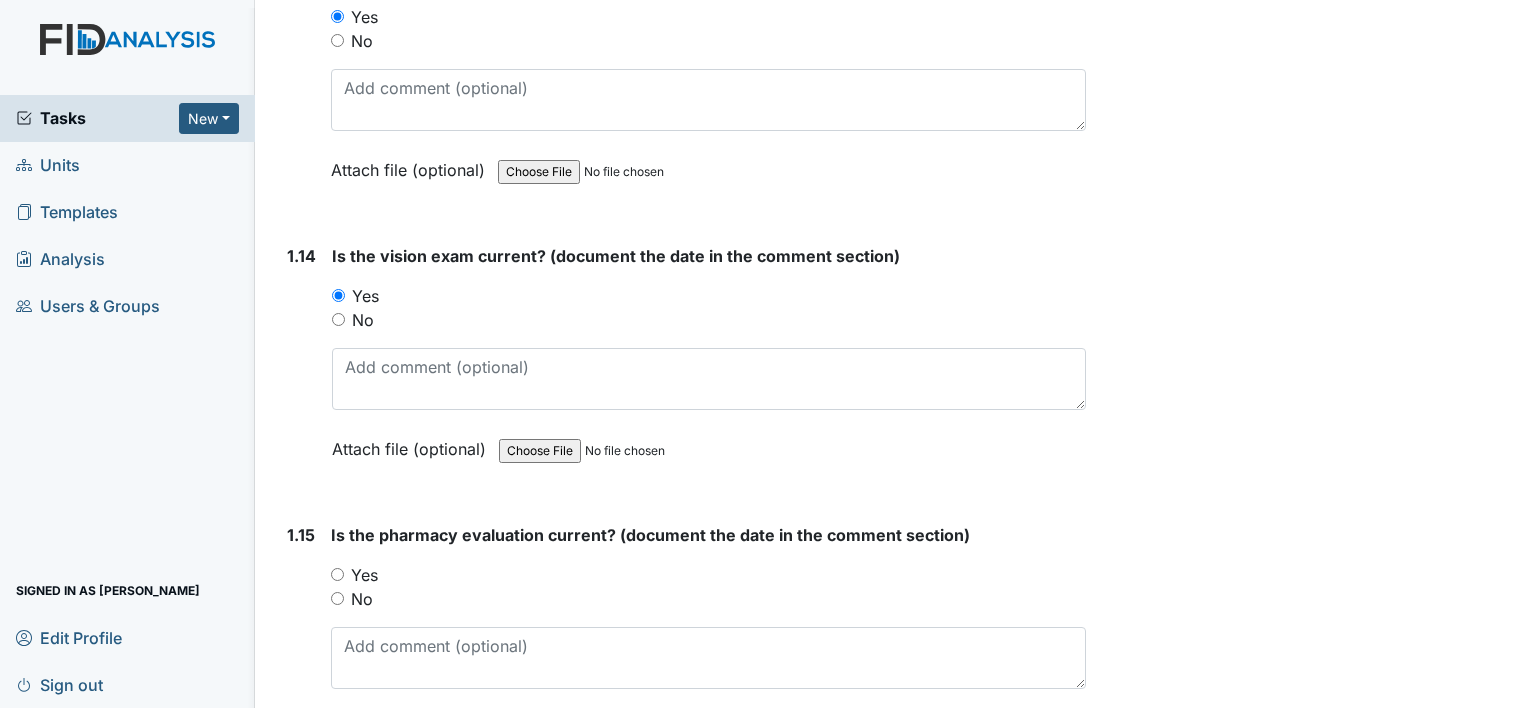 scroll, scrollTop: 3900, scrollLeft: 0, axis: vertical 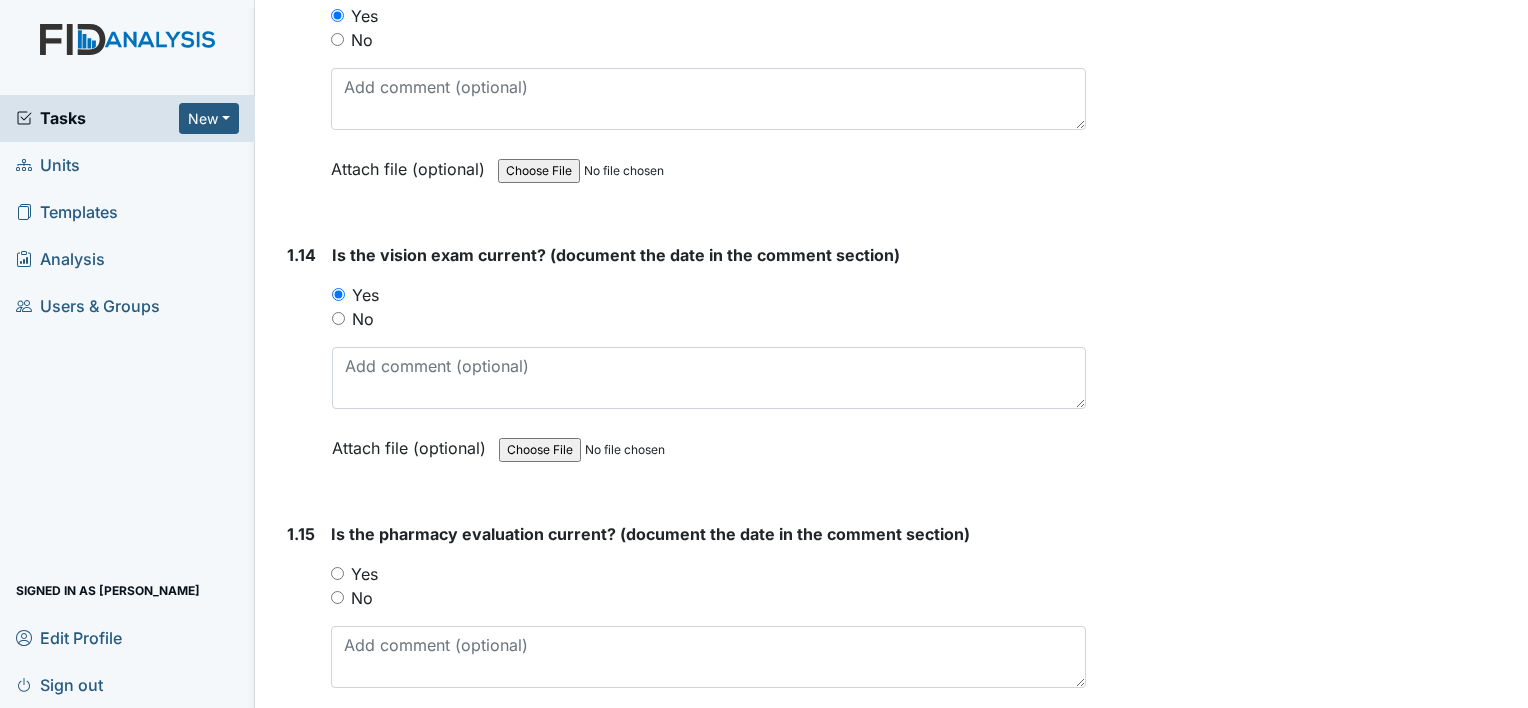 click on "Yes" at bounding box center (364, 574) 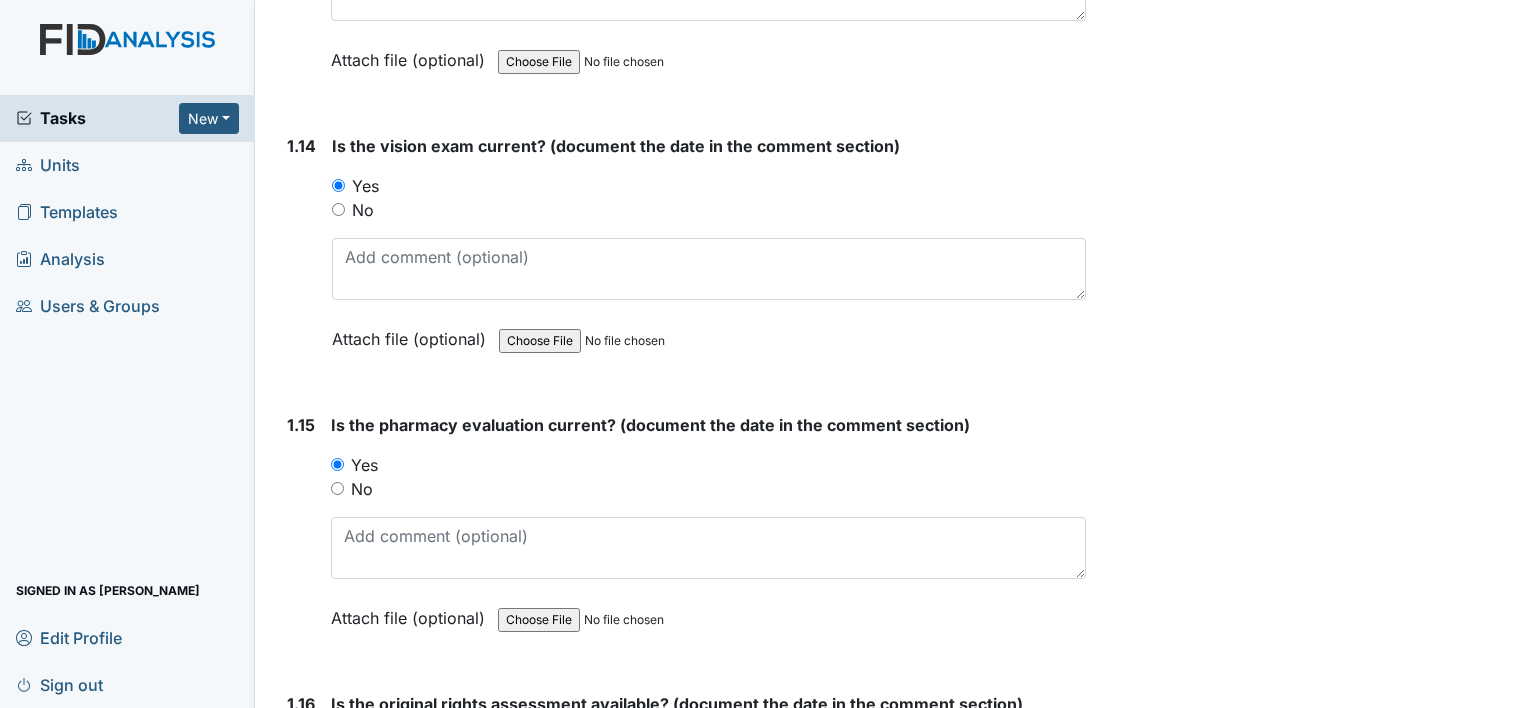 scroll, scrollTop: 4200, scrollLeft: 0, axis: vertical 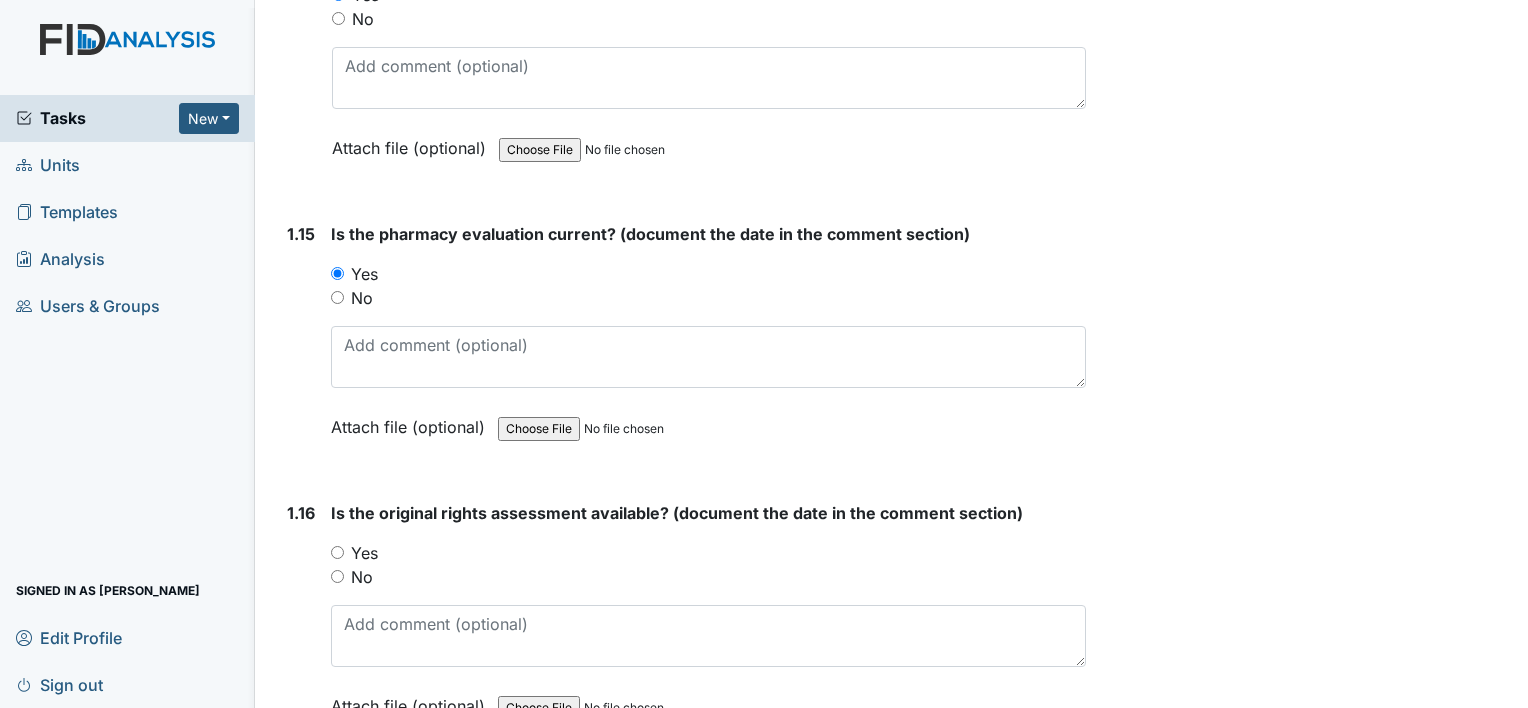 click on "Yes" at bounding box center [364, 553] 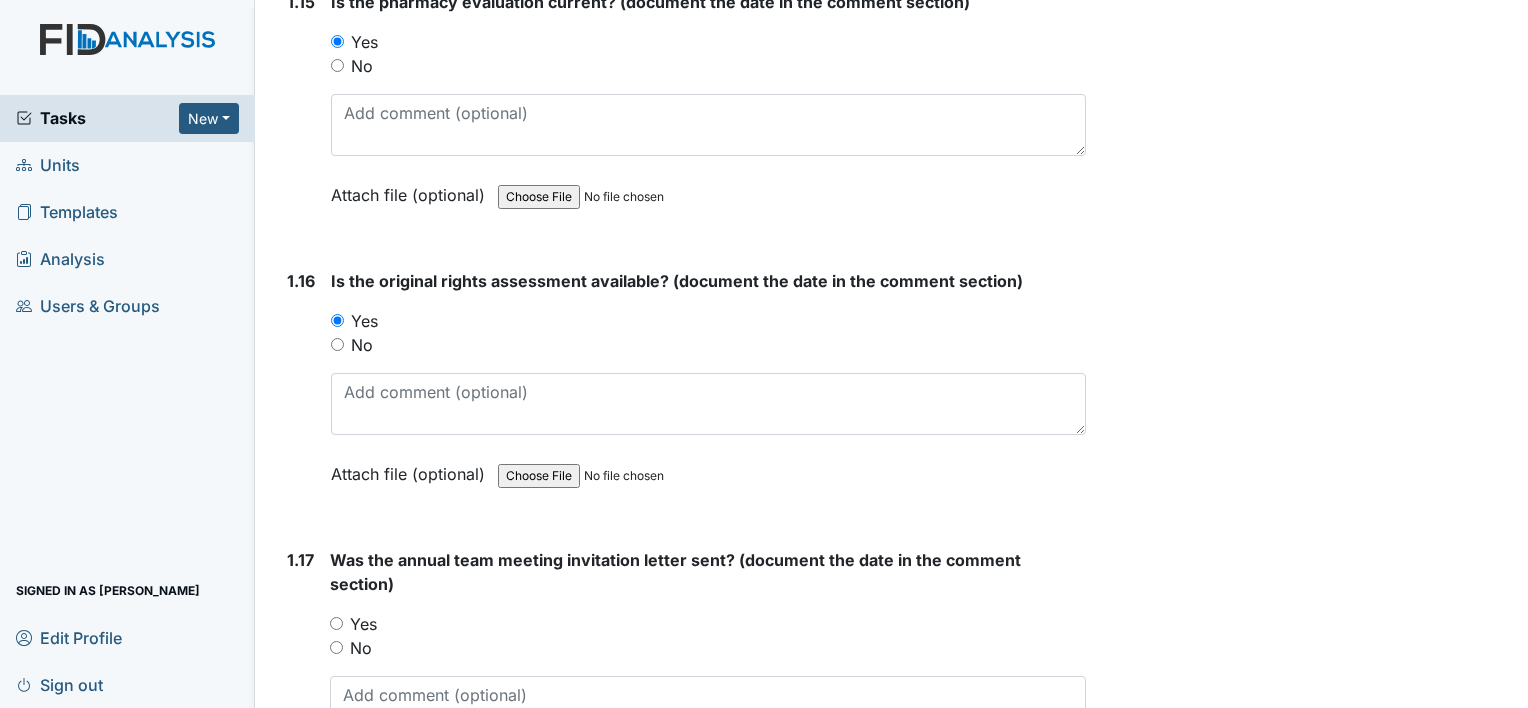 scroll, scrollTop: 4600, scrollLeft: 0, axis: vertical 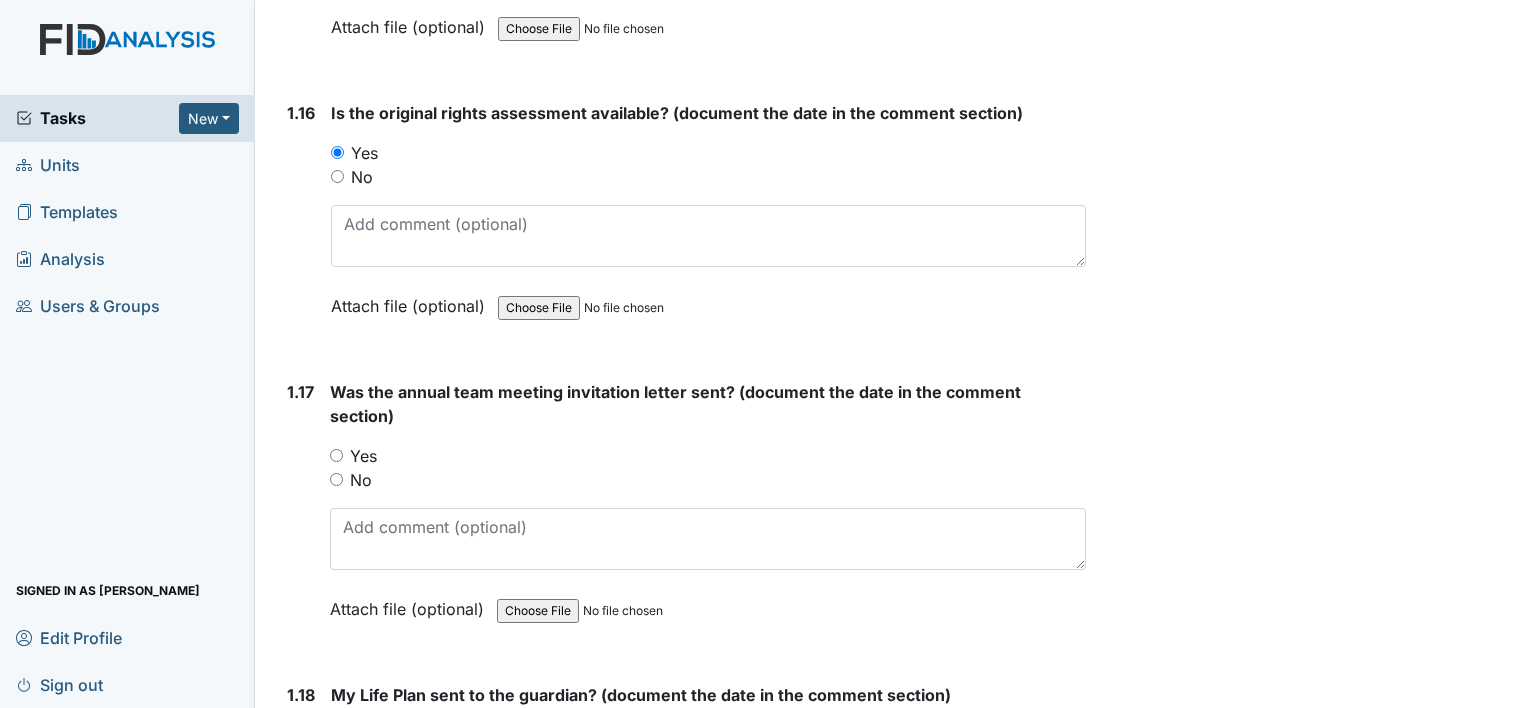 click on "No" at bounding box center (361, 480) 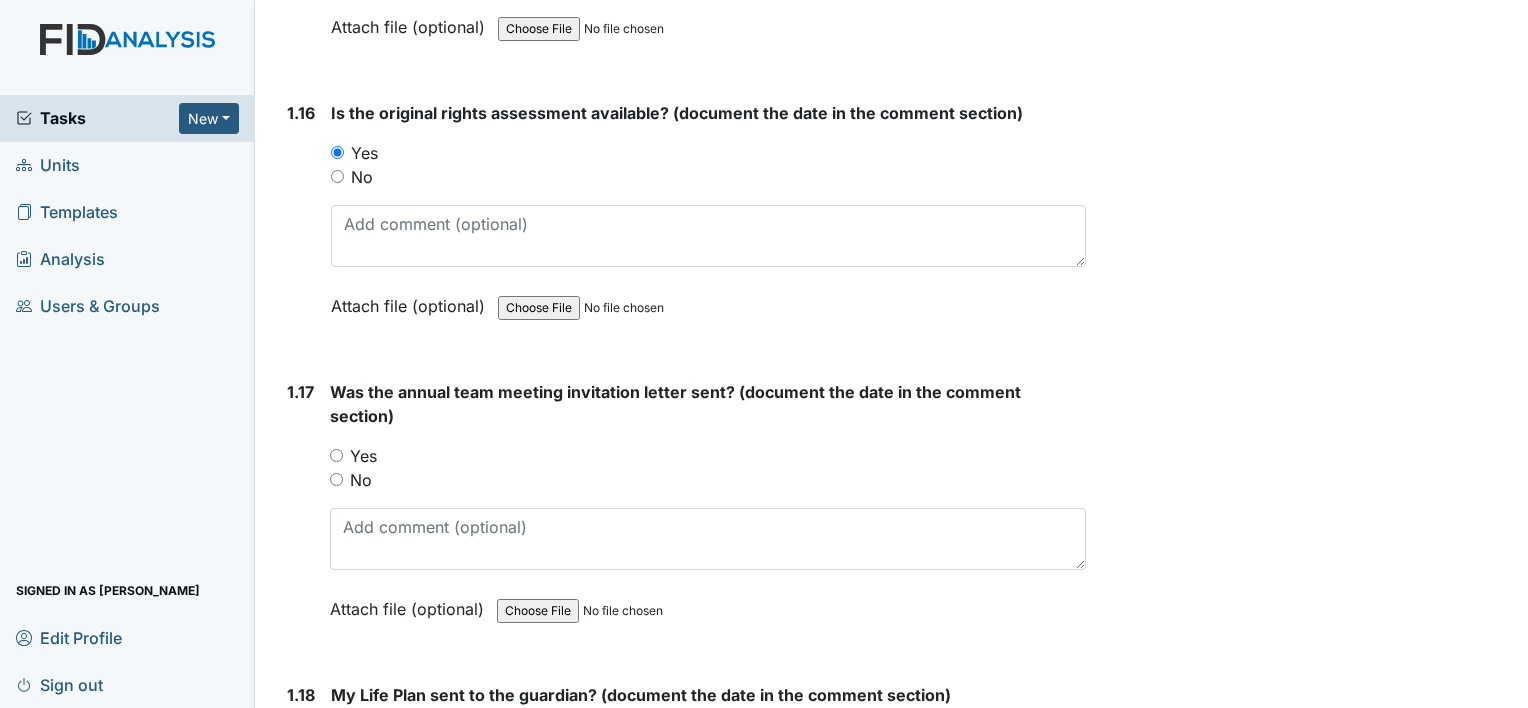 click on "No" at bounding box center [336, 479] 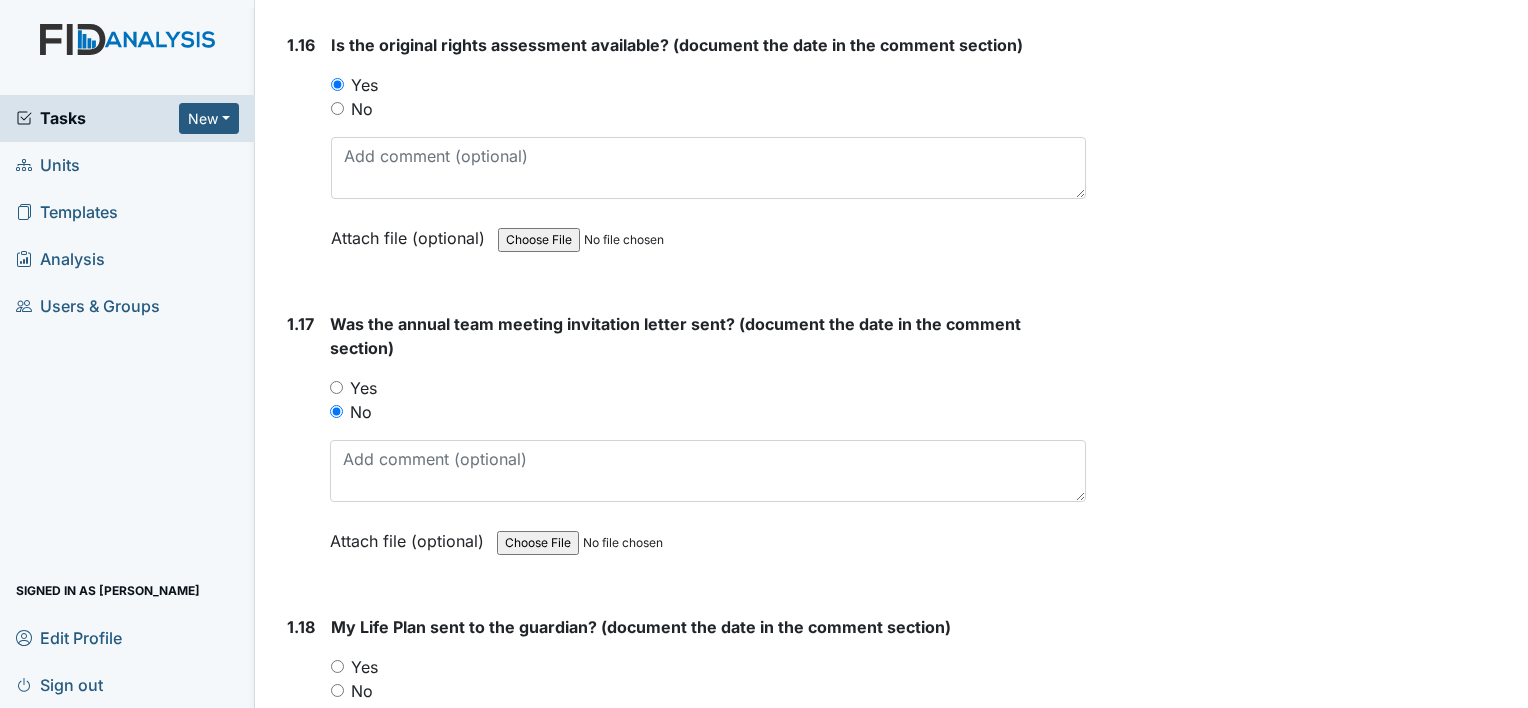 scroll, scrollTop: 4900, scrollLeft: 0, axis: vertical 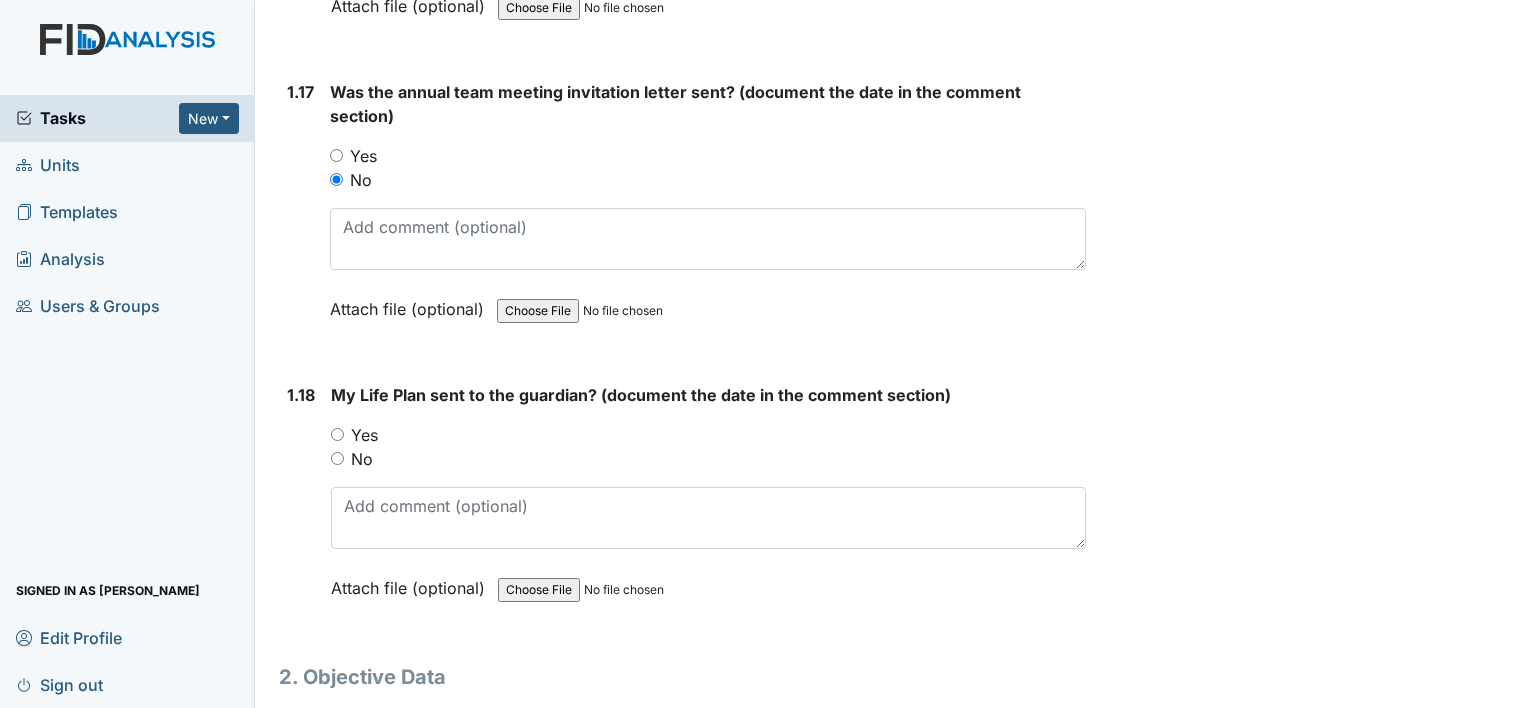 click on "No" at bounding box center (362, 459) 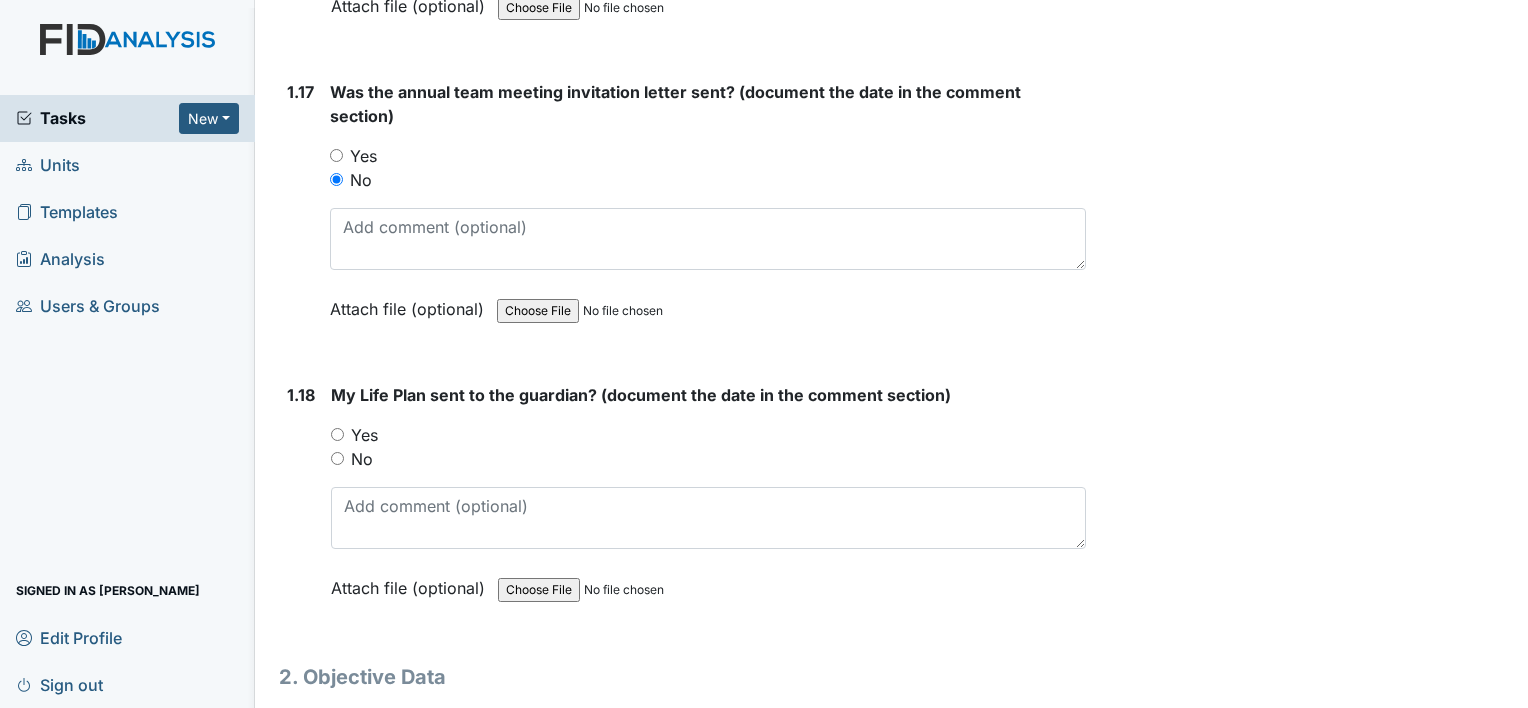 click on "No" at bounding box center (337, 458) 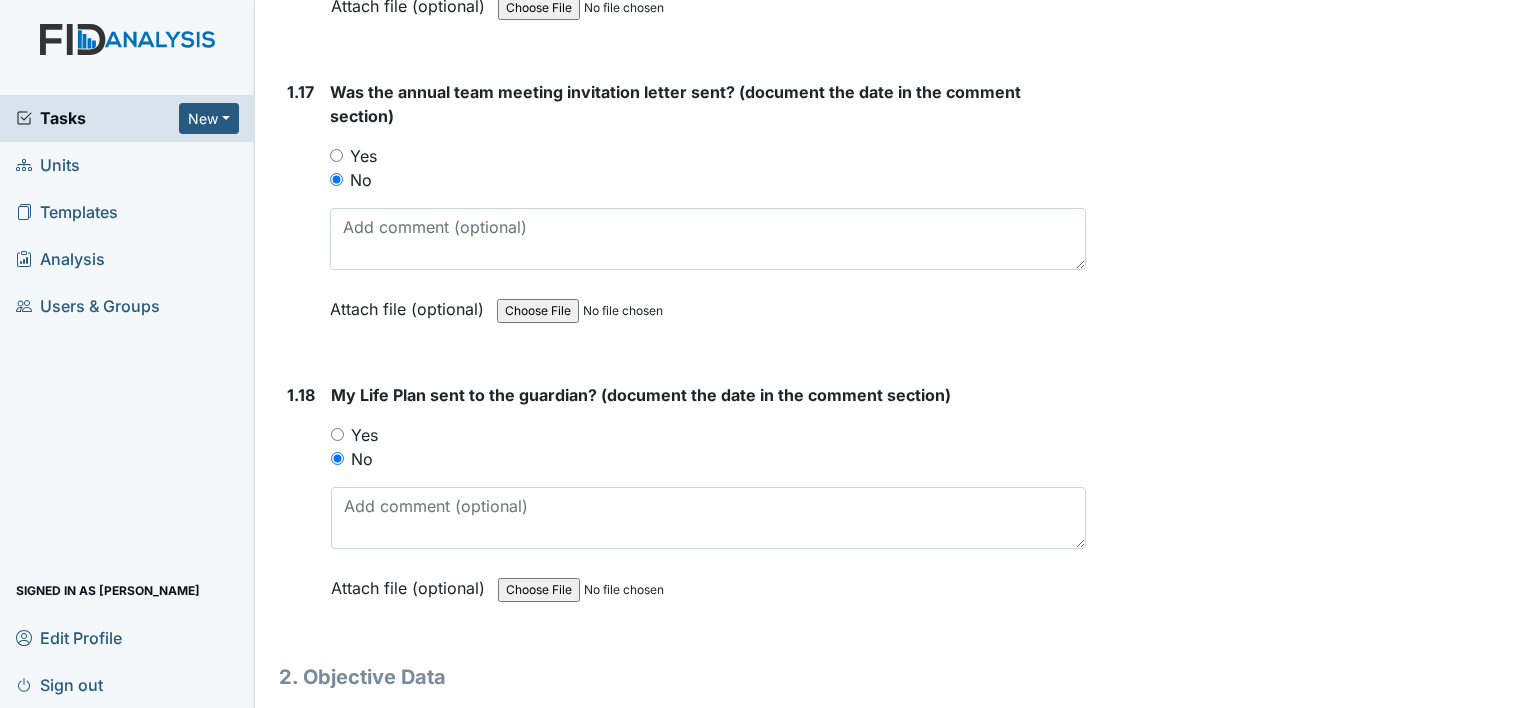 scroll, scrollTop: 4951, scrollLeft: 0, axis: vertical 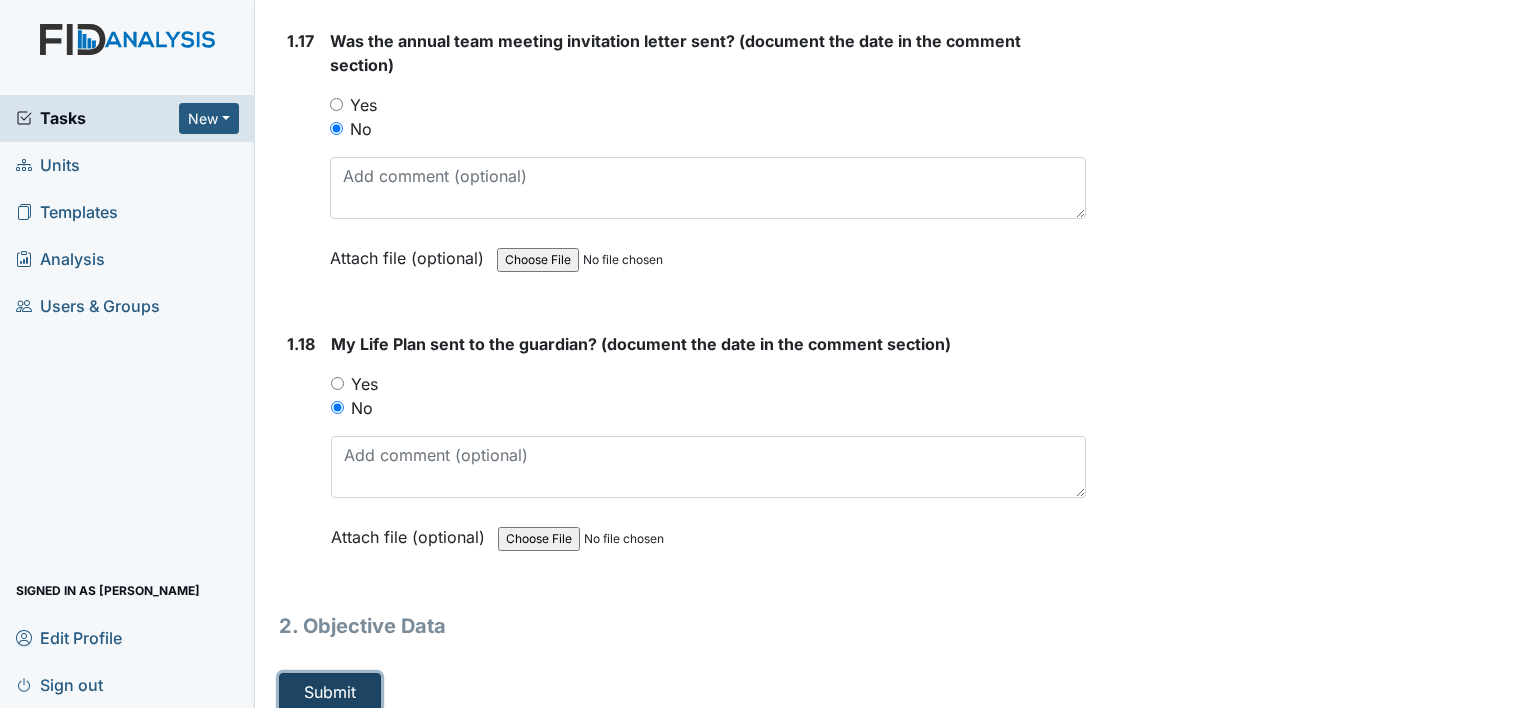 click on "Submit" at bounding box center [330, 692] 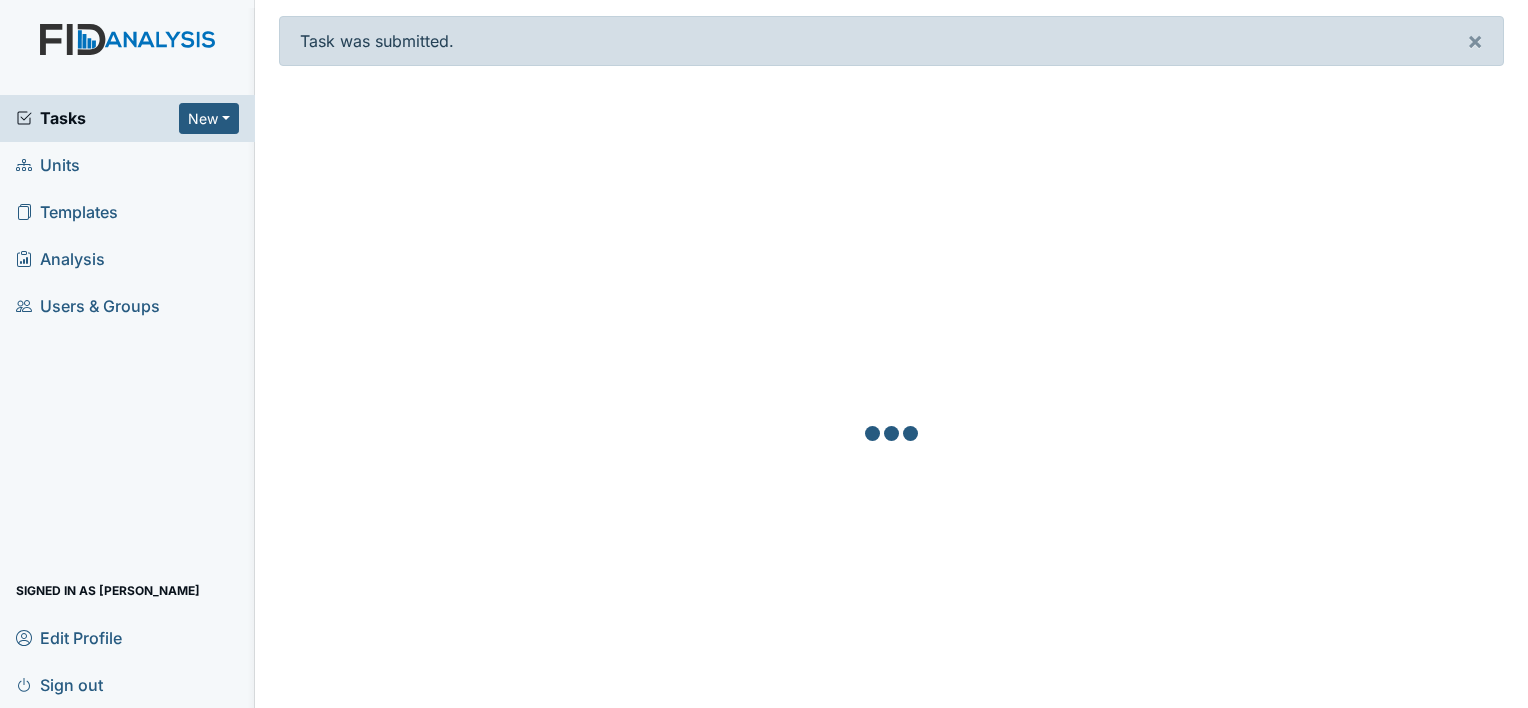 scroll, scrollTop: 0, scrollLeft: 0, axis: both 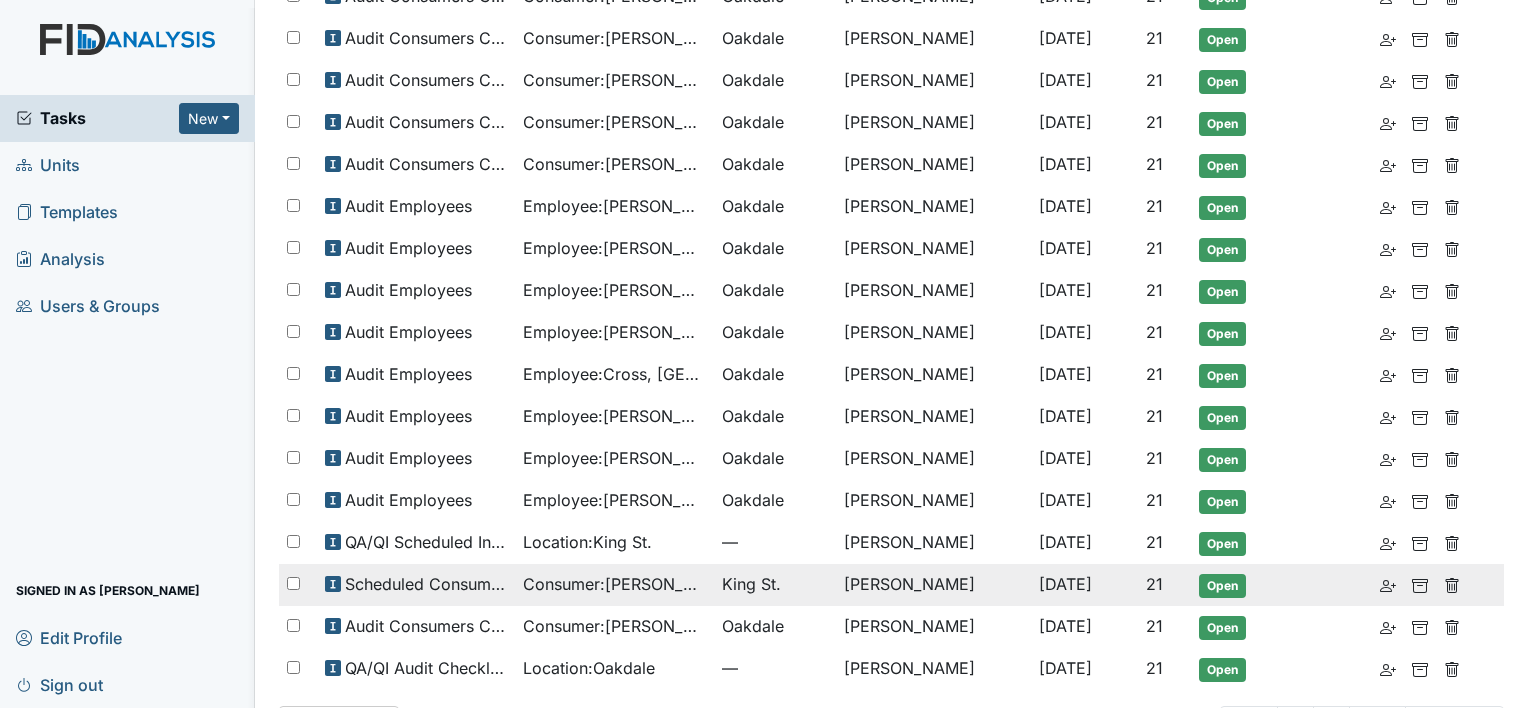 click on "Consumer :  [PERSON_NAME]" at bounding box center (614, 584) 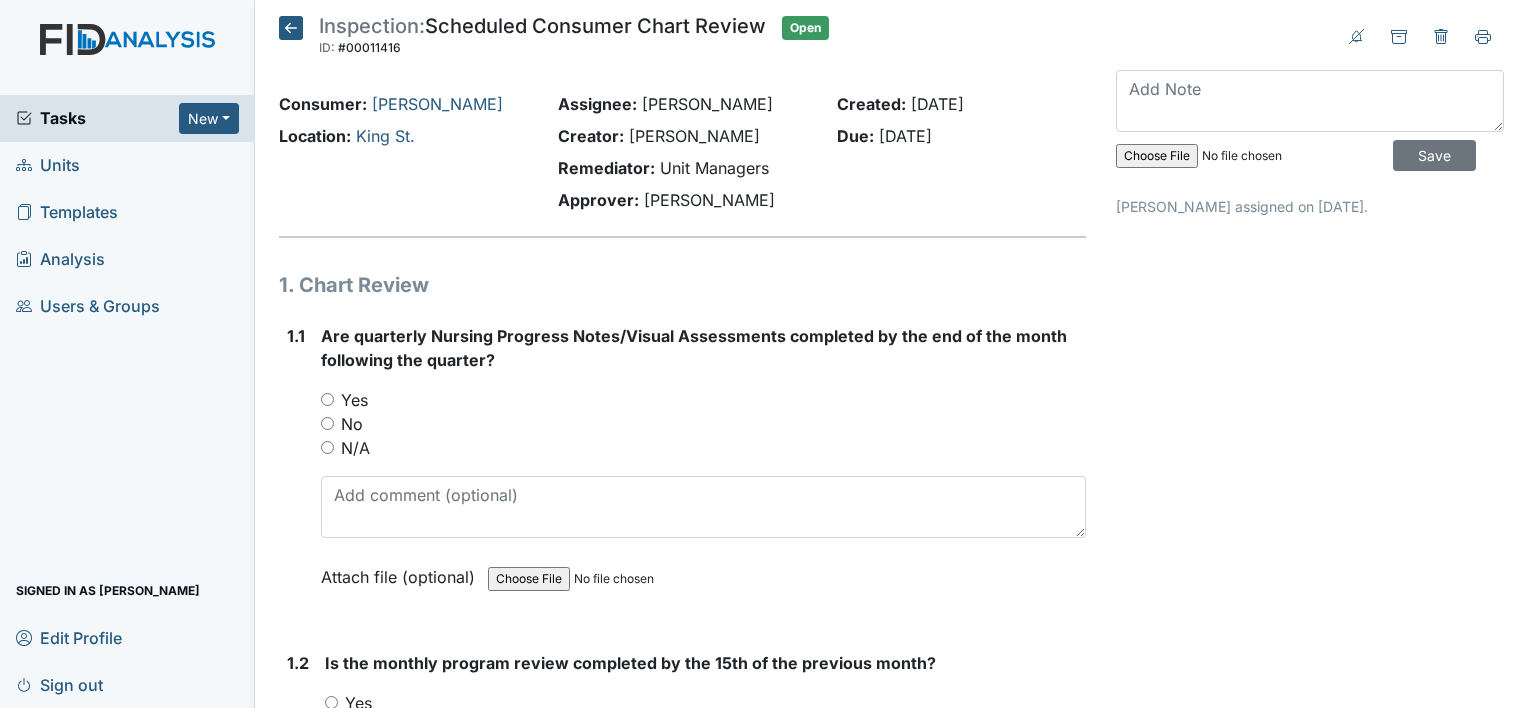 scroll, scrollTop: 0, scrollLeft: 0, axis: both 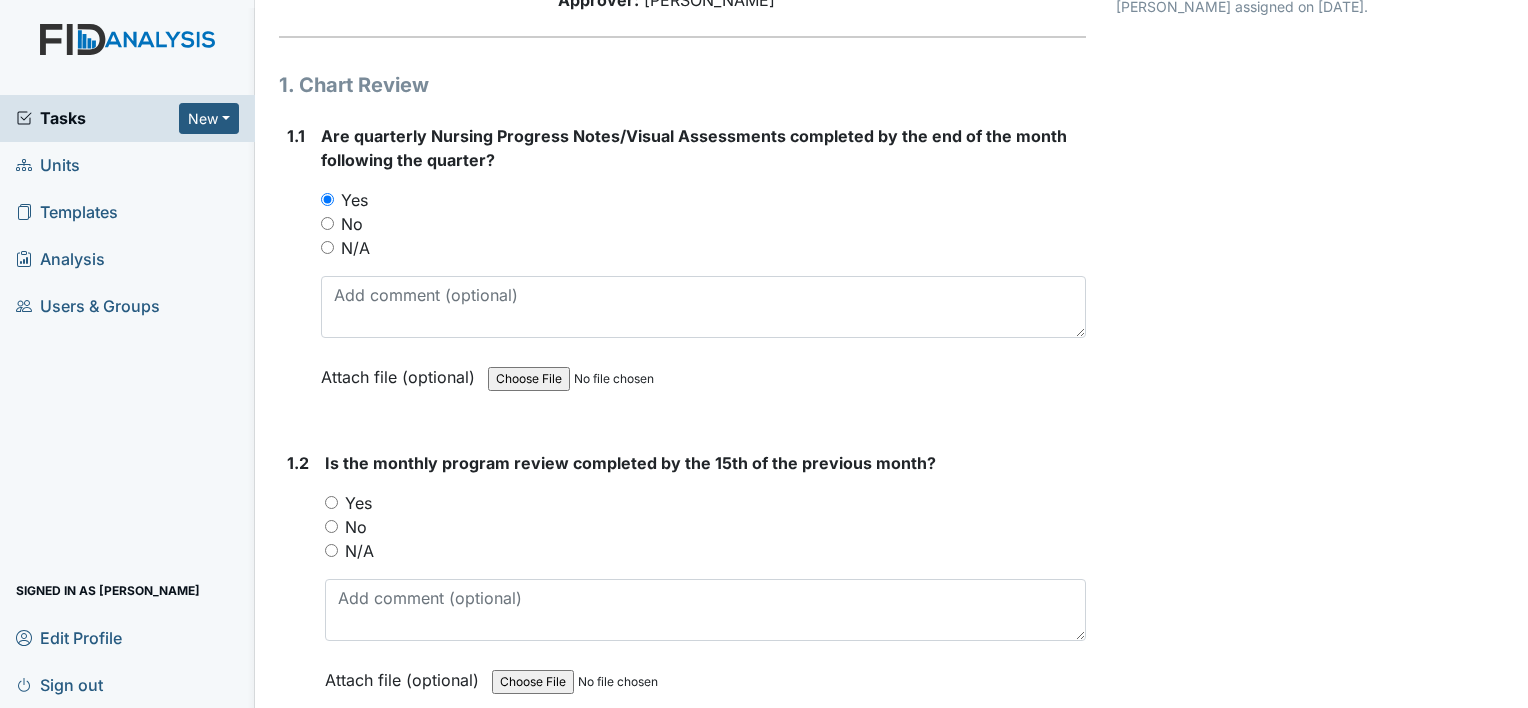 click on "Yes" at bounding box center (358, 503) 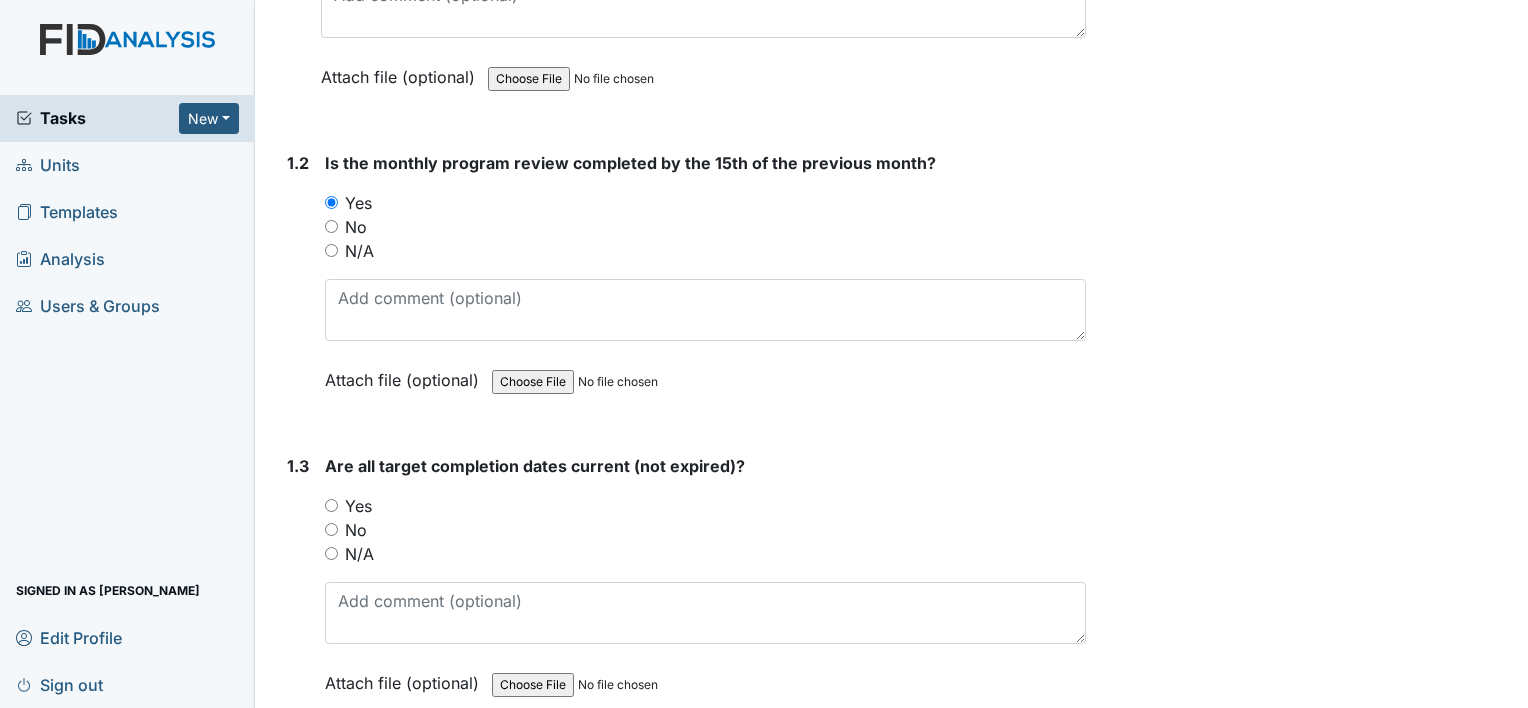 click on "Yes" at bounding box center [358, 506] 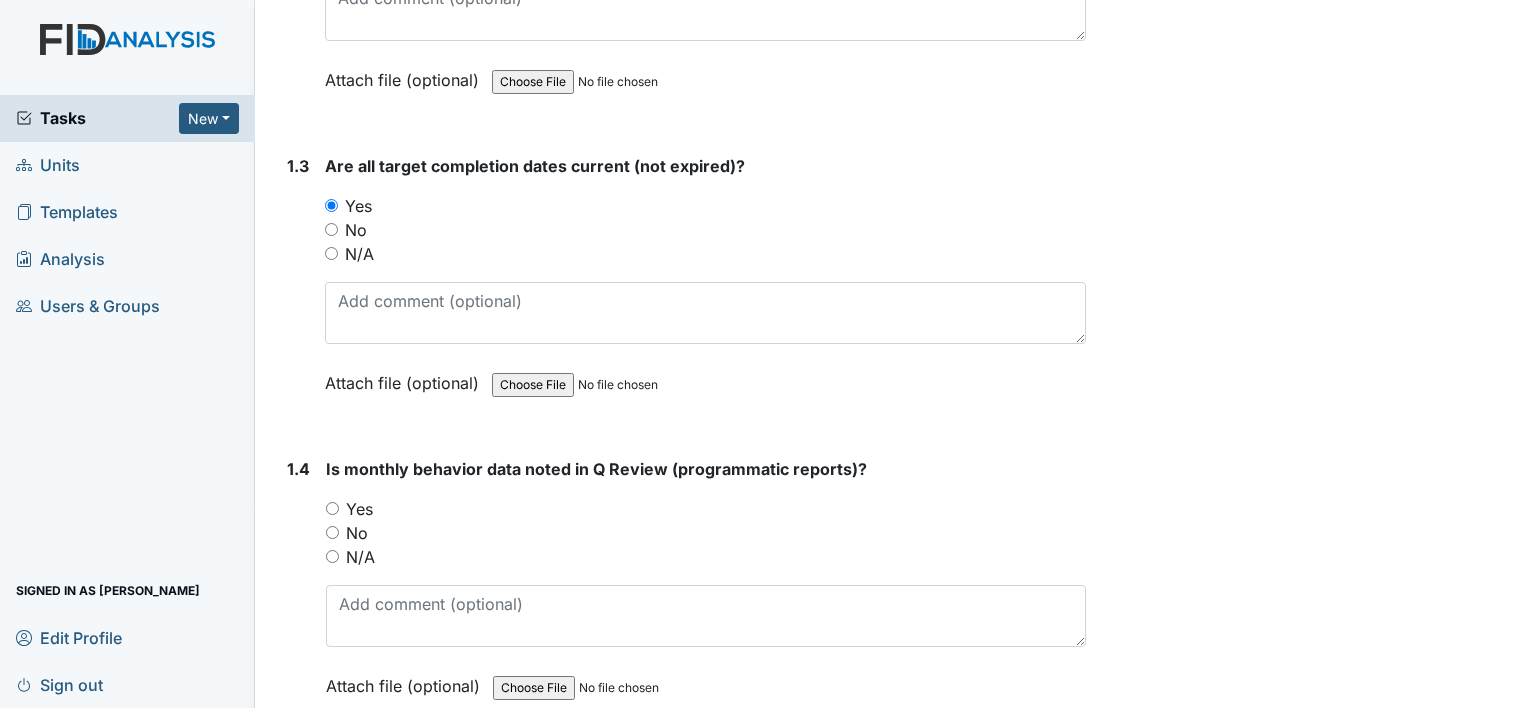 click on "Yes" at bounding box center [359, 509] 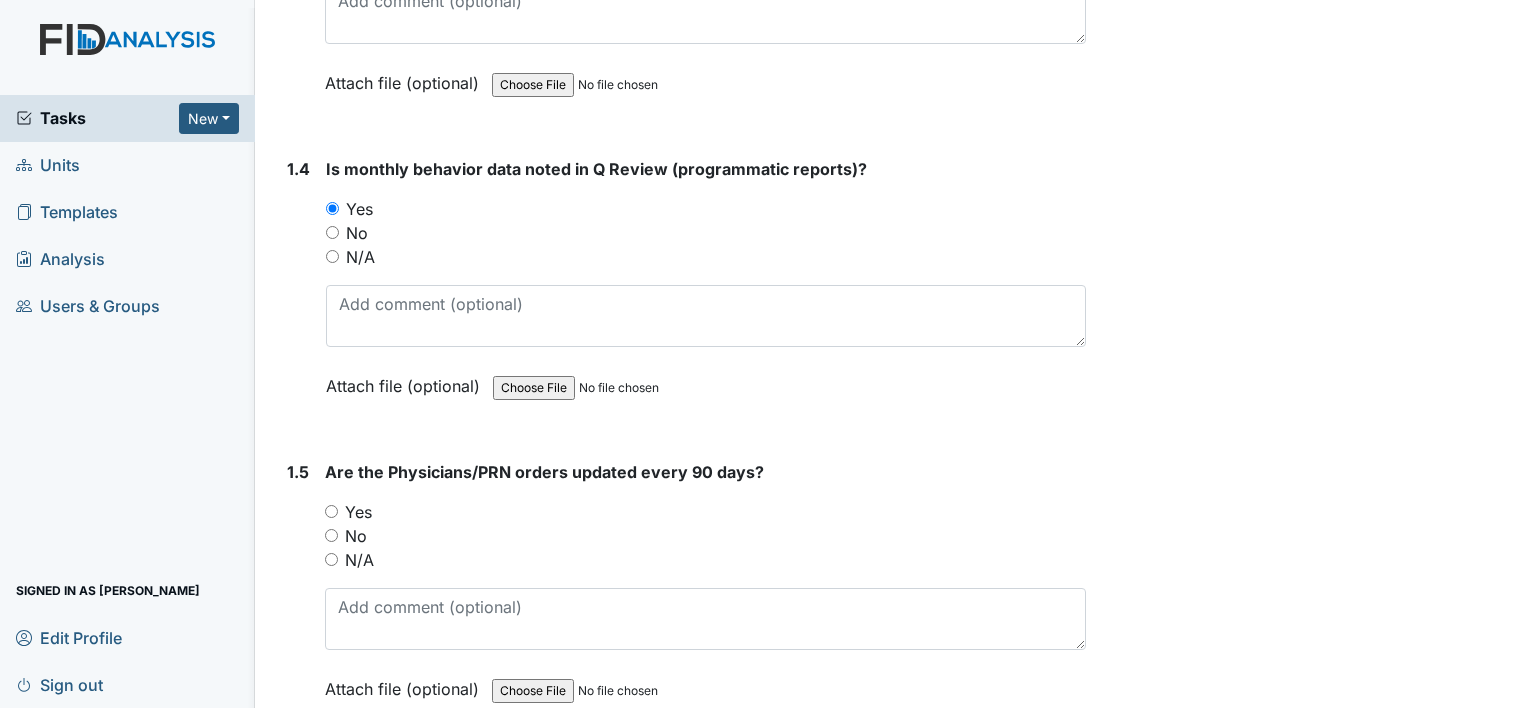 click on "Yes" at bounding box center (358, 512) 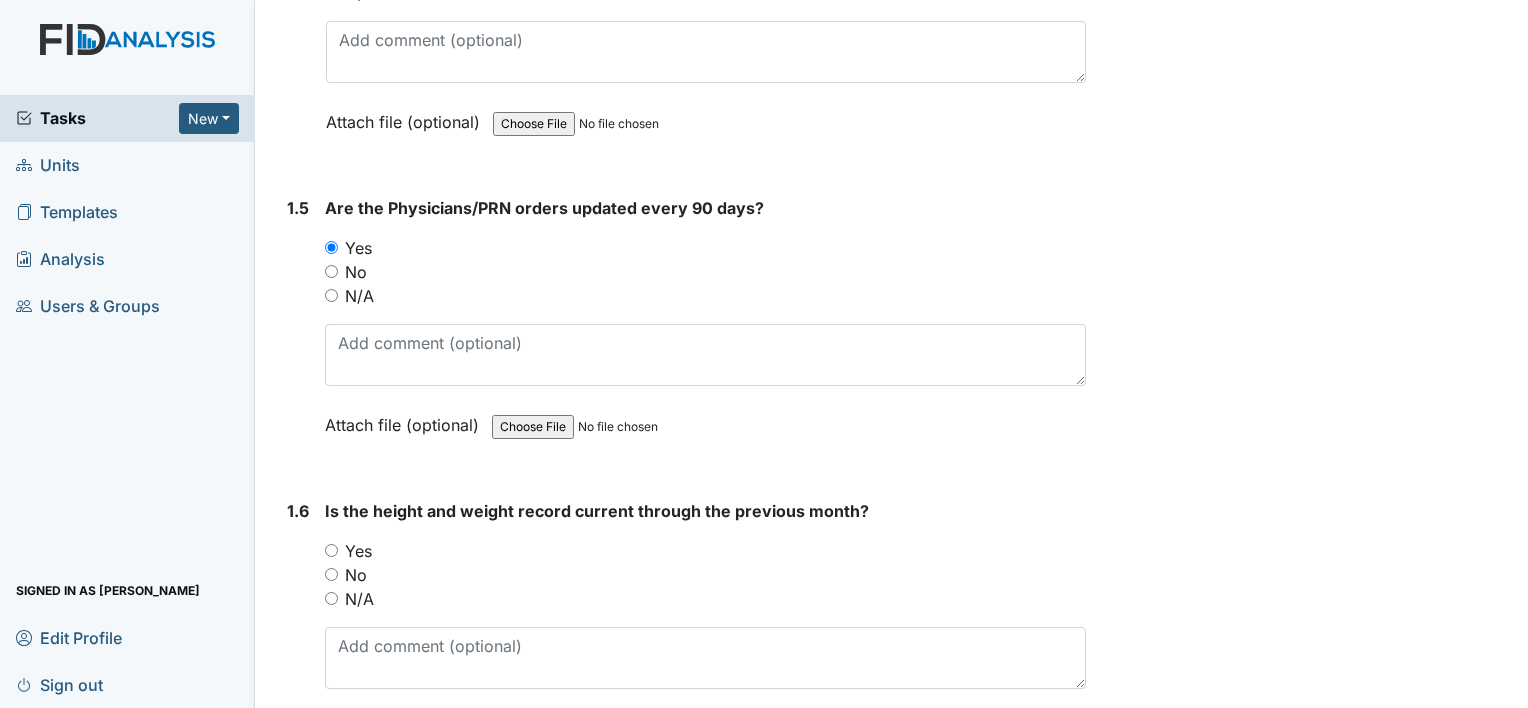 scroll, scrollTop: 1400, scrollLeft: 0, axis: vertical 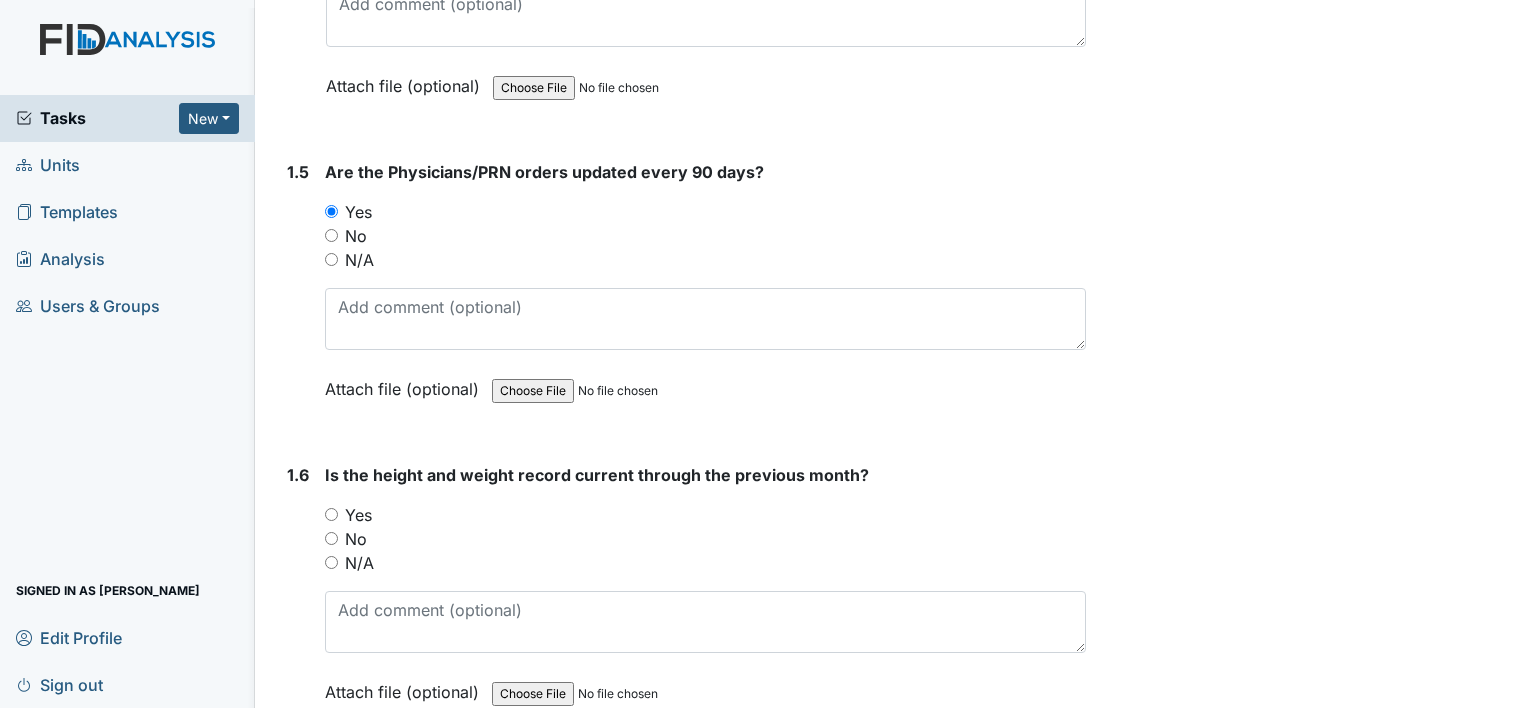 click on "Yes" at bounding box center [358, 515] 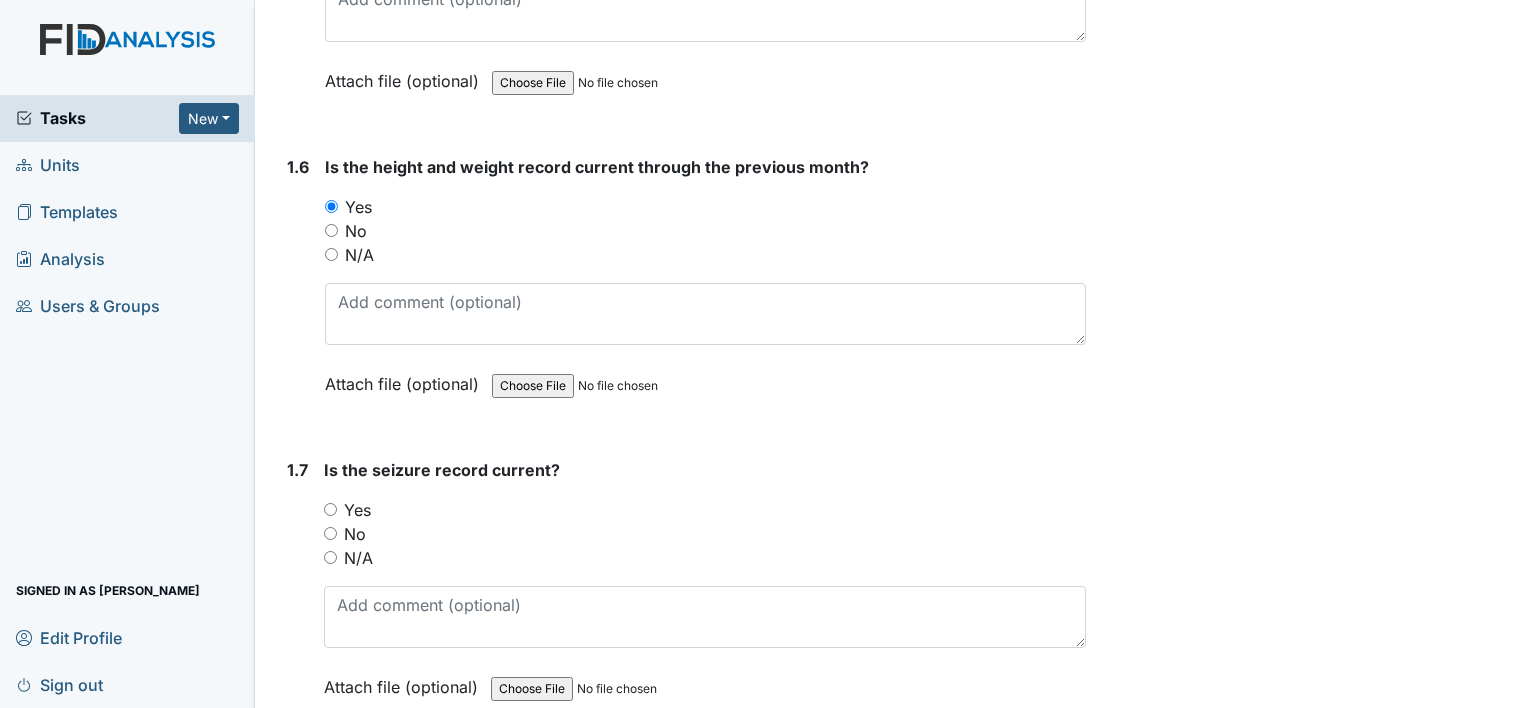 scroll, scrollTop: 1800, scrollLeft: 0, axis: vertical 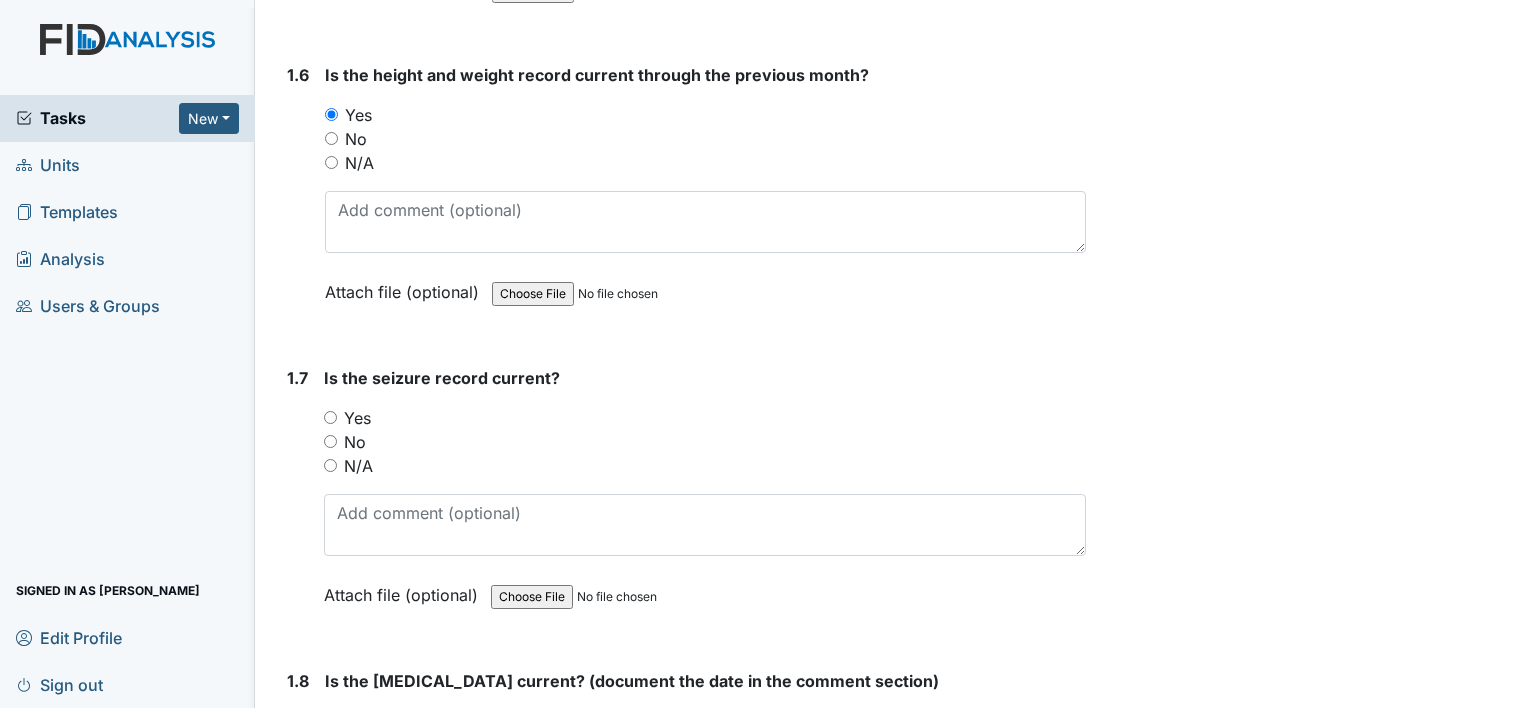 click on "N/A" at bounding box center (358, 466) 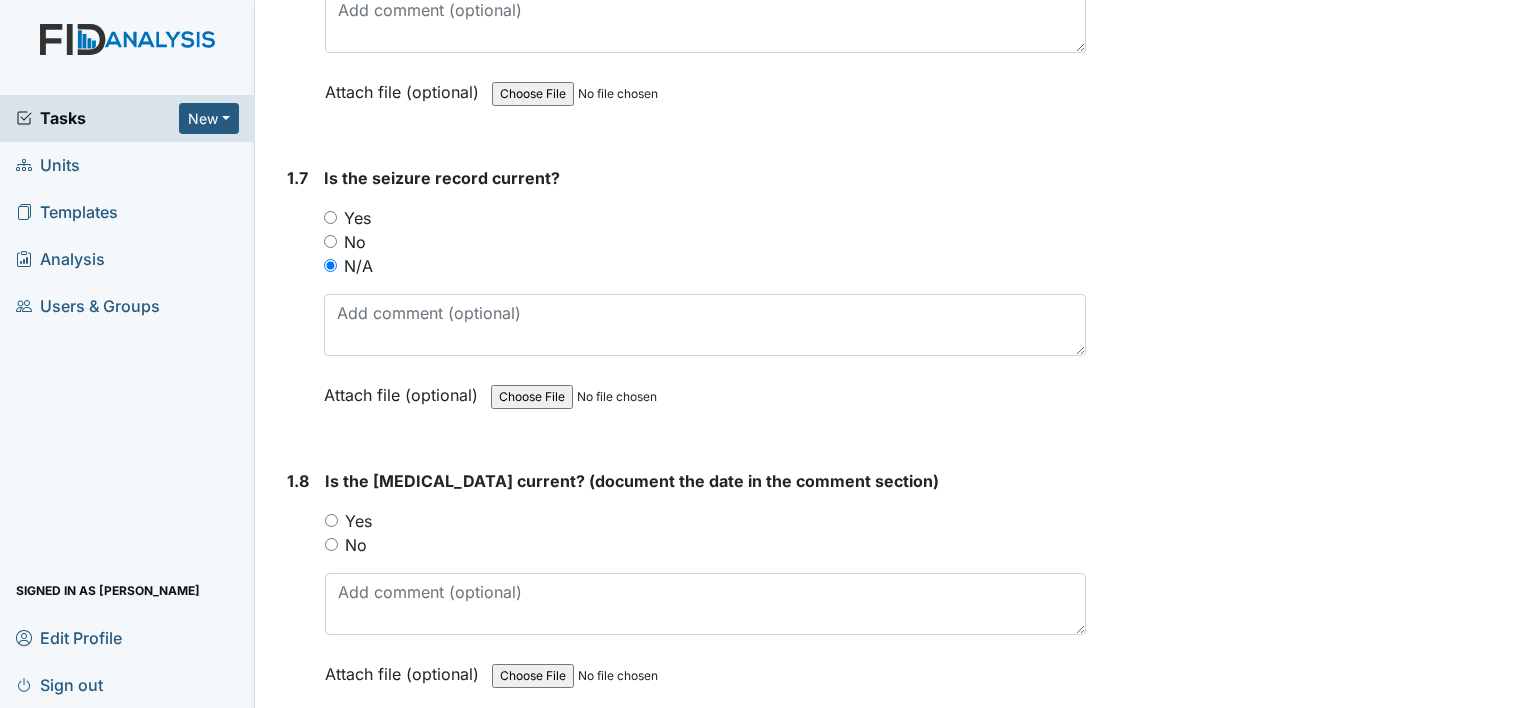 click on "Yes" at bounding box center (358, 521) 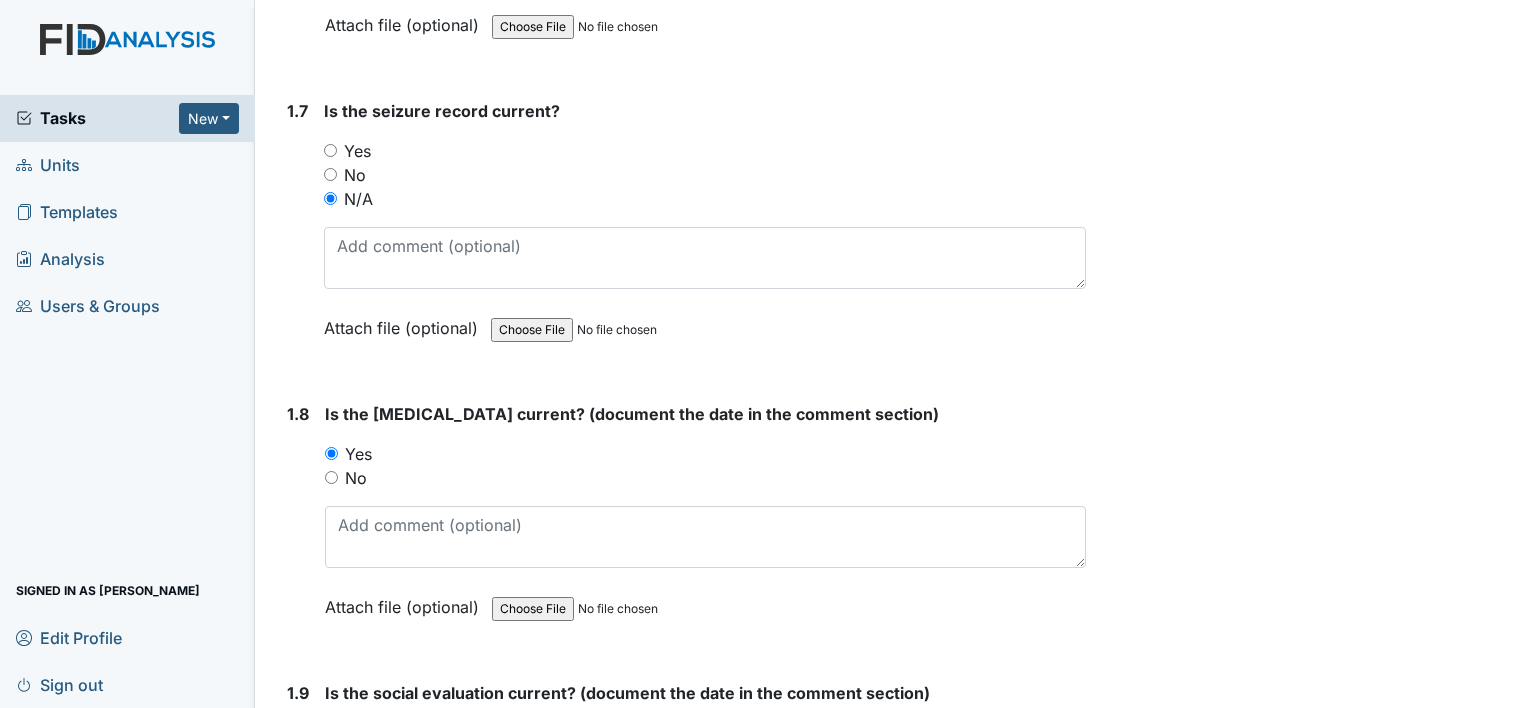 scroll, scrollTop: 2400, scrollLeft: 0, axis: vertical 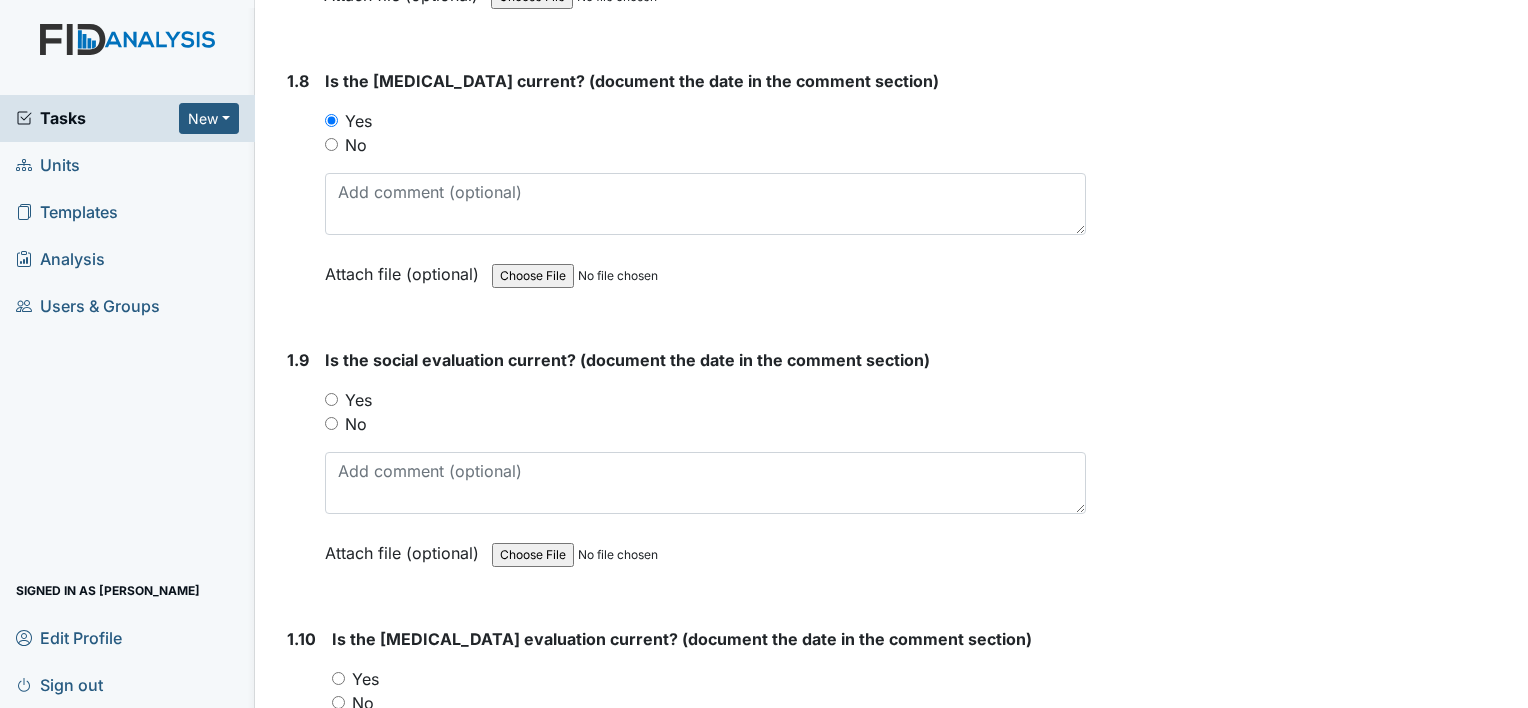 click on "Yes" at bounding box center (358, 400) 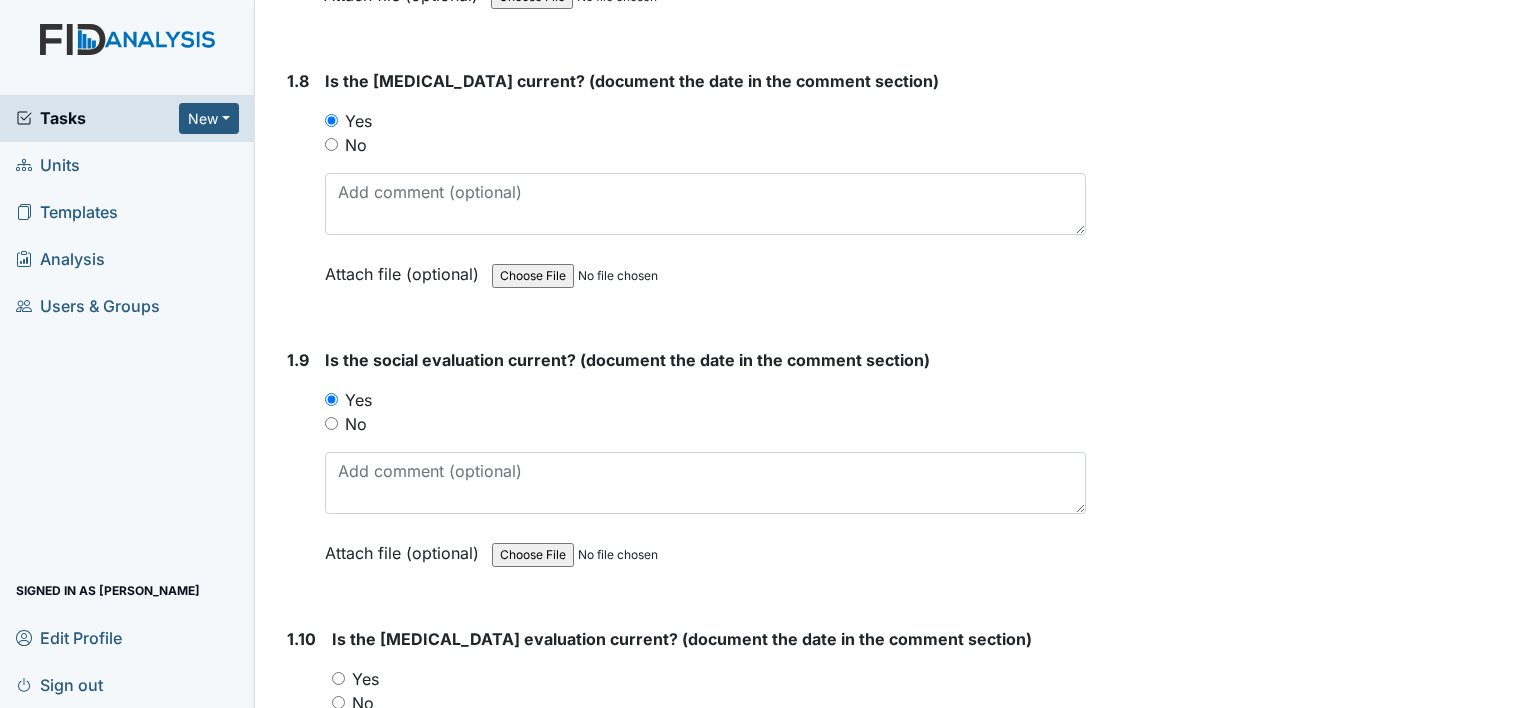 click on "Yes" at bounding box center (365, 679) 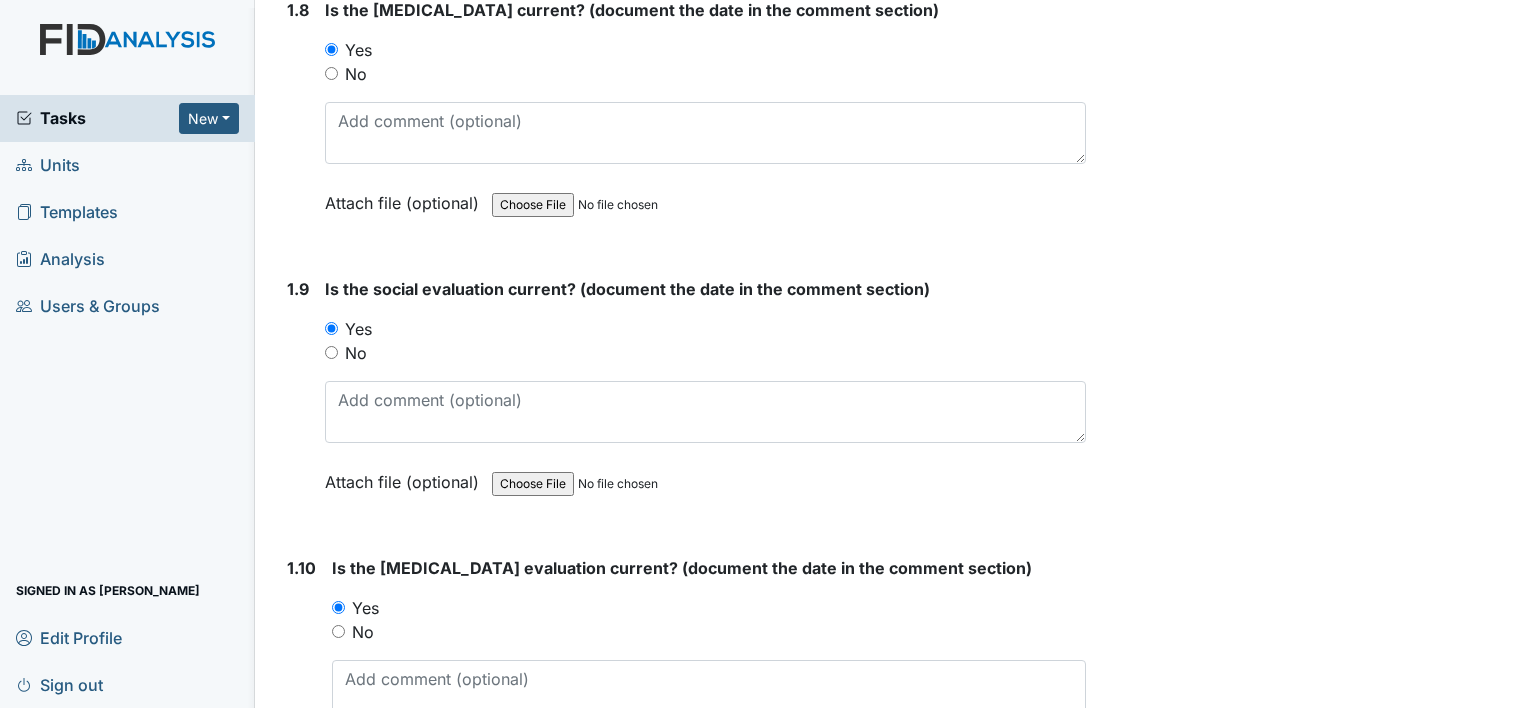 scroll, scrollTop: 2700, scrollLeft: 0, axis: vertical 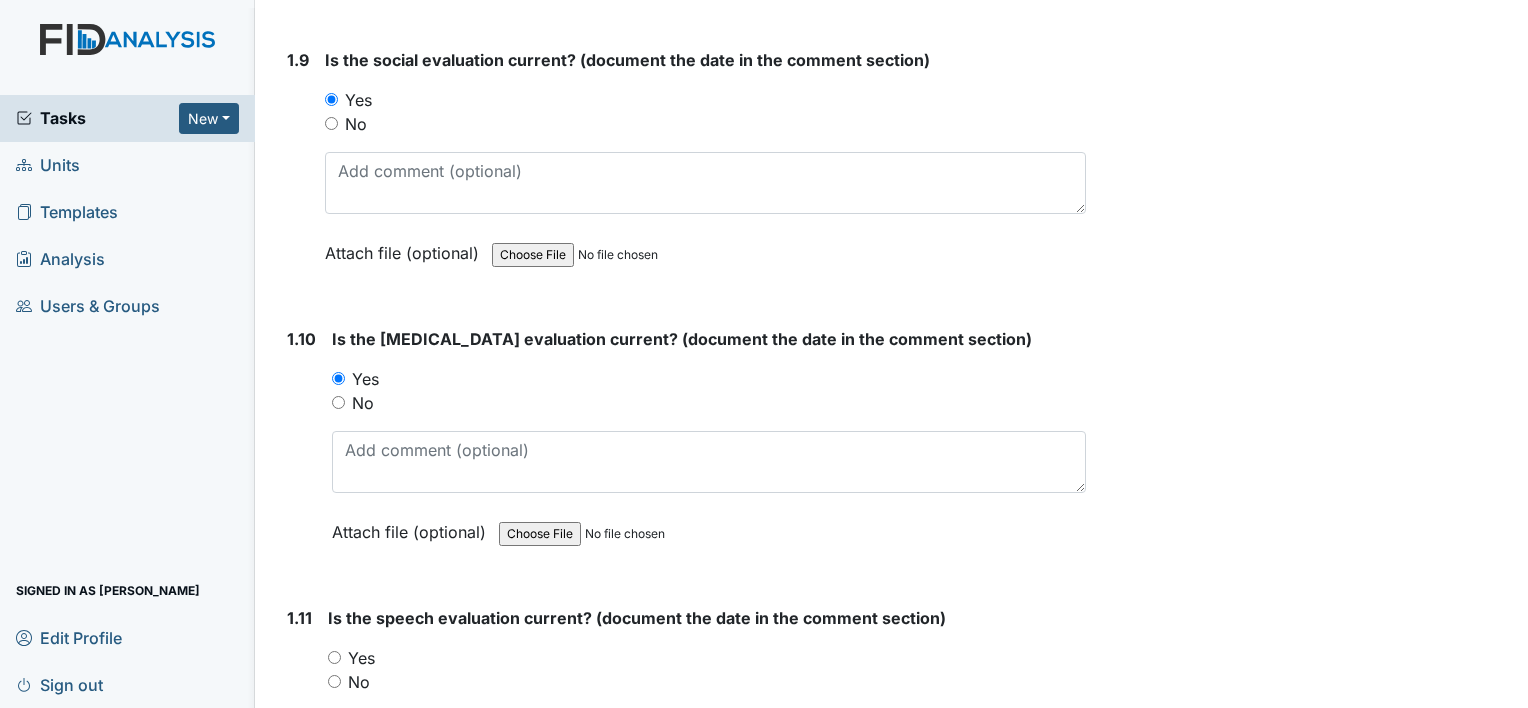 click on "Yes" at bounding box center (361, 658) 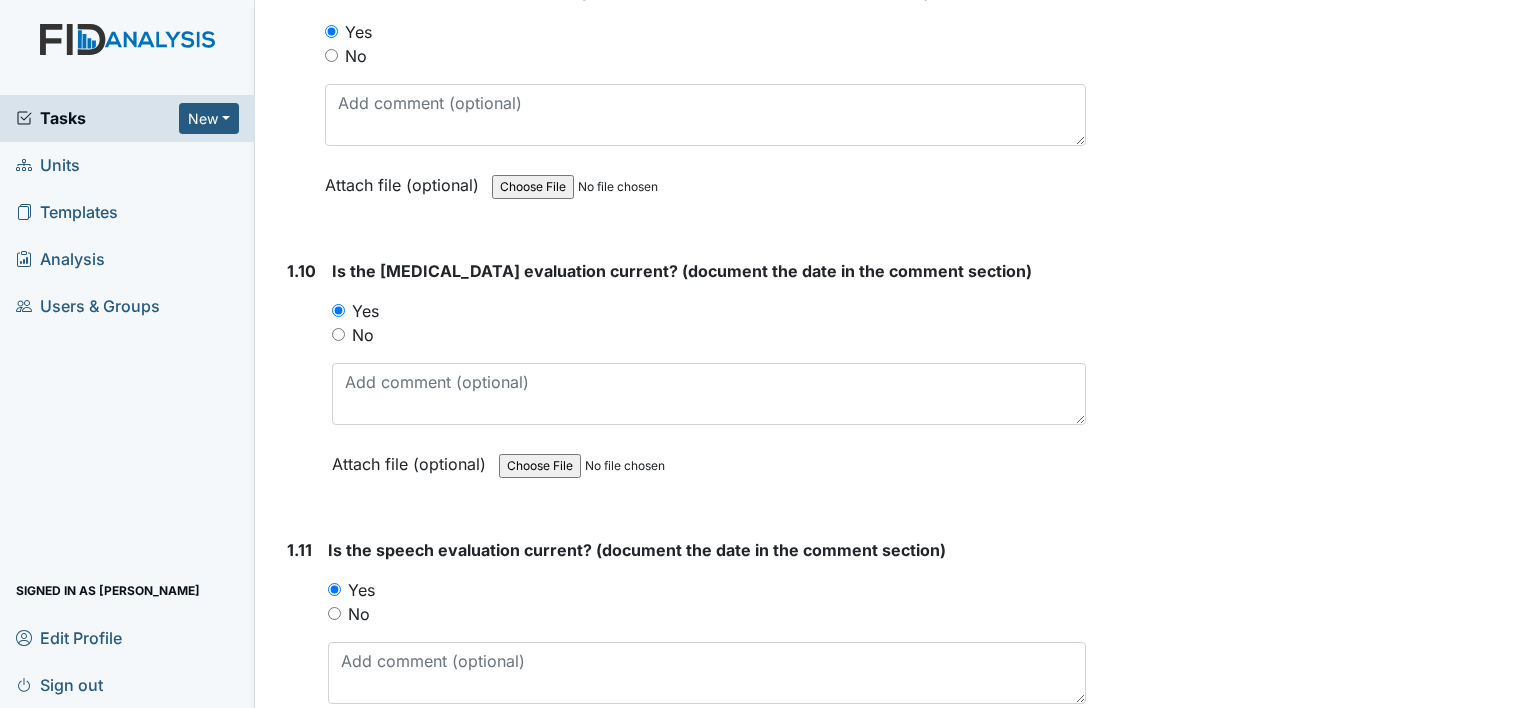 scroll, scrollTop: 3000, scrollLeft: 0, axis: vertical 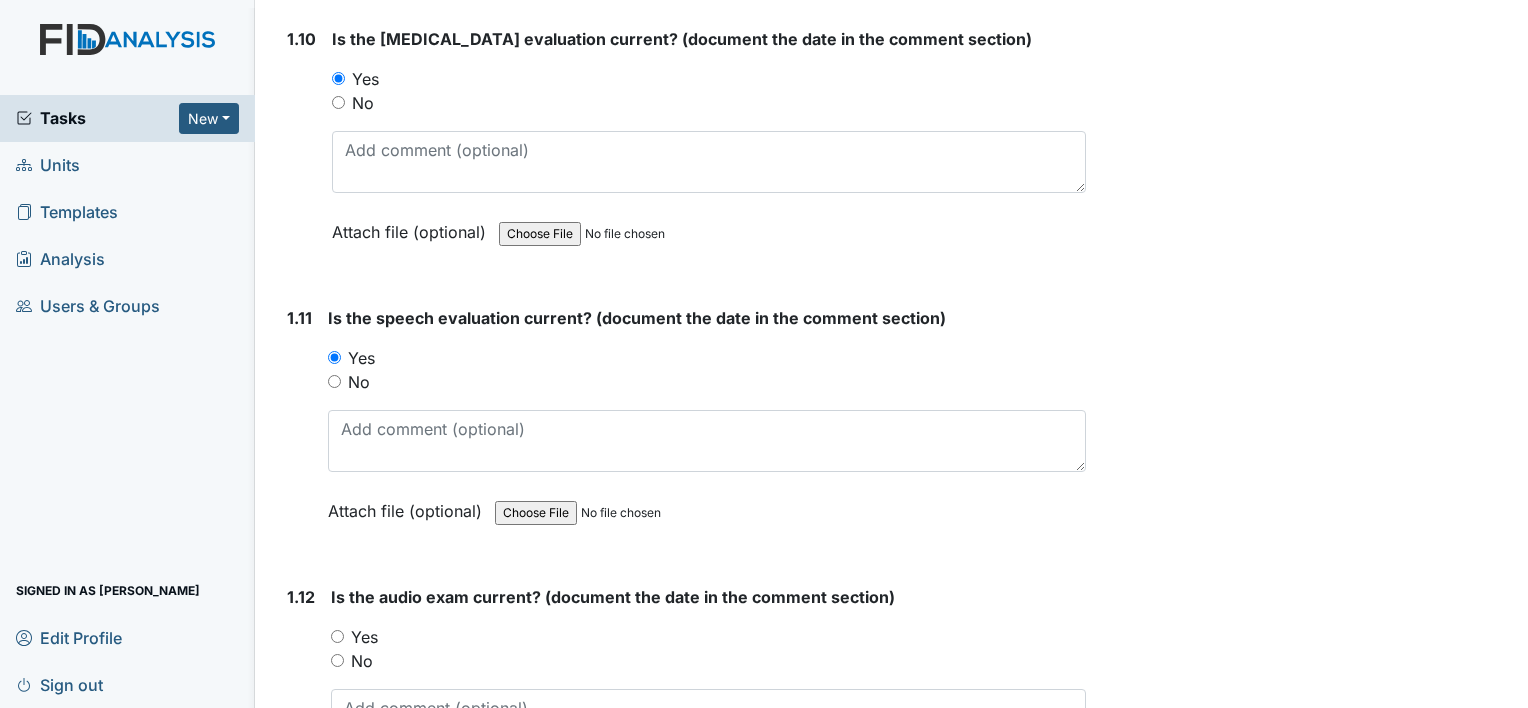 click on "Yes" at bounding box center (364, 637) 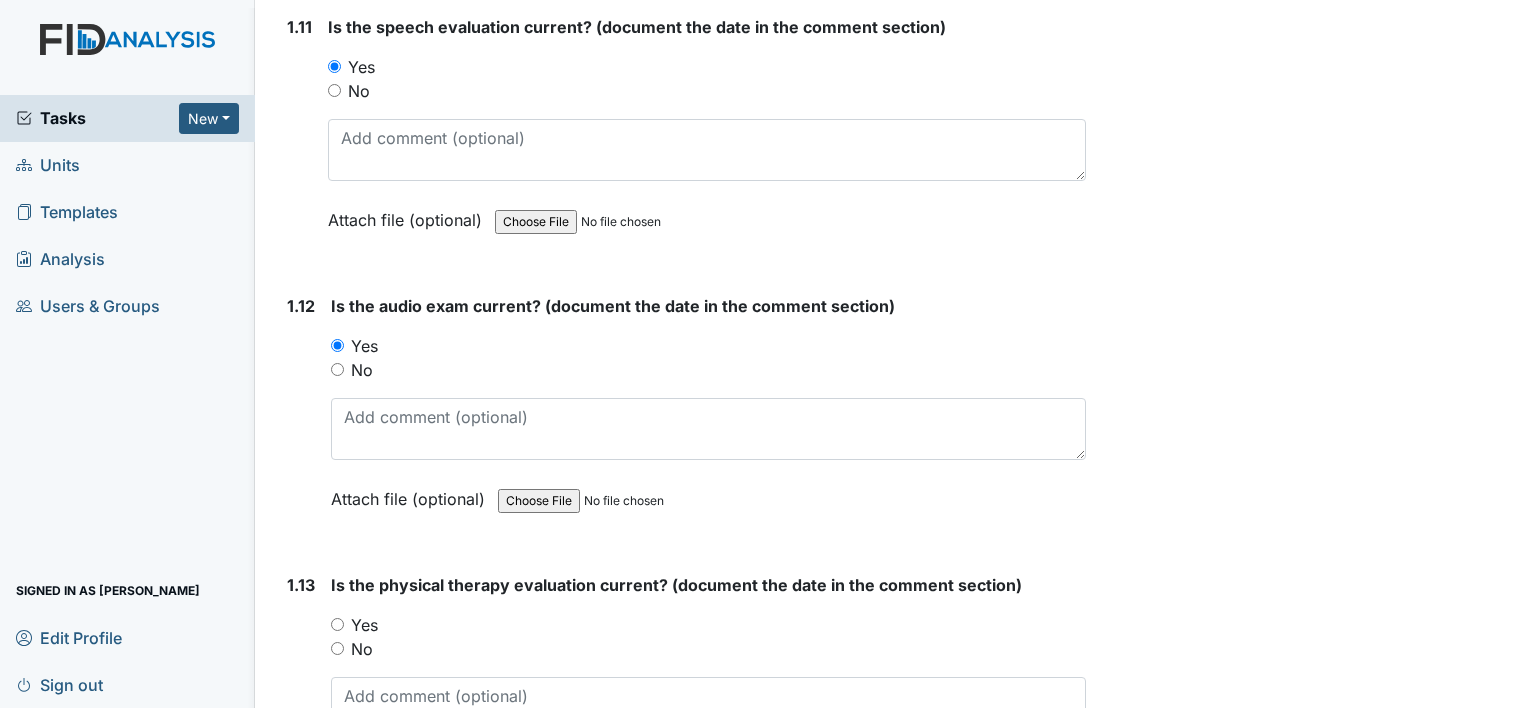 scroll, scrollTop: 3400, scrollLeft: 0, axis: vertical 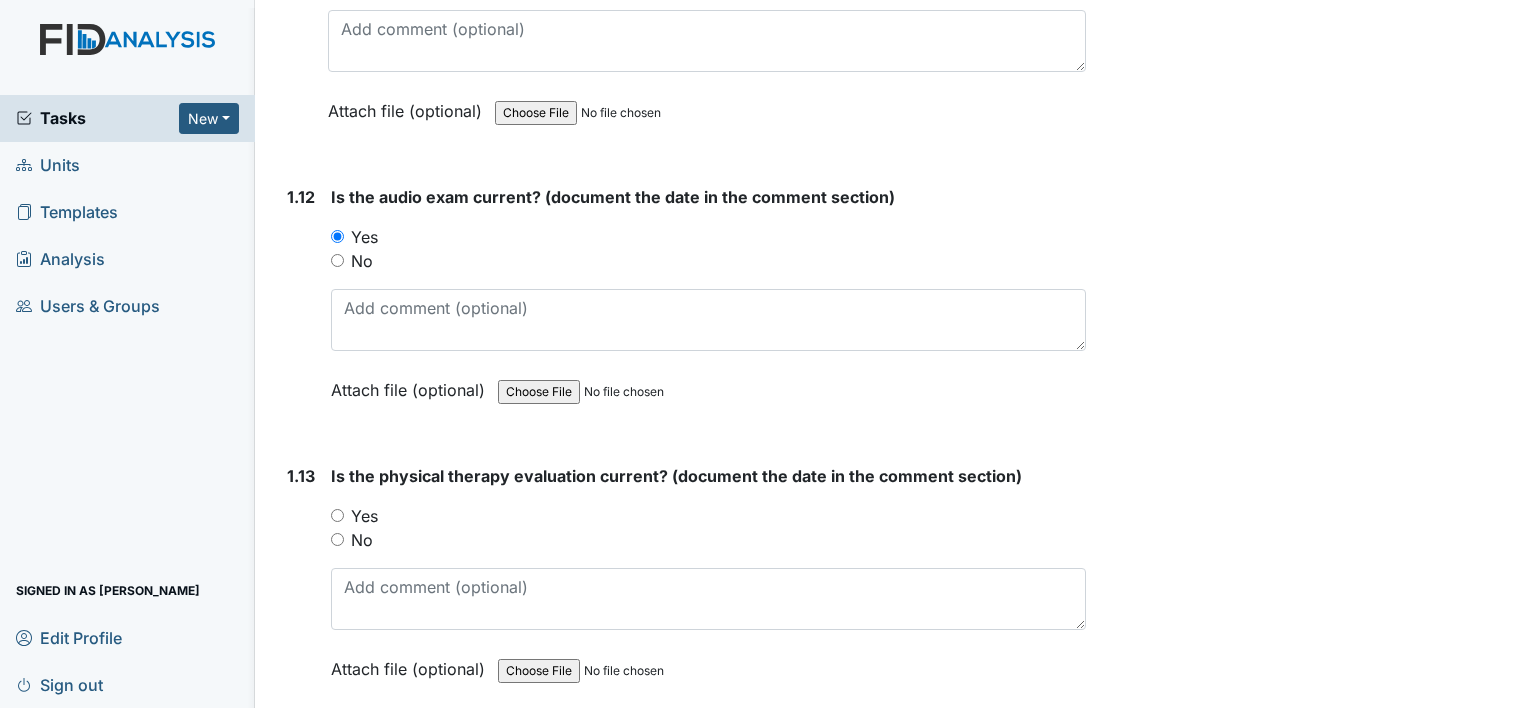 click on "Yes" at bounding box center [364, 516] 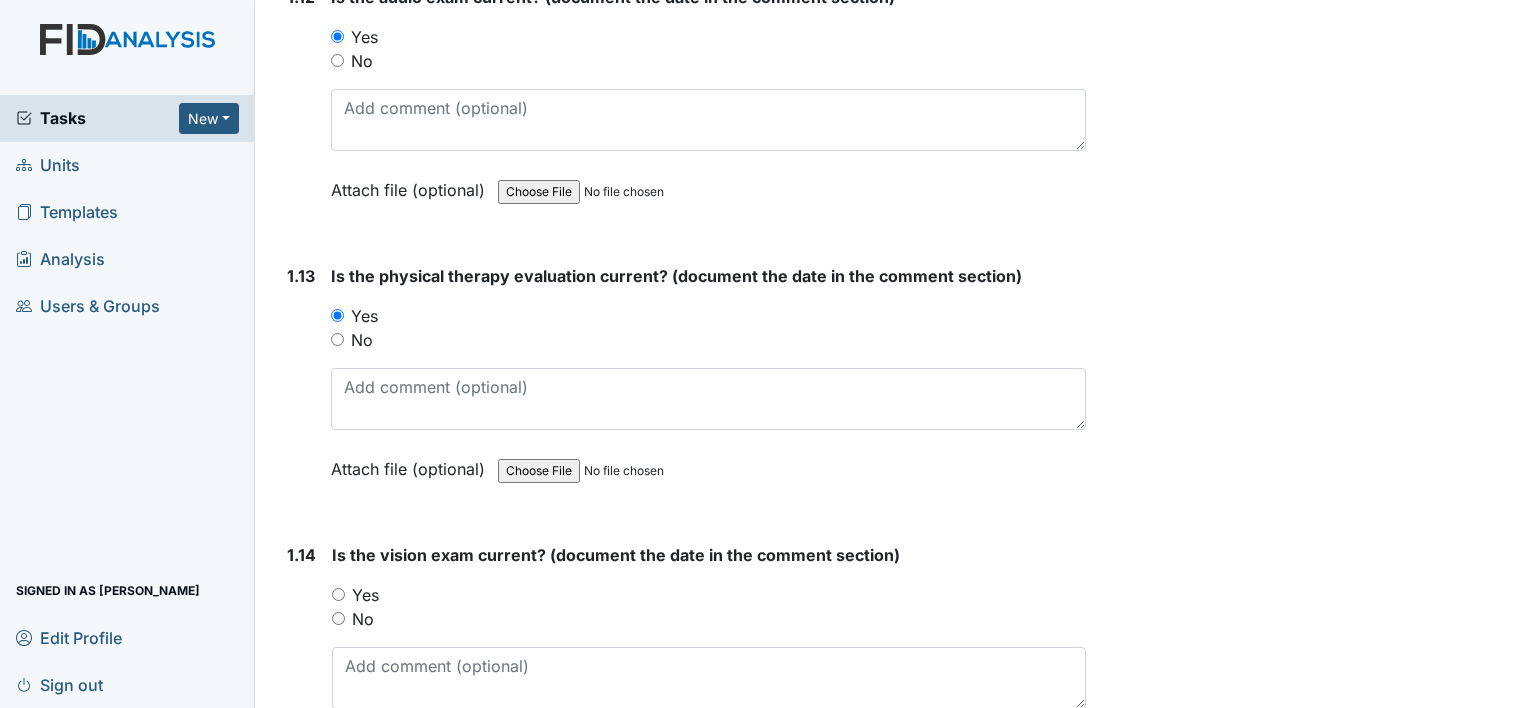 click on "Yes" at bounding box center (365, 595) 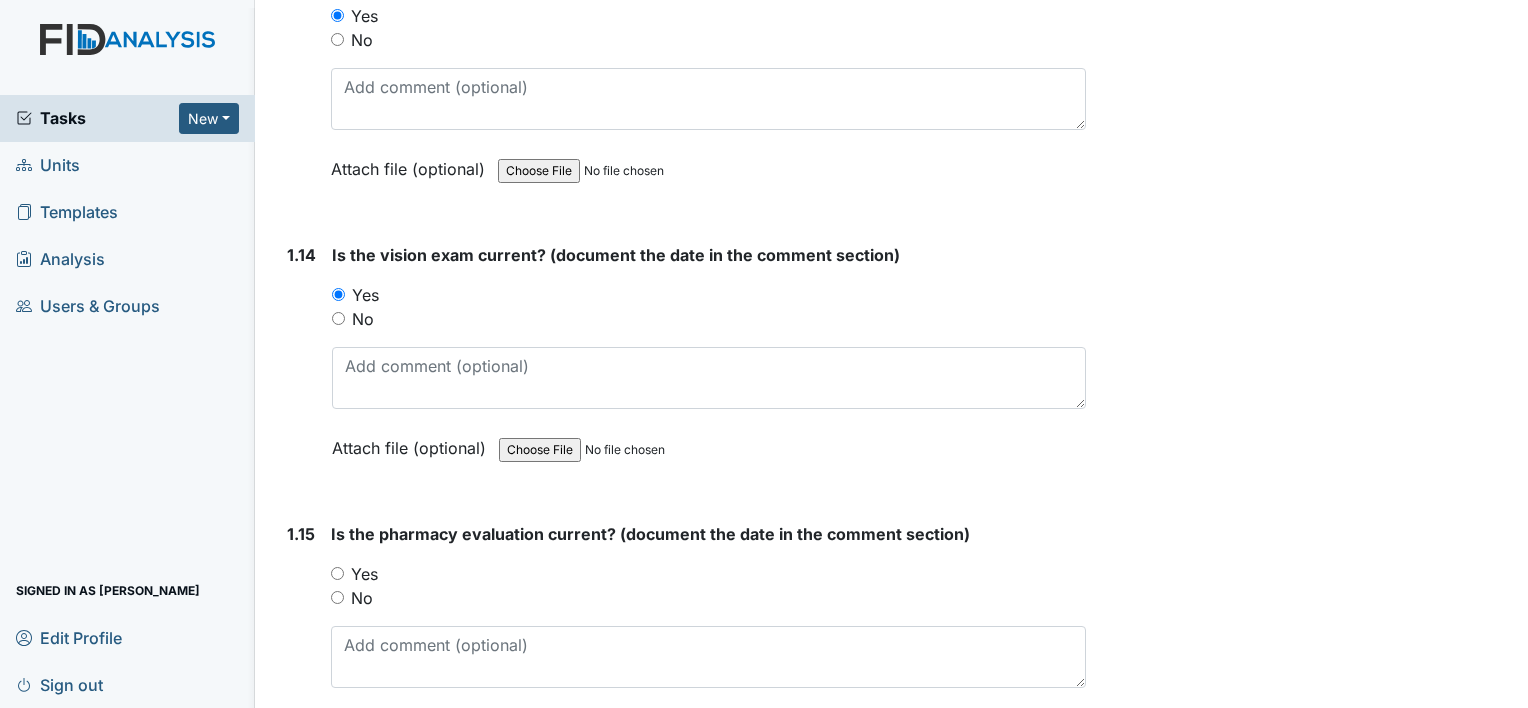 click on "Yes" at bounding box center (364, 574) 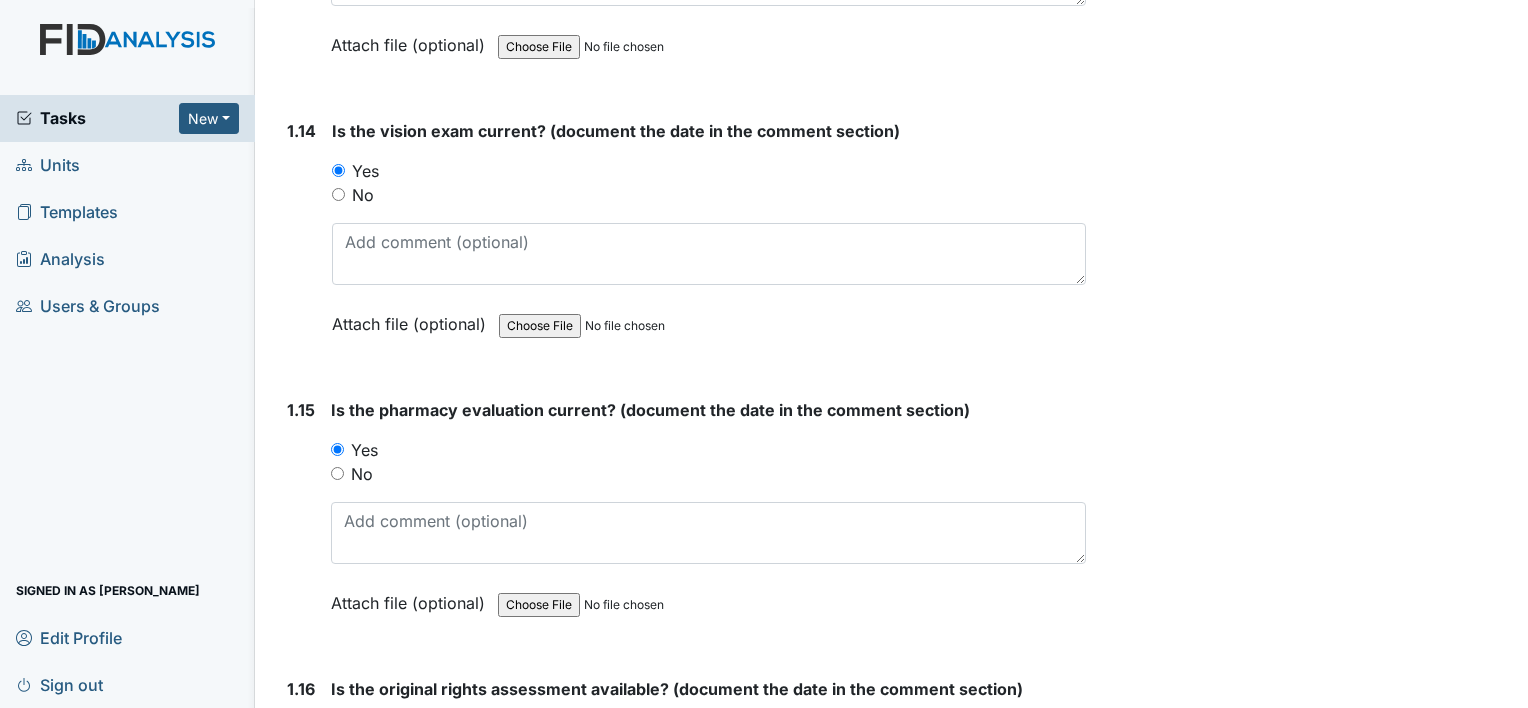 scroll, scrollTop: 4200, scrollLeft: 0, axis: vertical 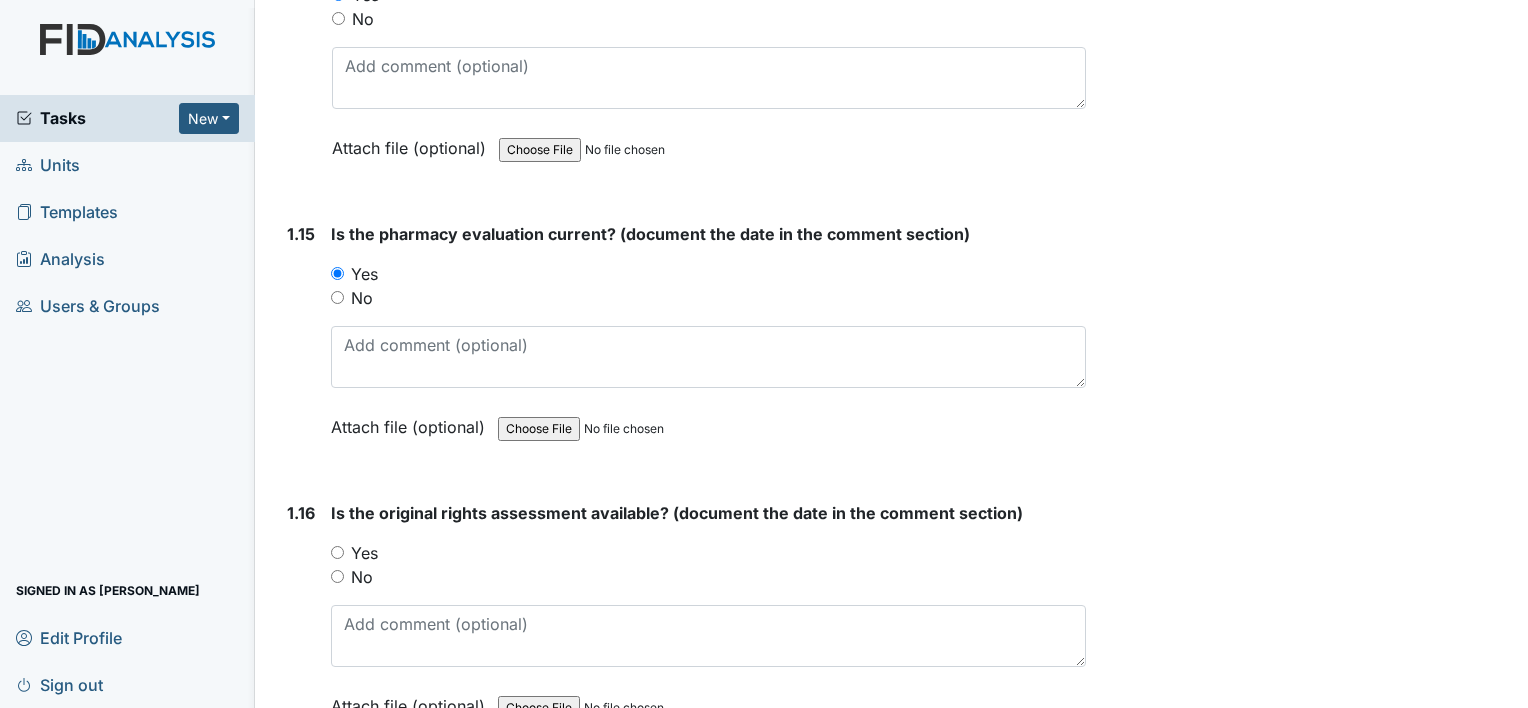click on "Yes" at bounding box center [364, 553] 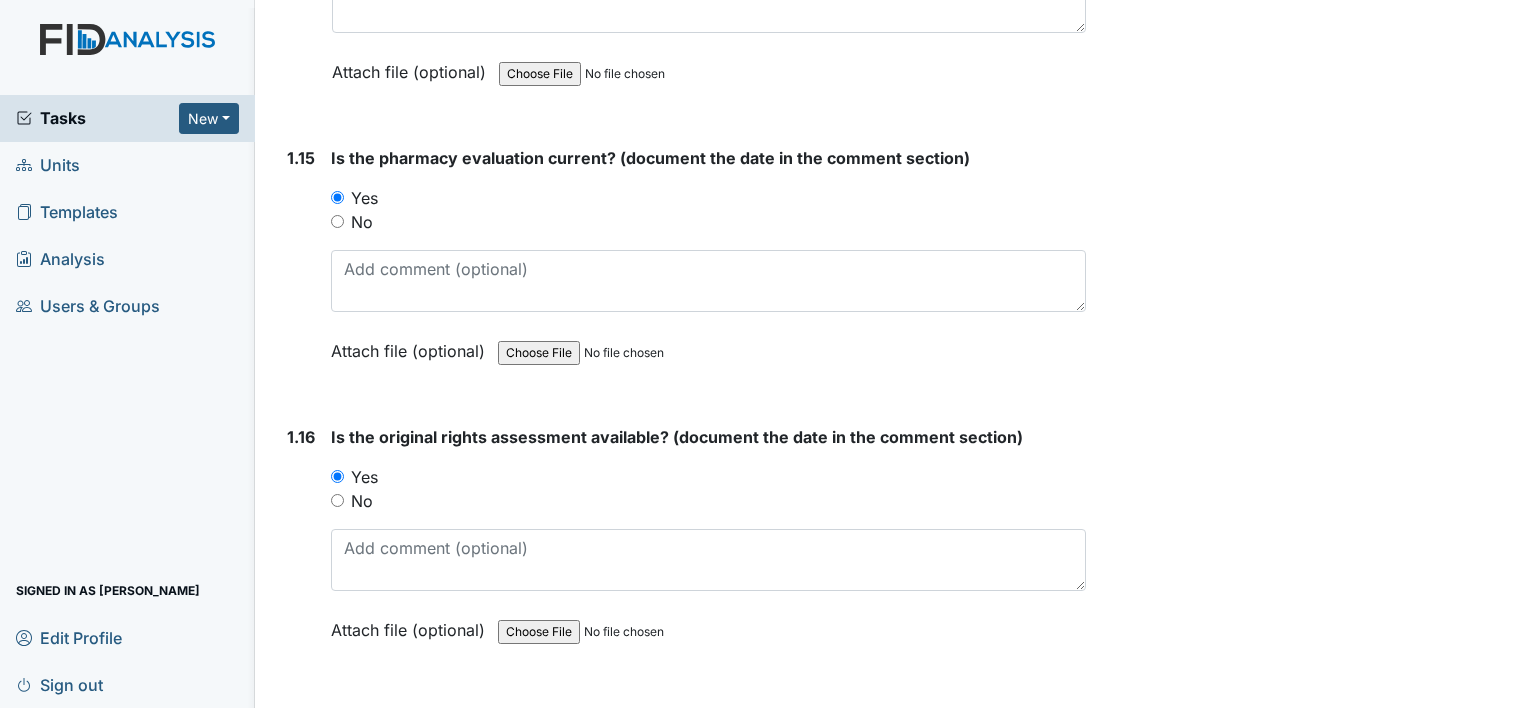 scroll, scrollTop: 4500, scrollLeft: 0, axis: vertical 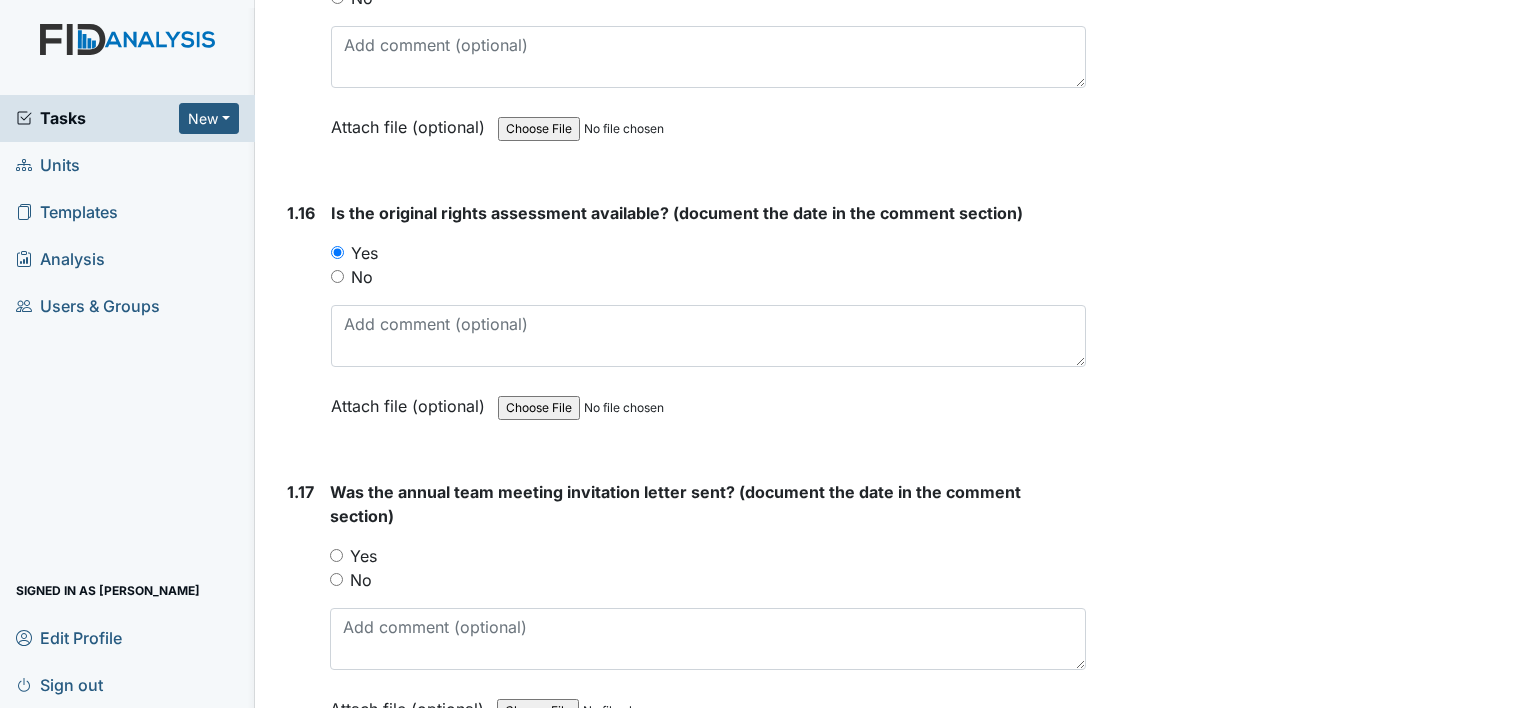 click on "No" at bounding box center [362, 277] 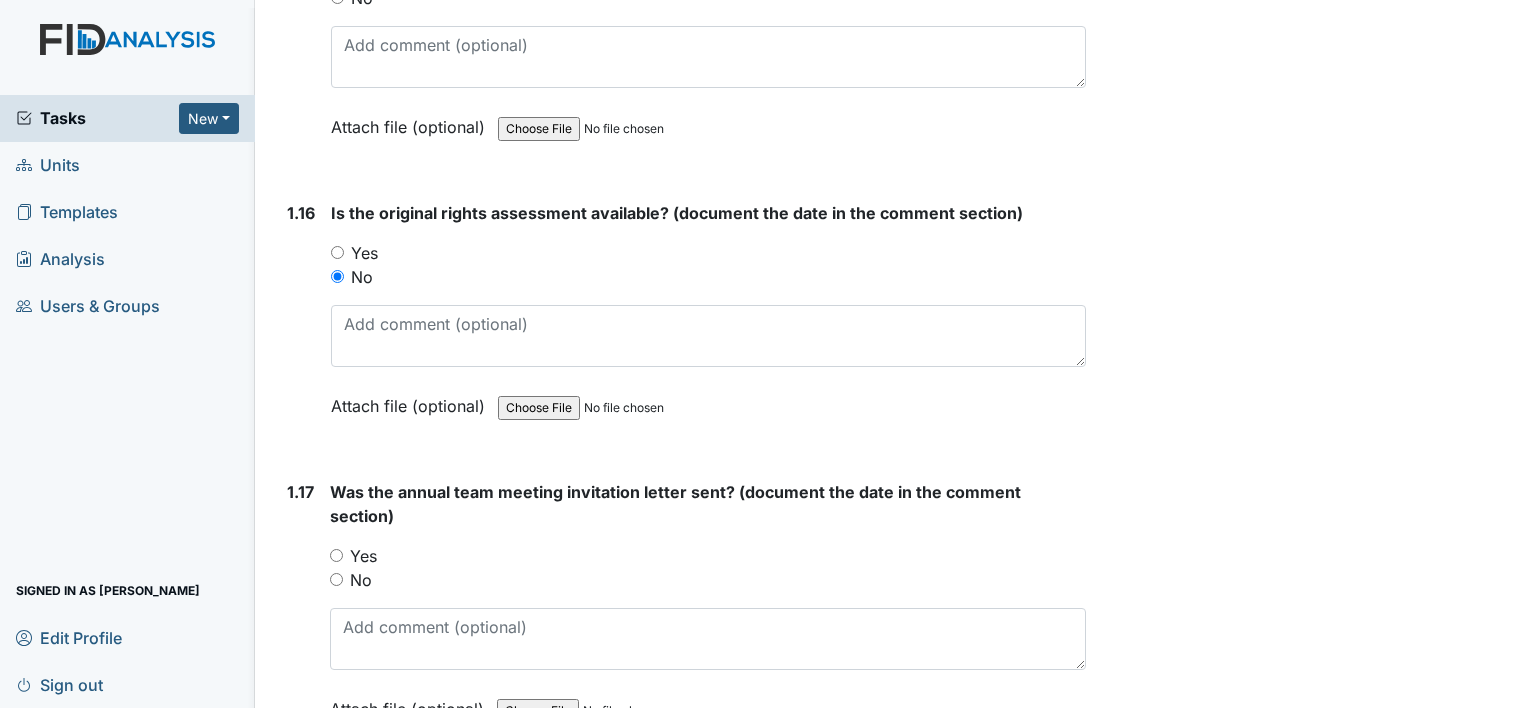 click on "No" at bounding box center [361, 580] 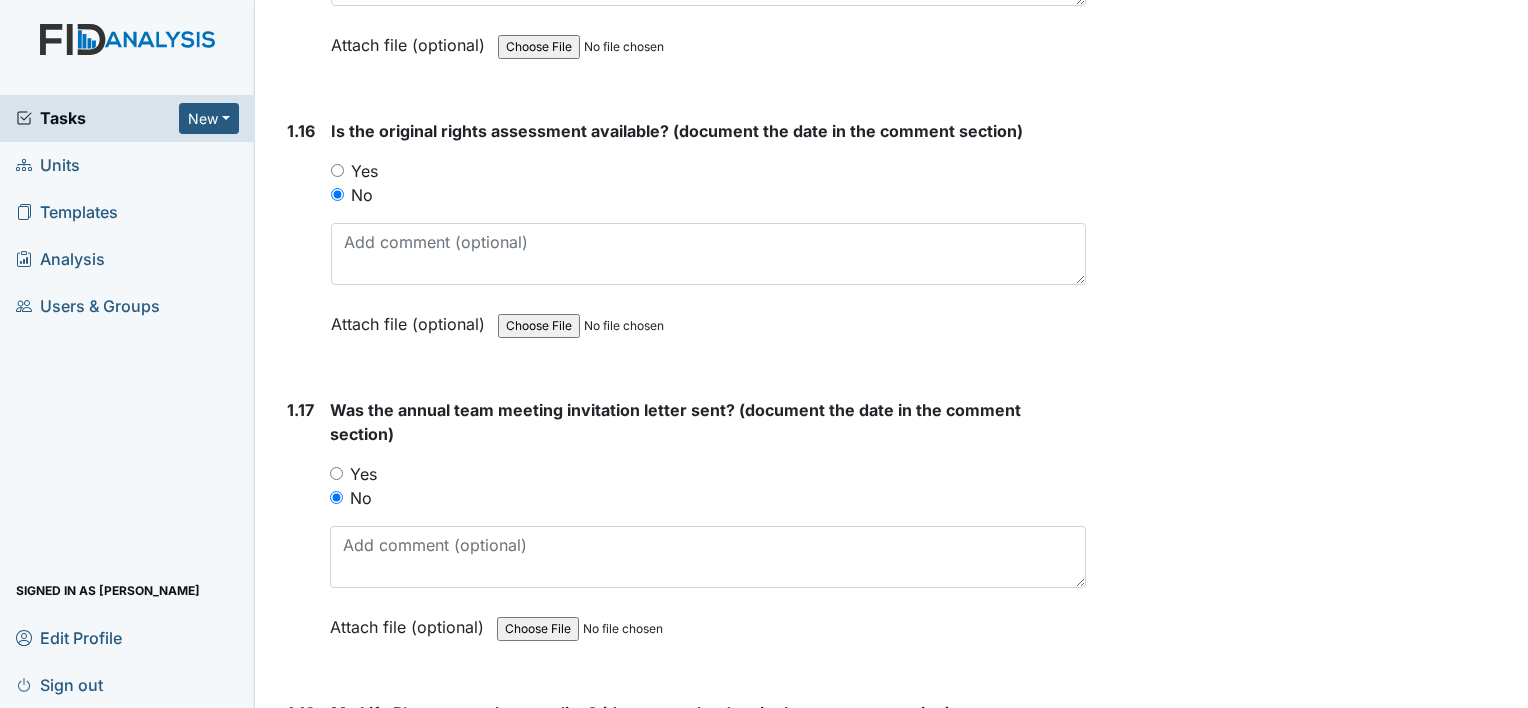scroll, scrollTop: 4700, scrollLeft: 0, axis: vertical 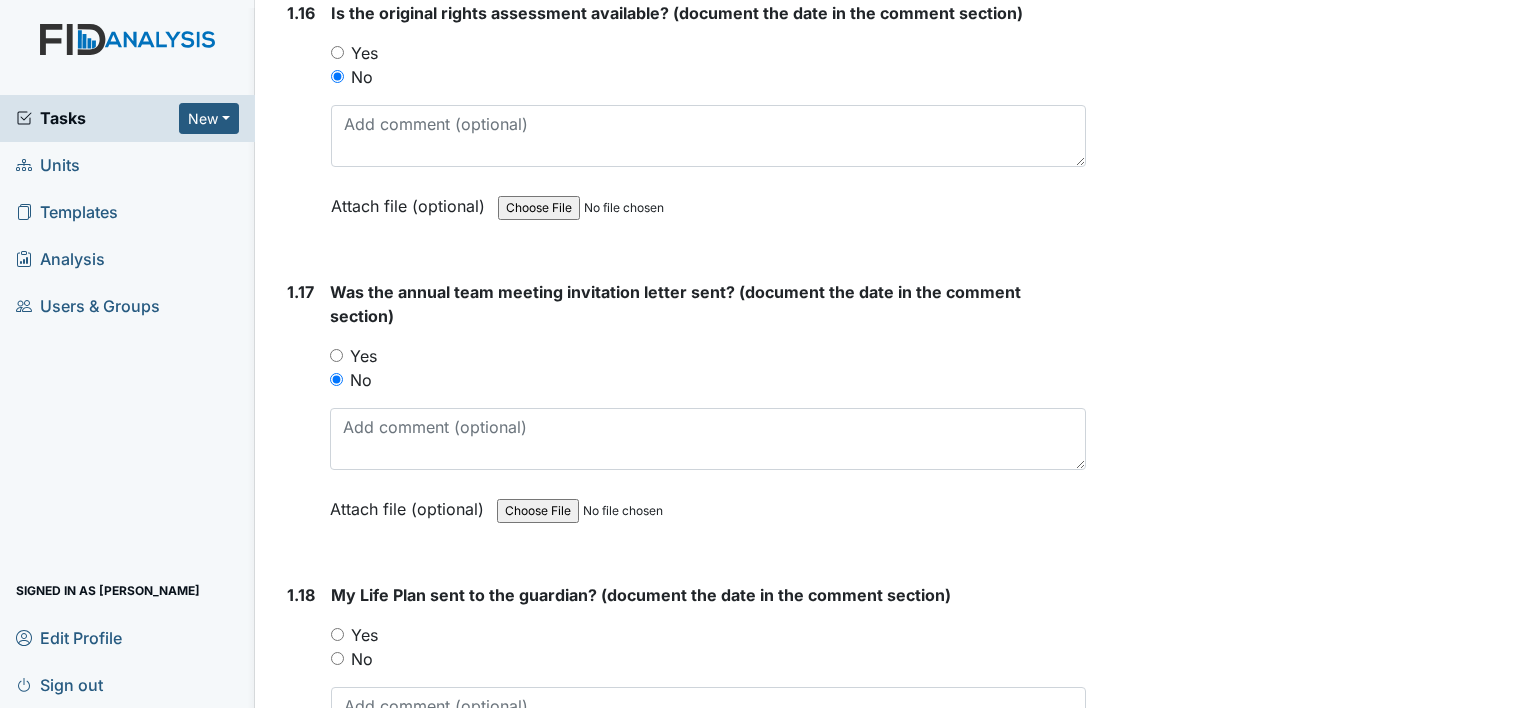 click on "No" at bounding box center (362, 659) 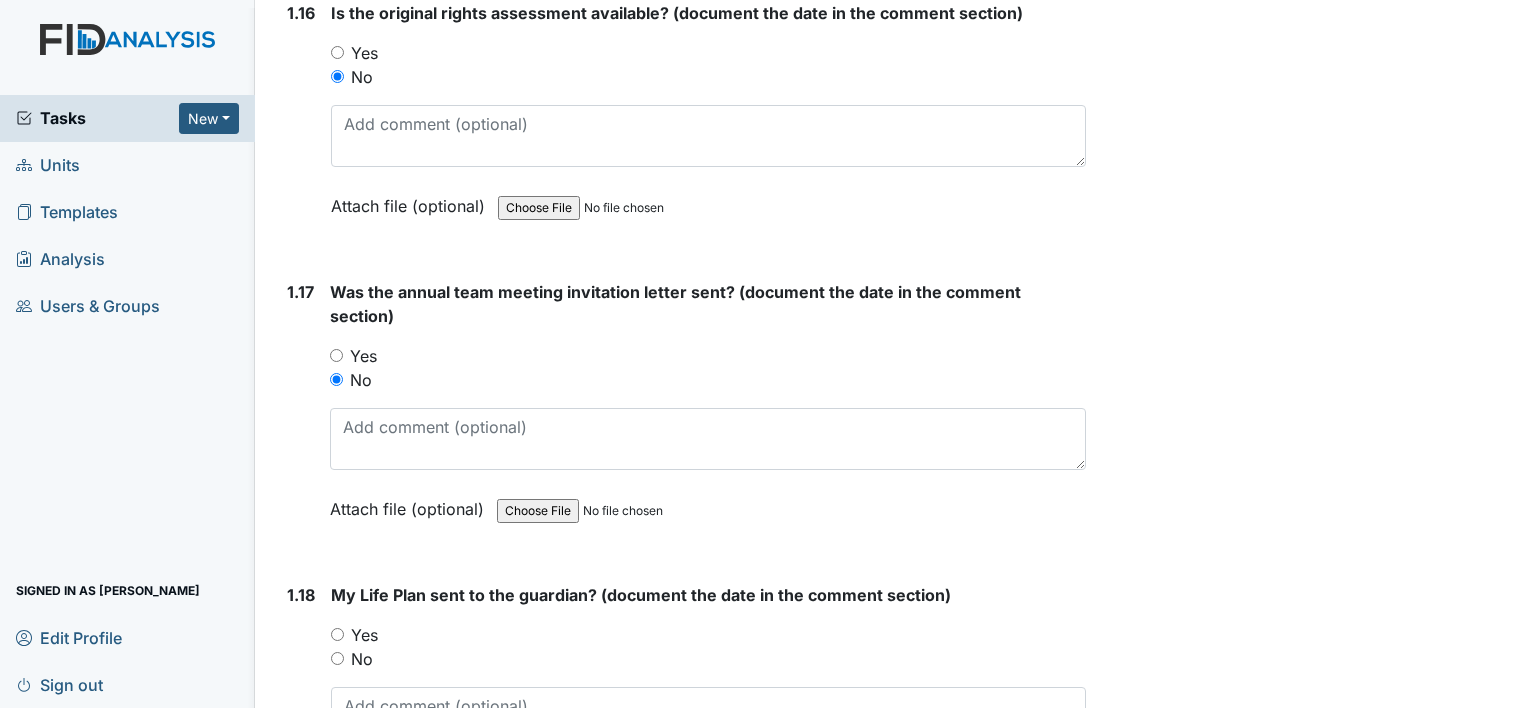 click on "No" at bounding box center (337, 658) 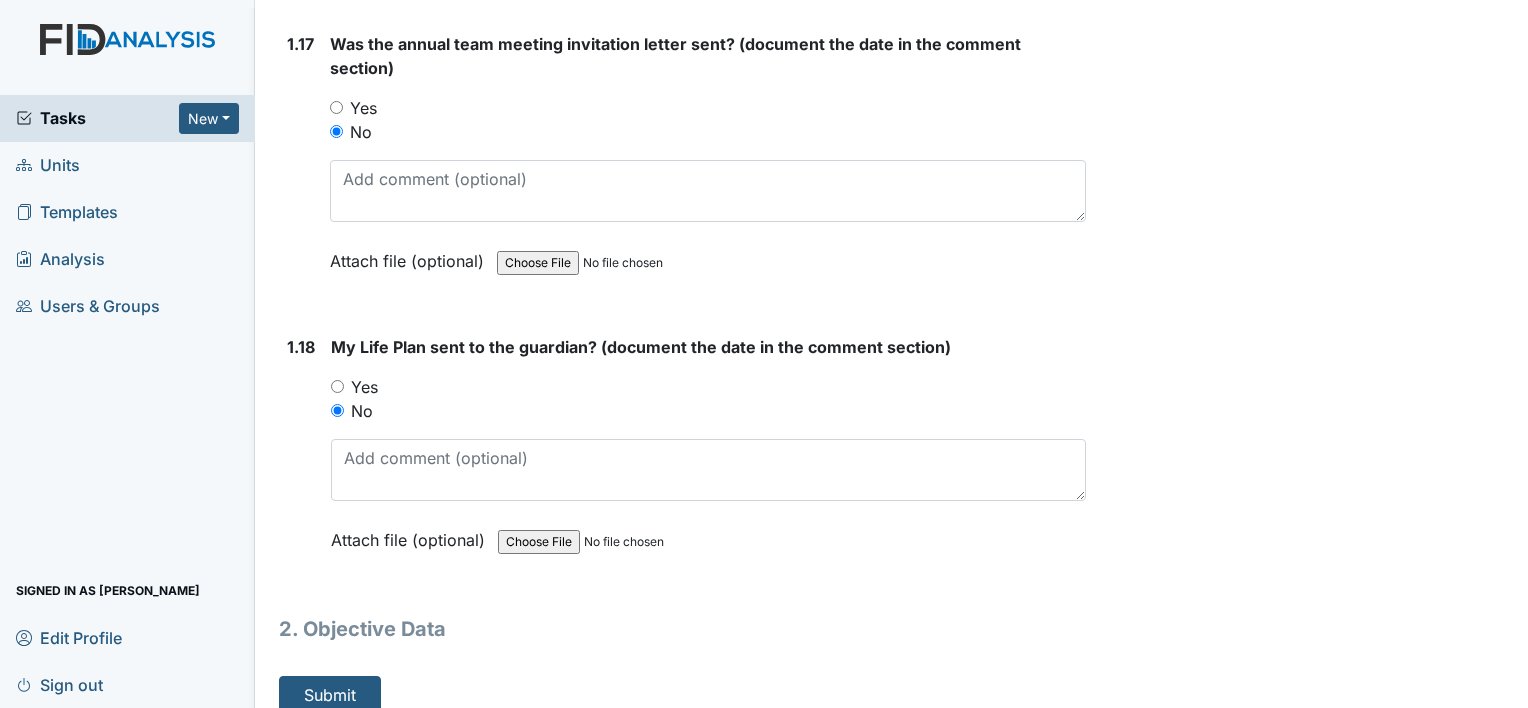 scroll, scrollTop: 4951, scrollLeft: 0, axis: vertical 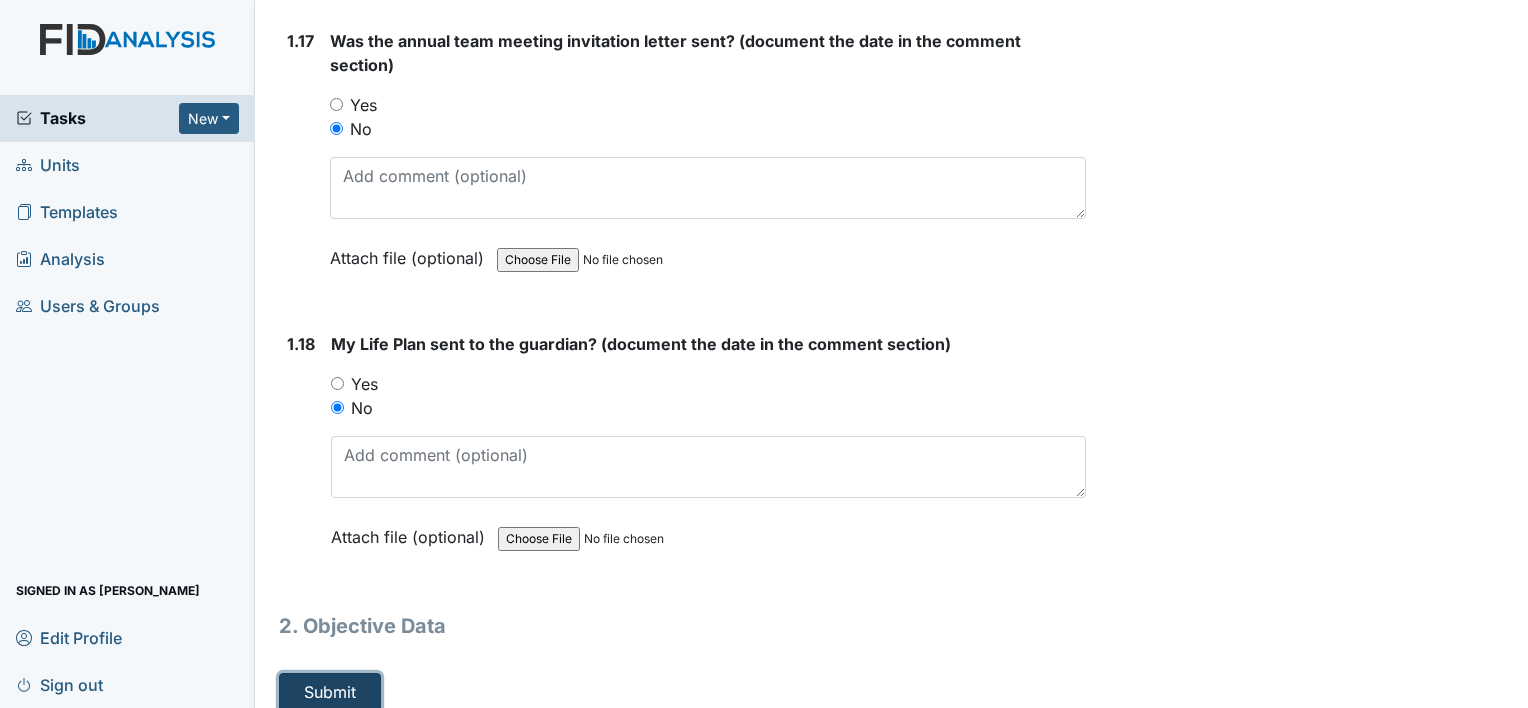 click on "Submit" at bounding box center (330, 692) 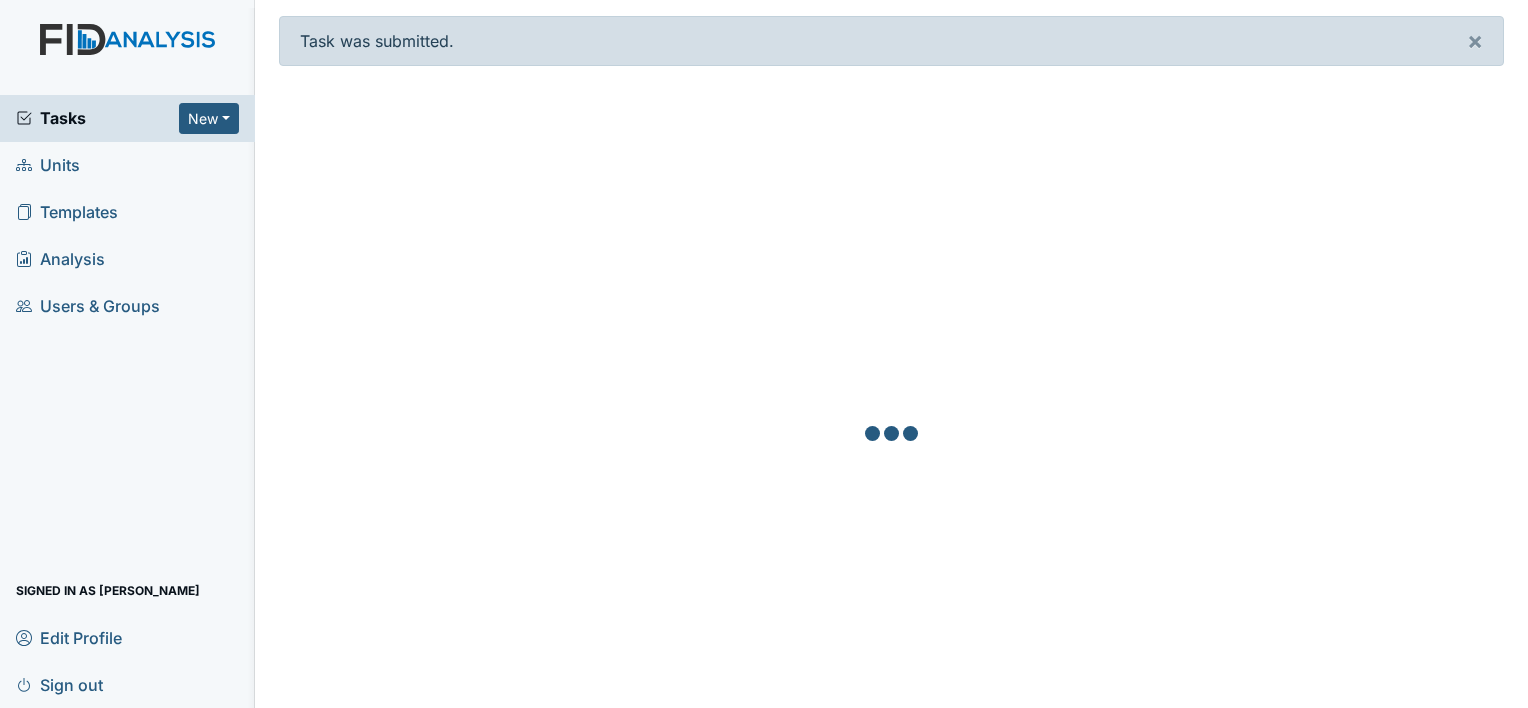 scroll, scrollTop: 0, scrollLeft: 0, axis: both 